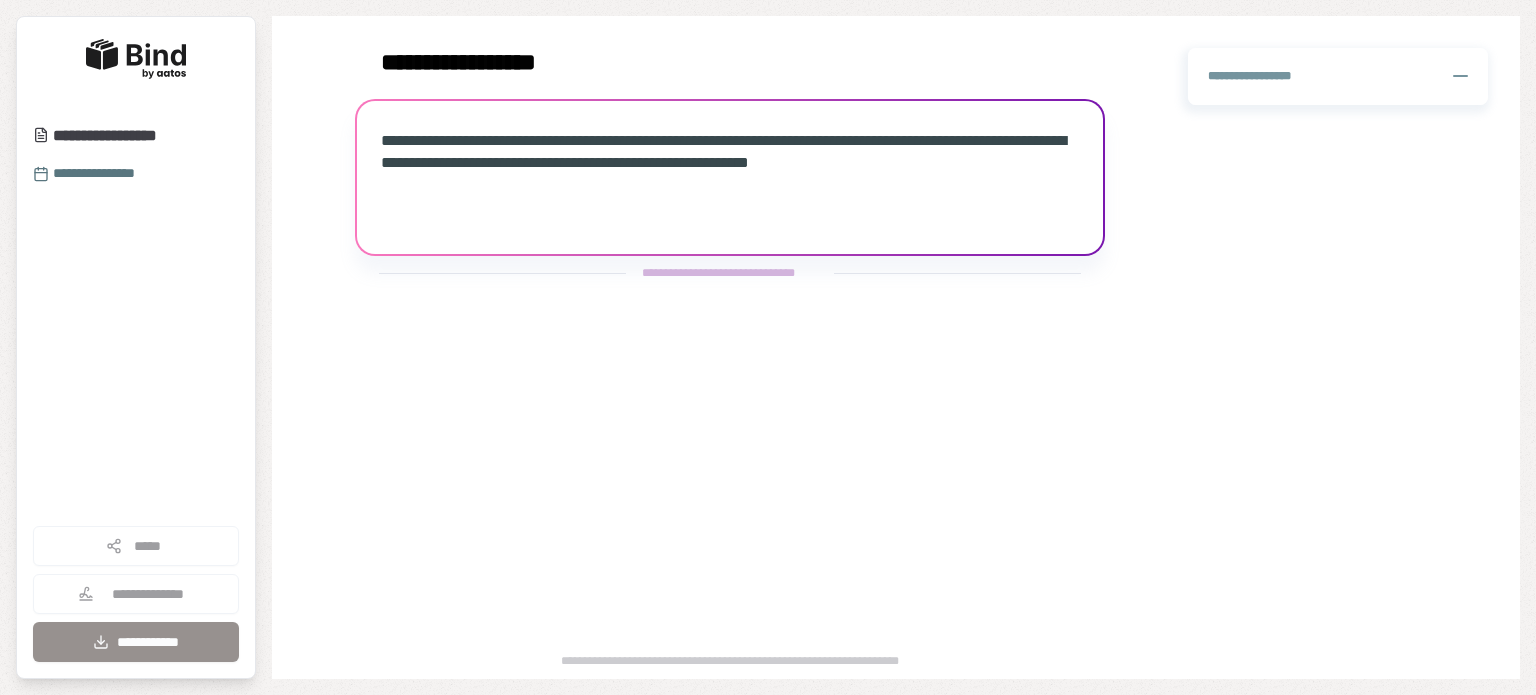 scroll, scrollTop: 0, scrollLeft: 0, axis: both 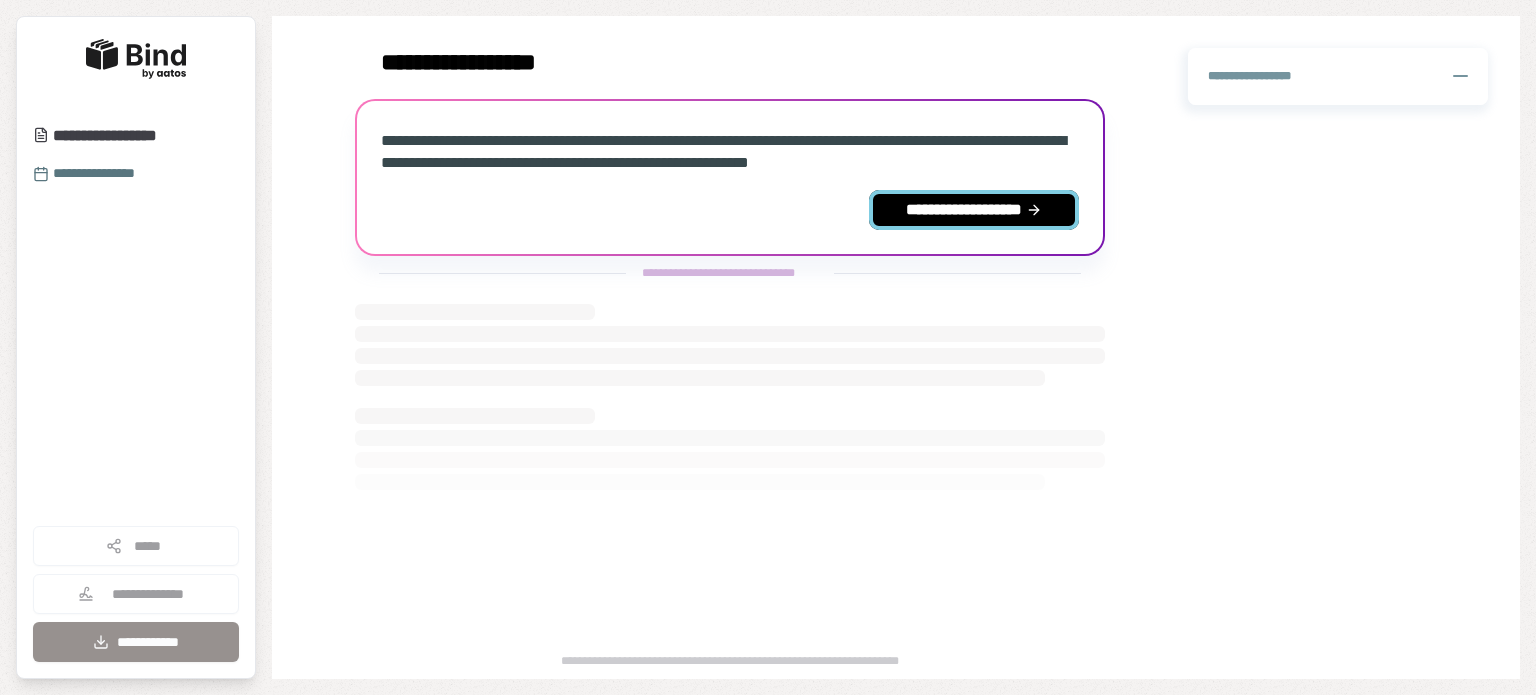 click on "**********" at bounding box center [974, 210] 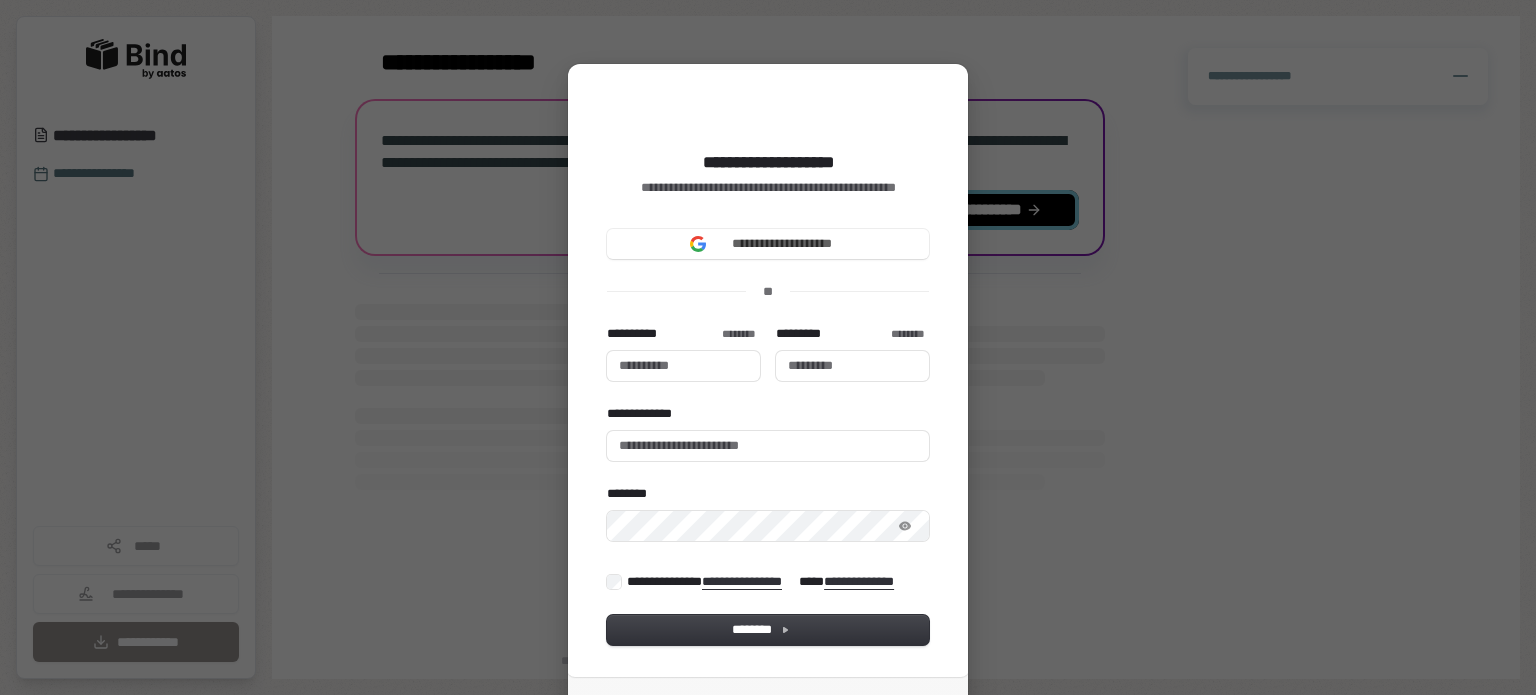 type 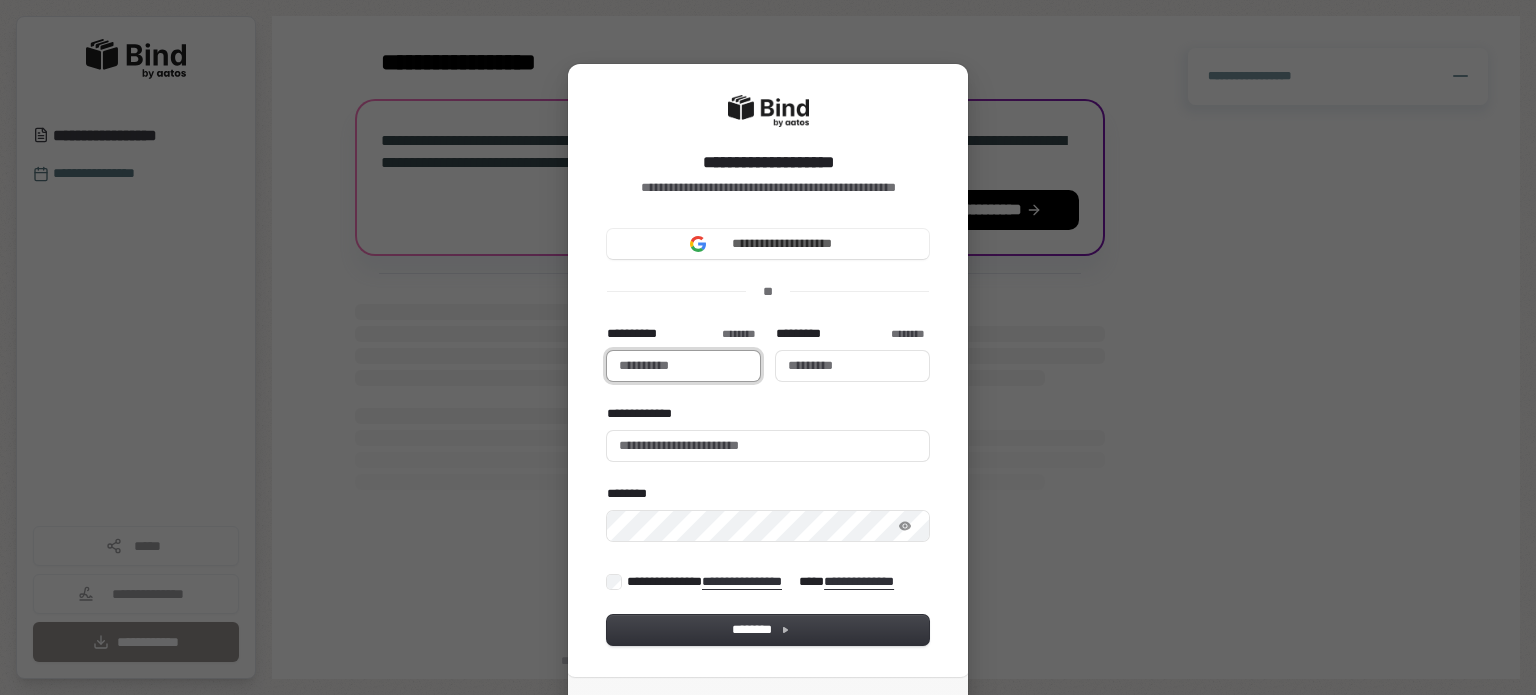 type 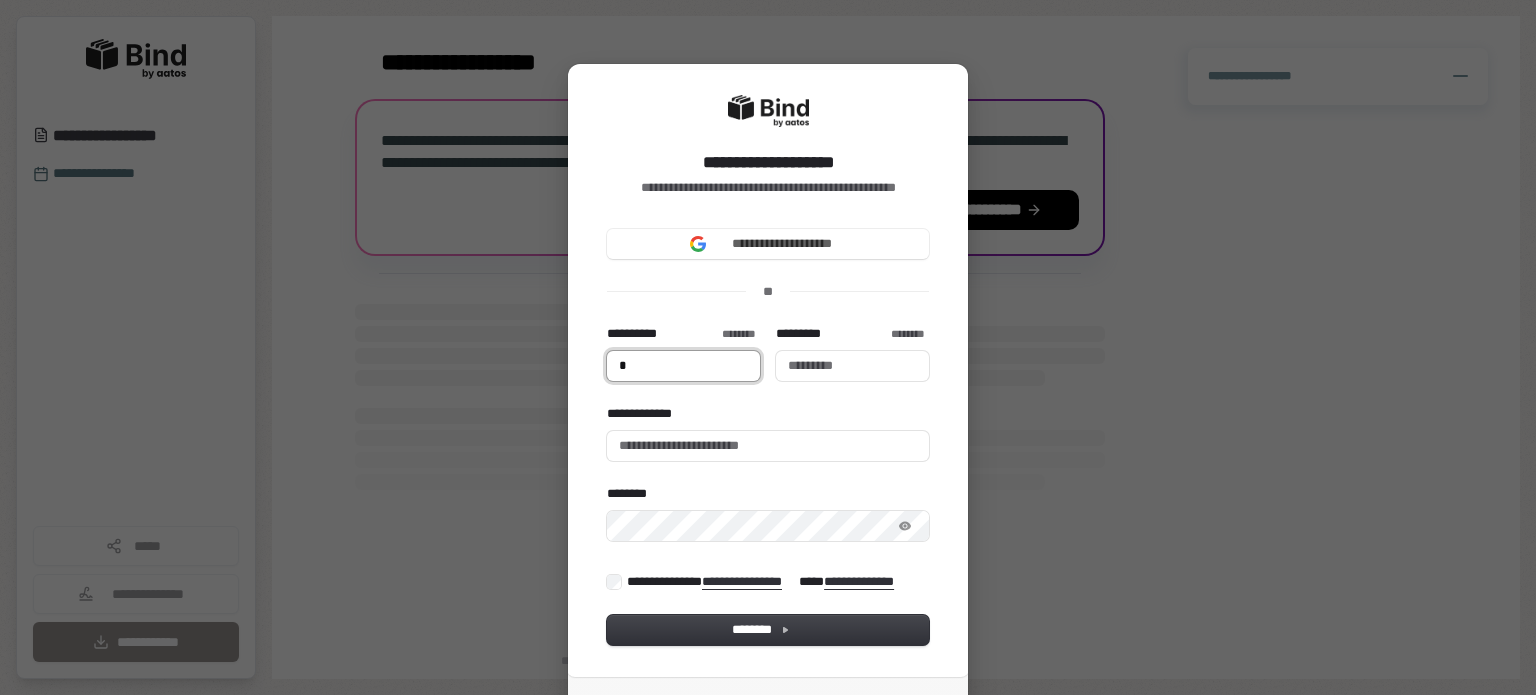 type on "**" 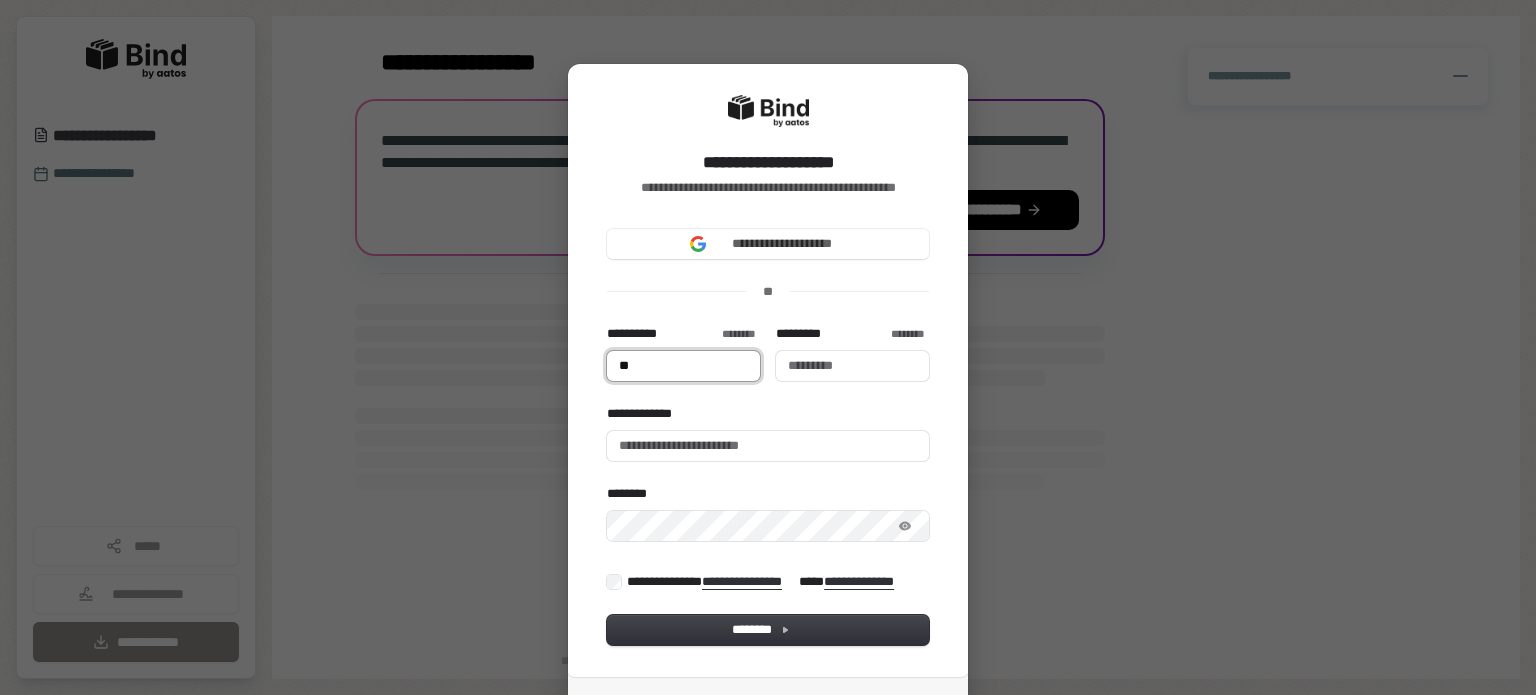 type on "***" 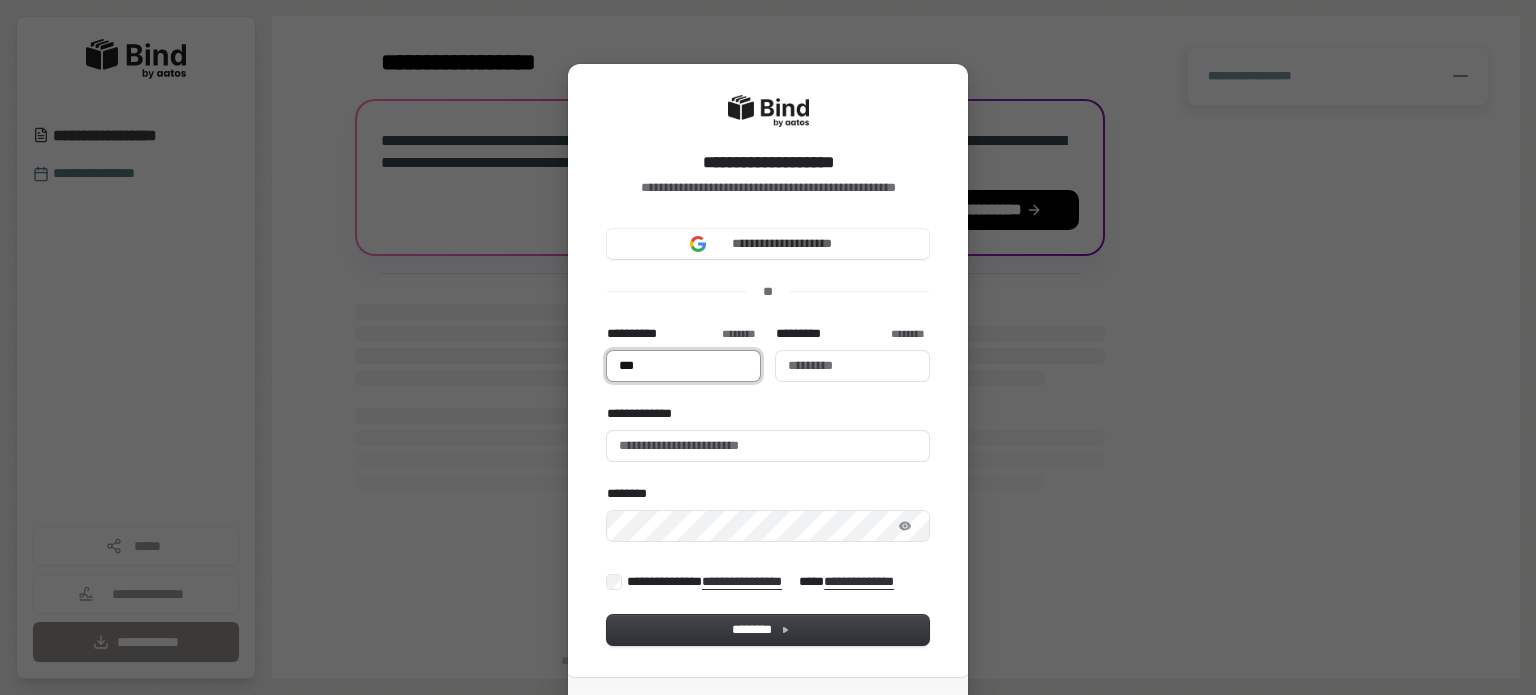 type on "****" 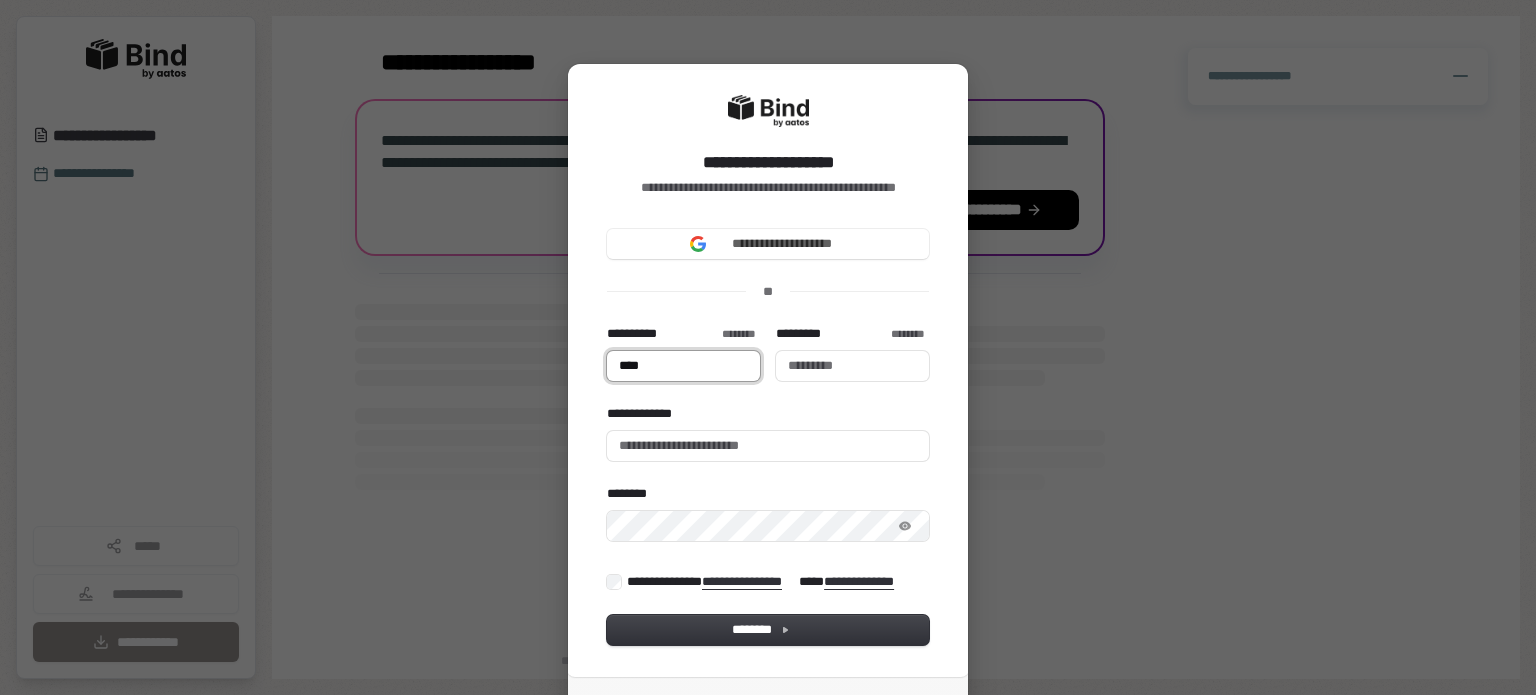 type on "*****" 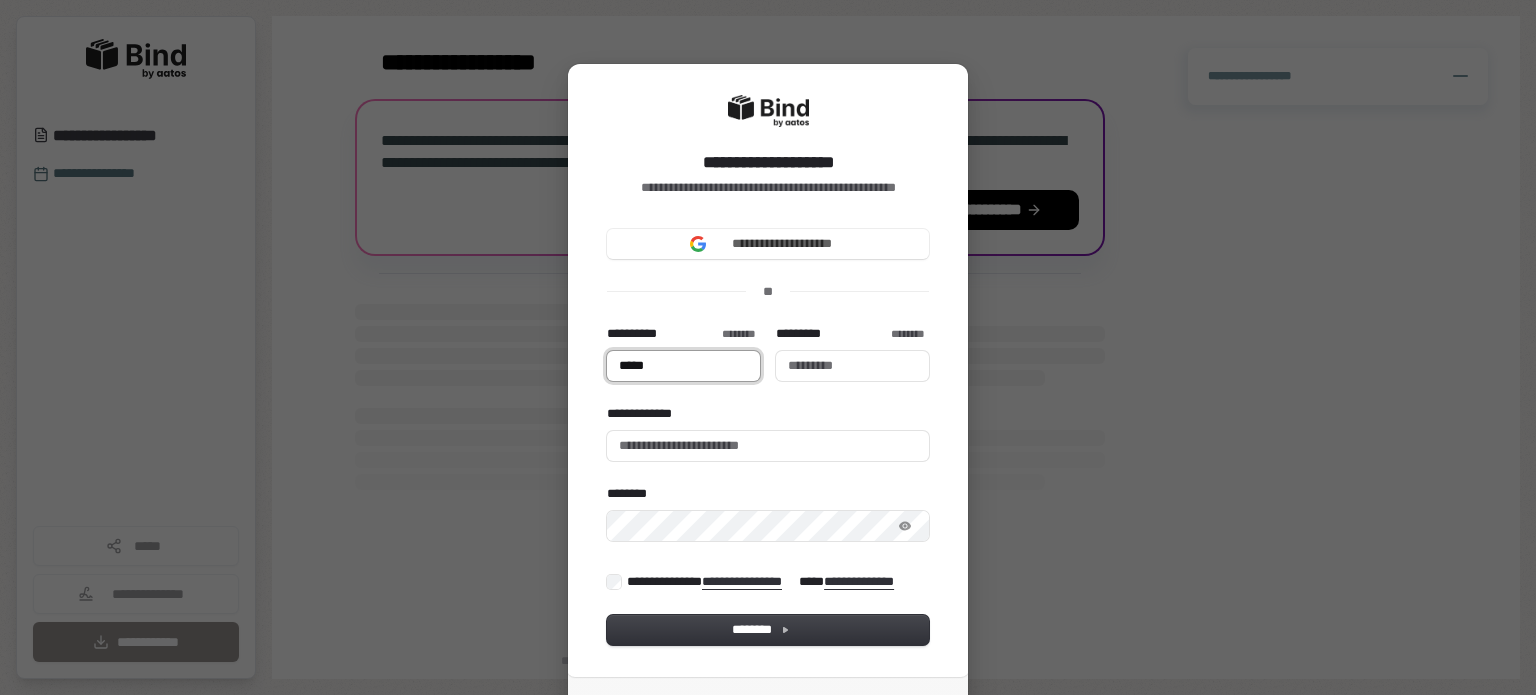 type on "******" 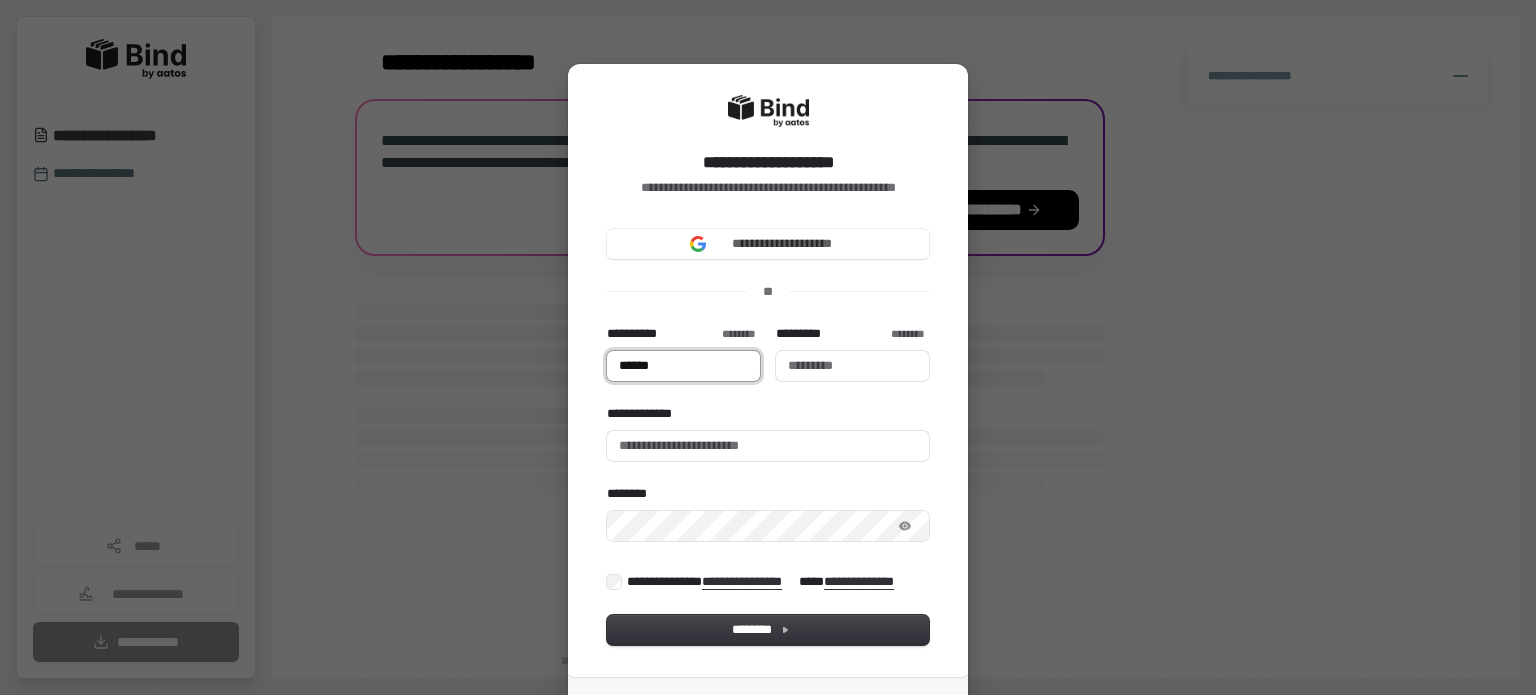 type on "*****" 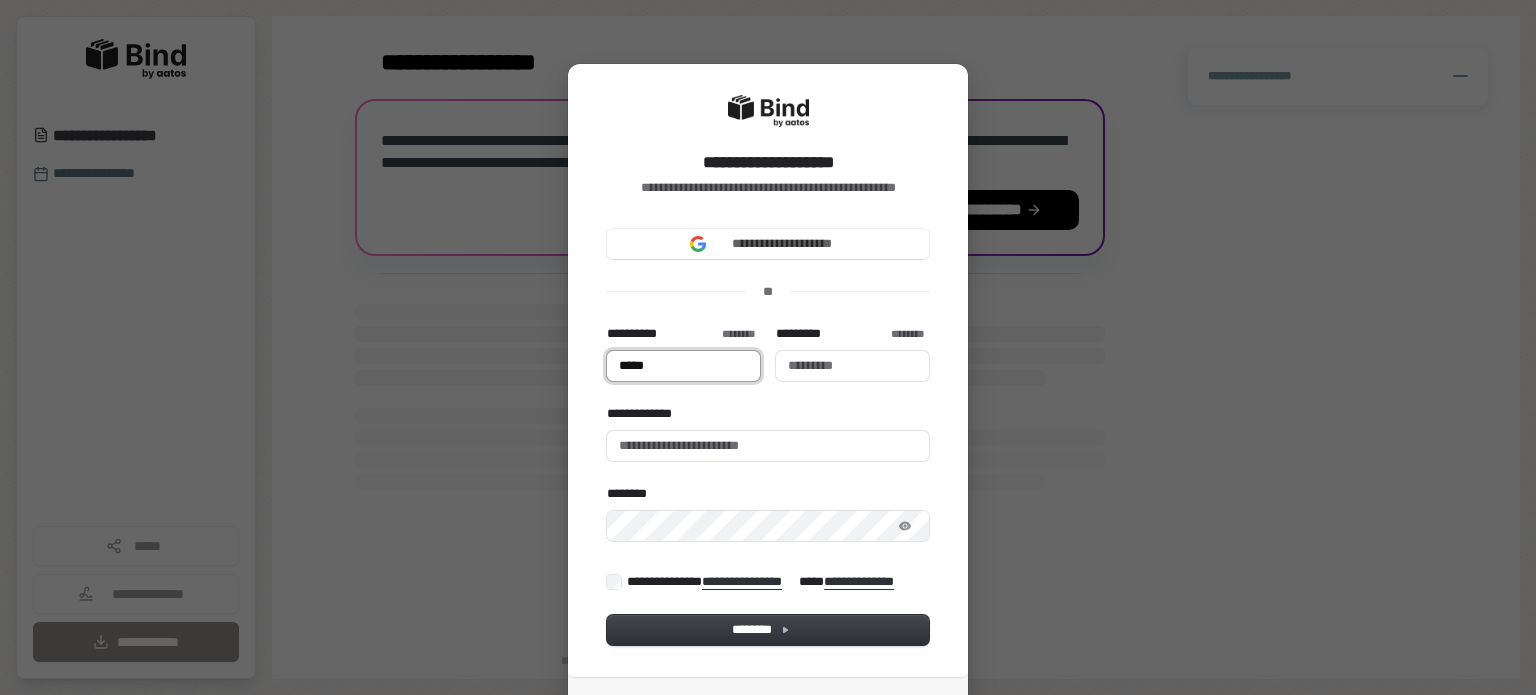 type on "****" 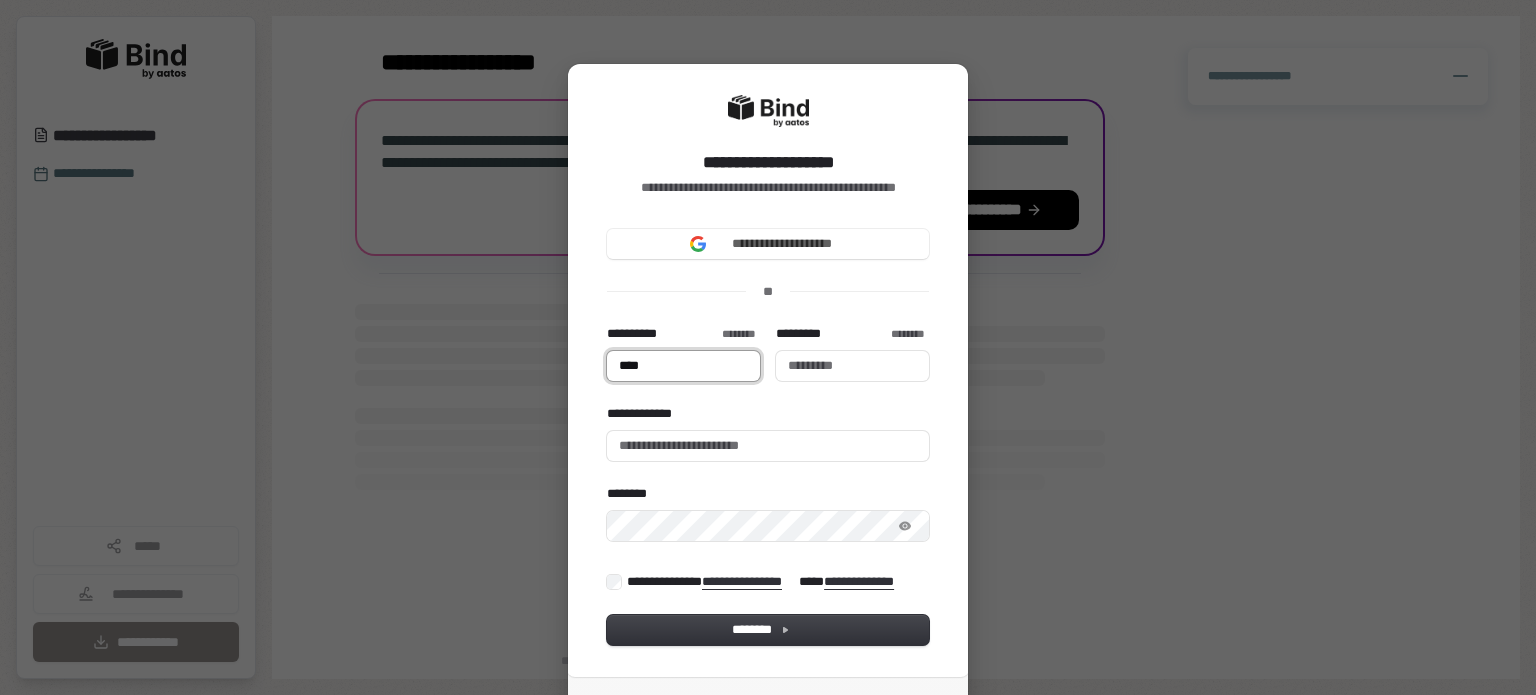 type on "***" 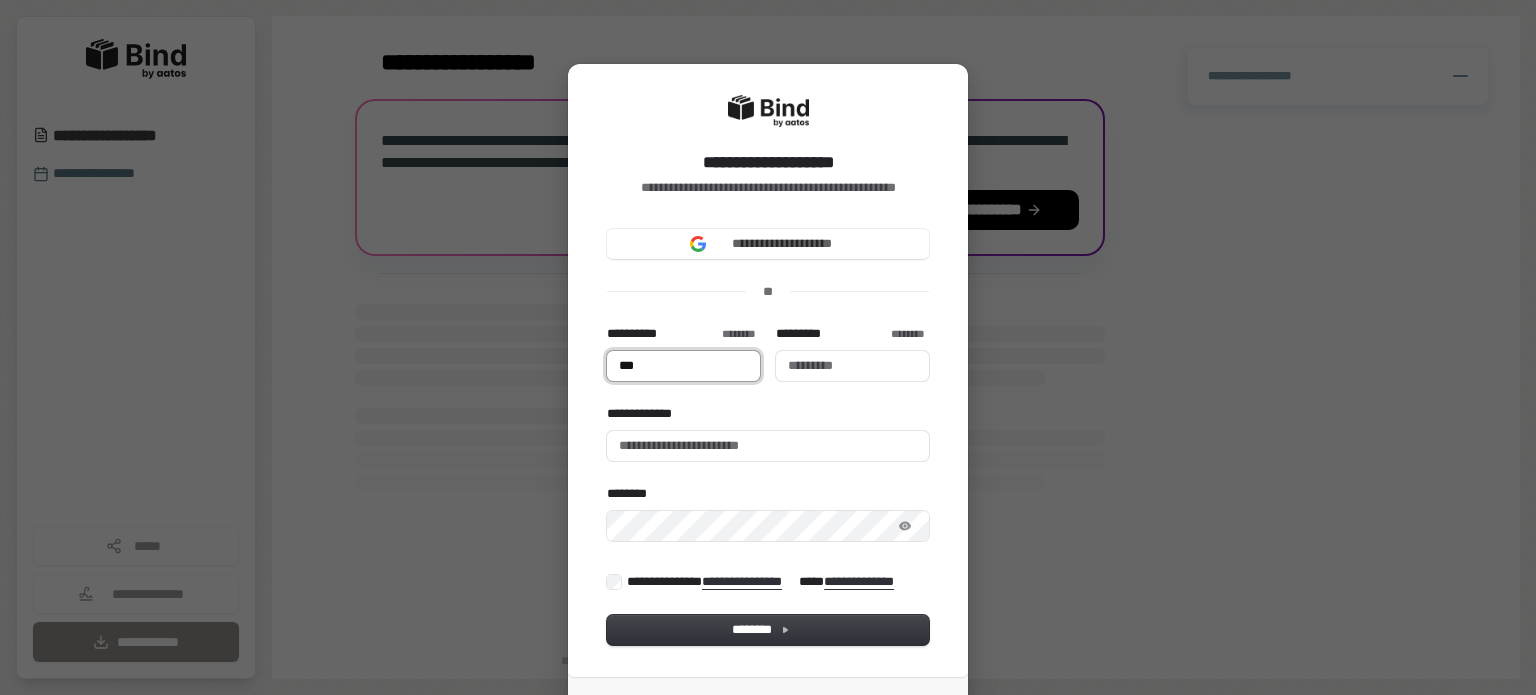 type on "**" 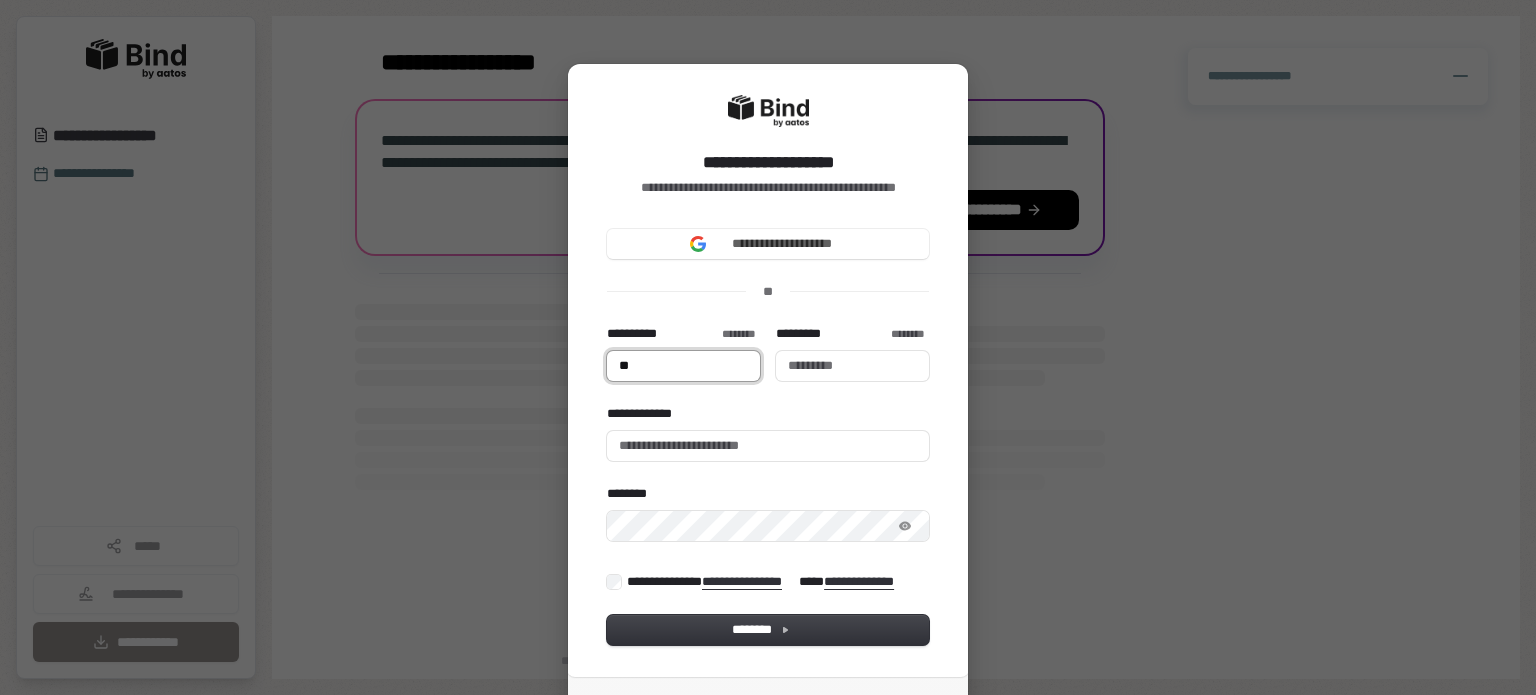 type on "*" 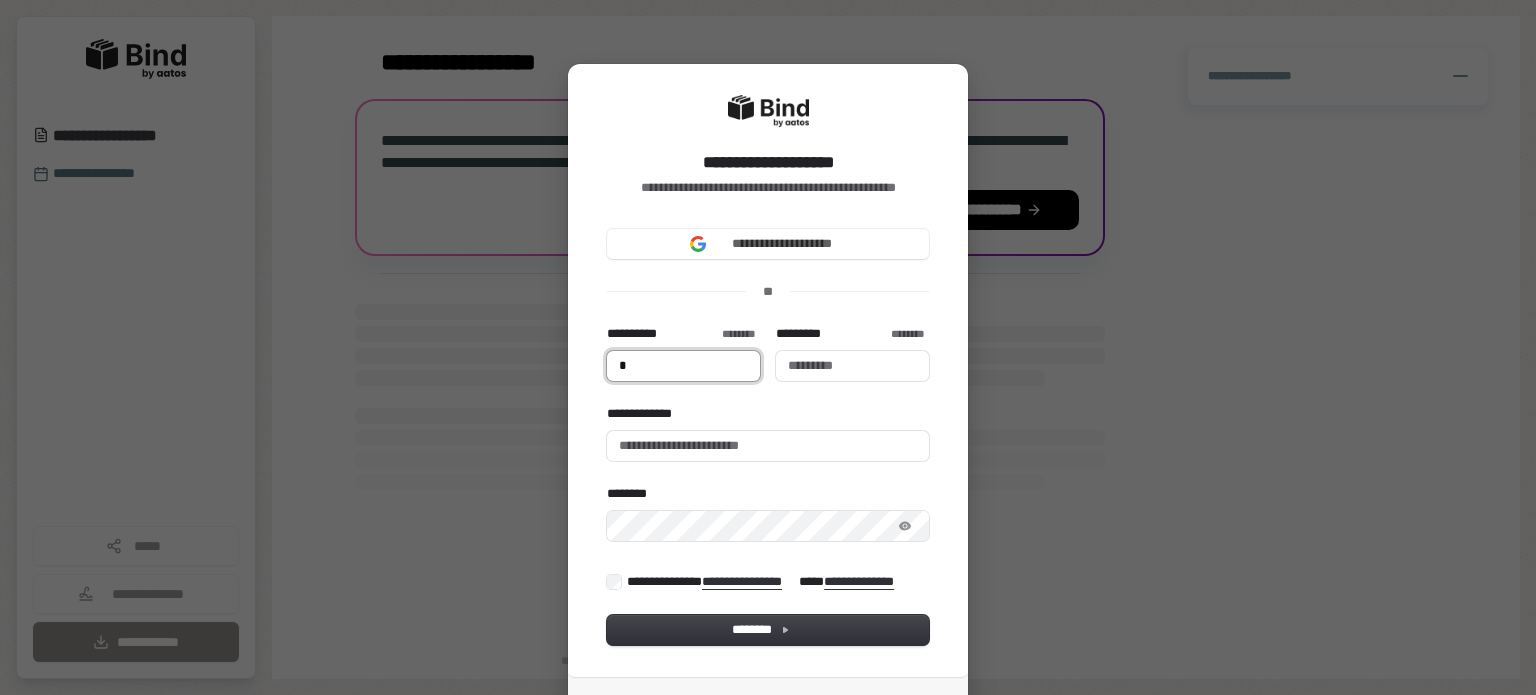 type 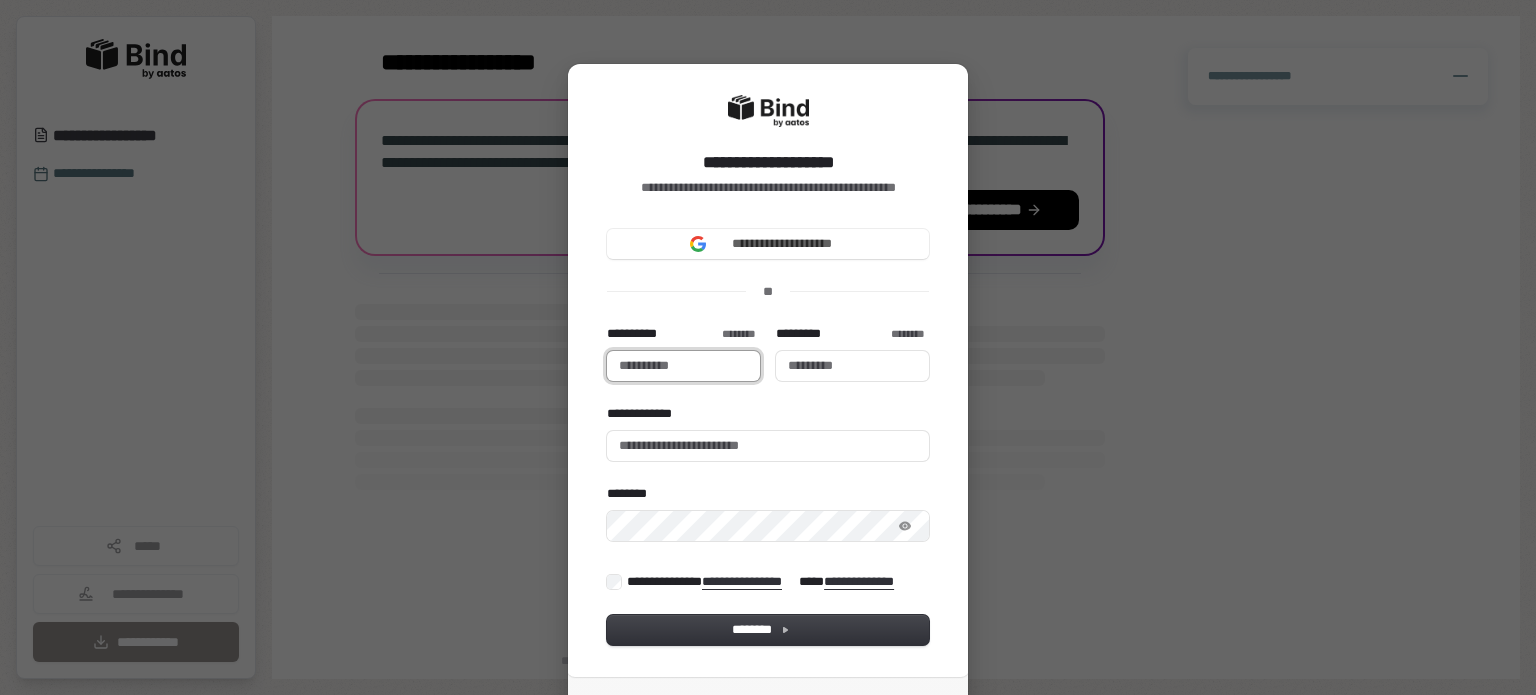 type on "*" 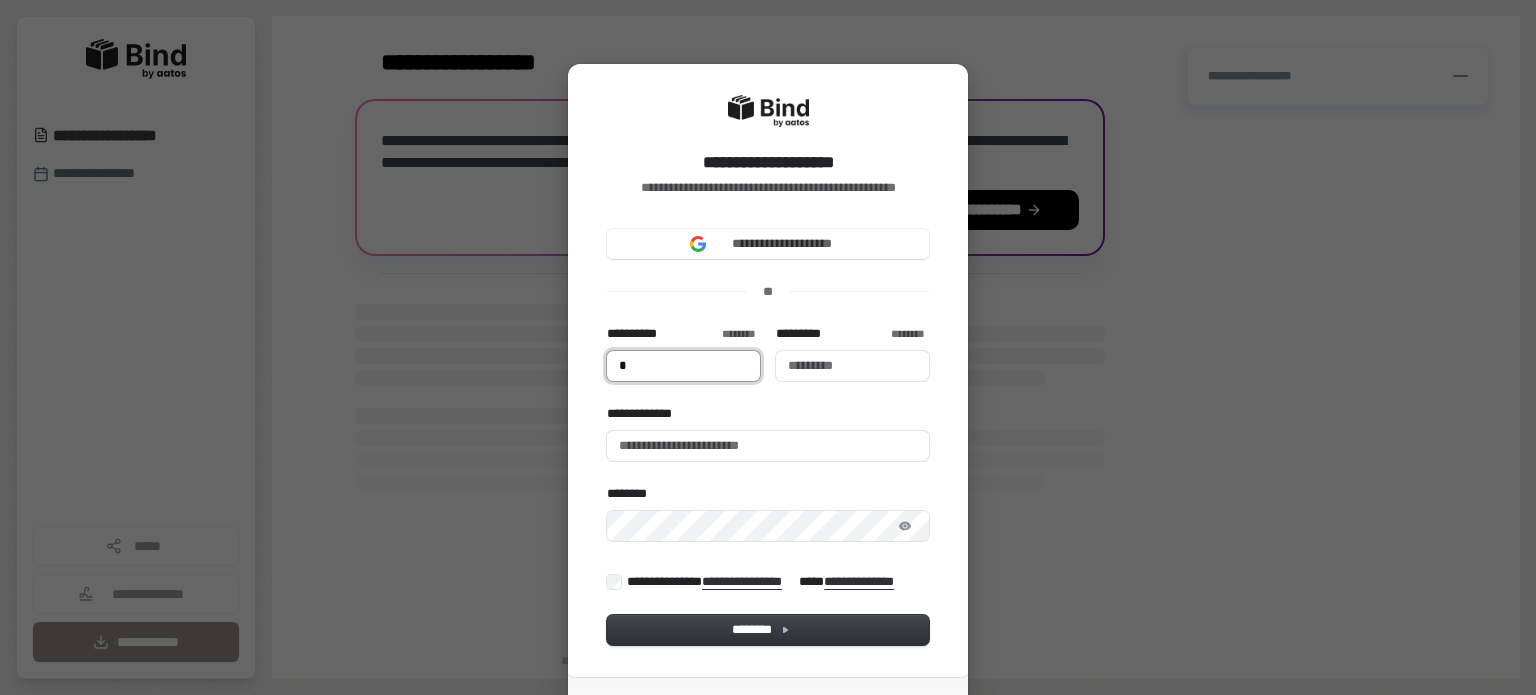 type on "**" 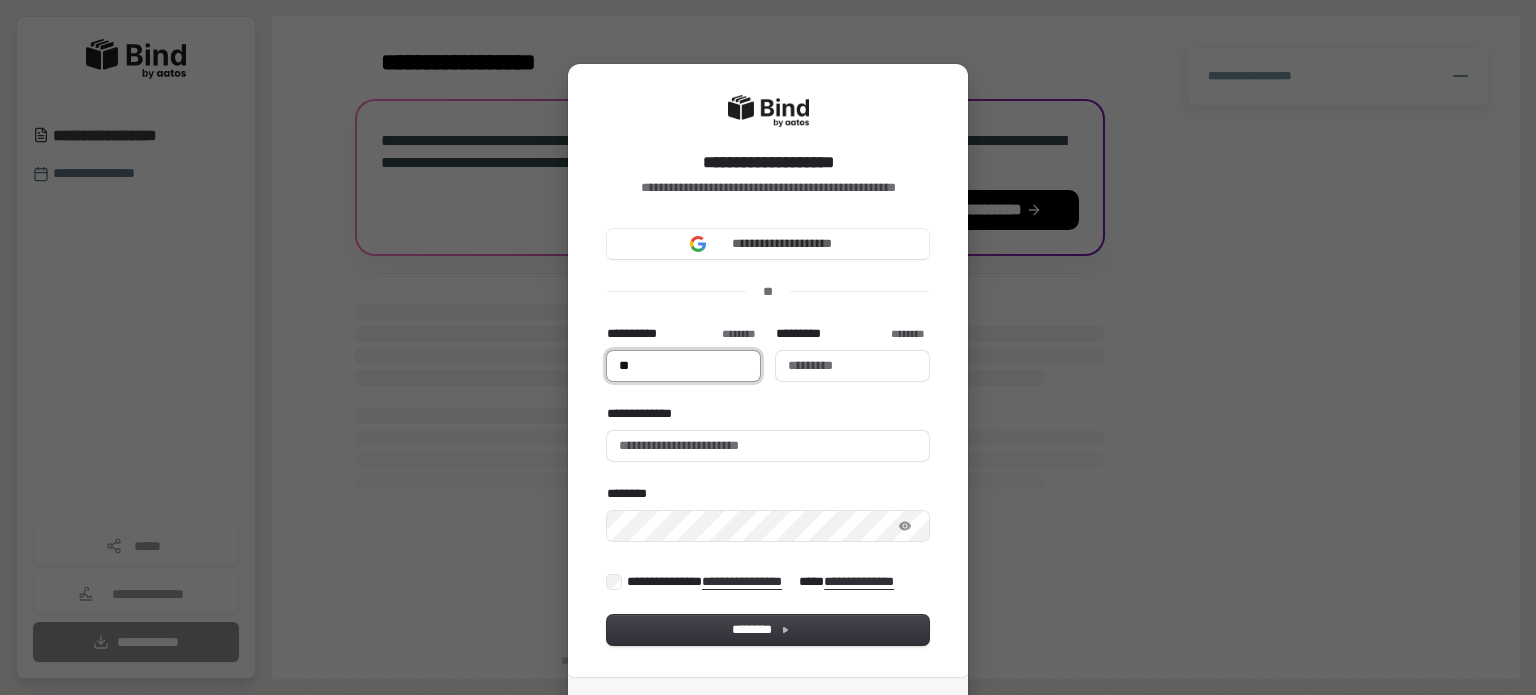 type on "***" 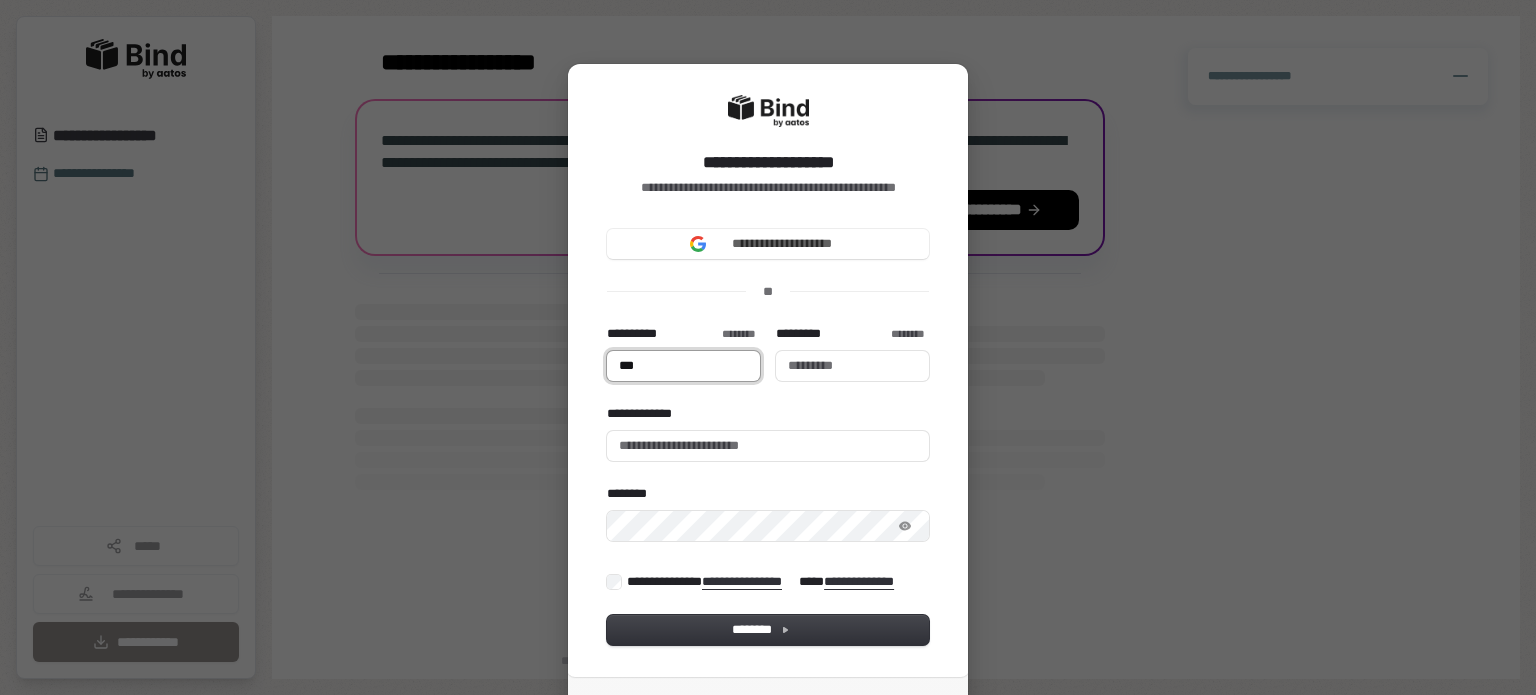 type on "****" 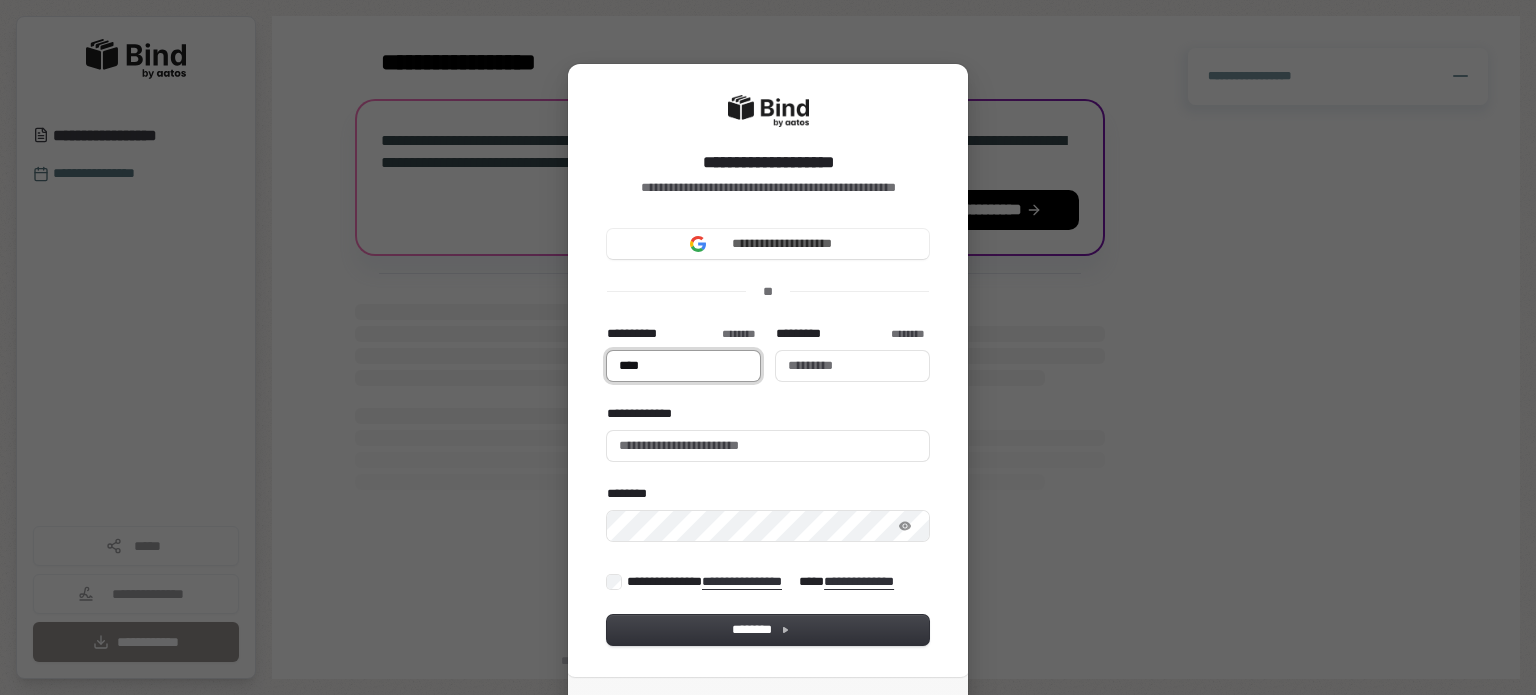 type on "*****" 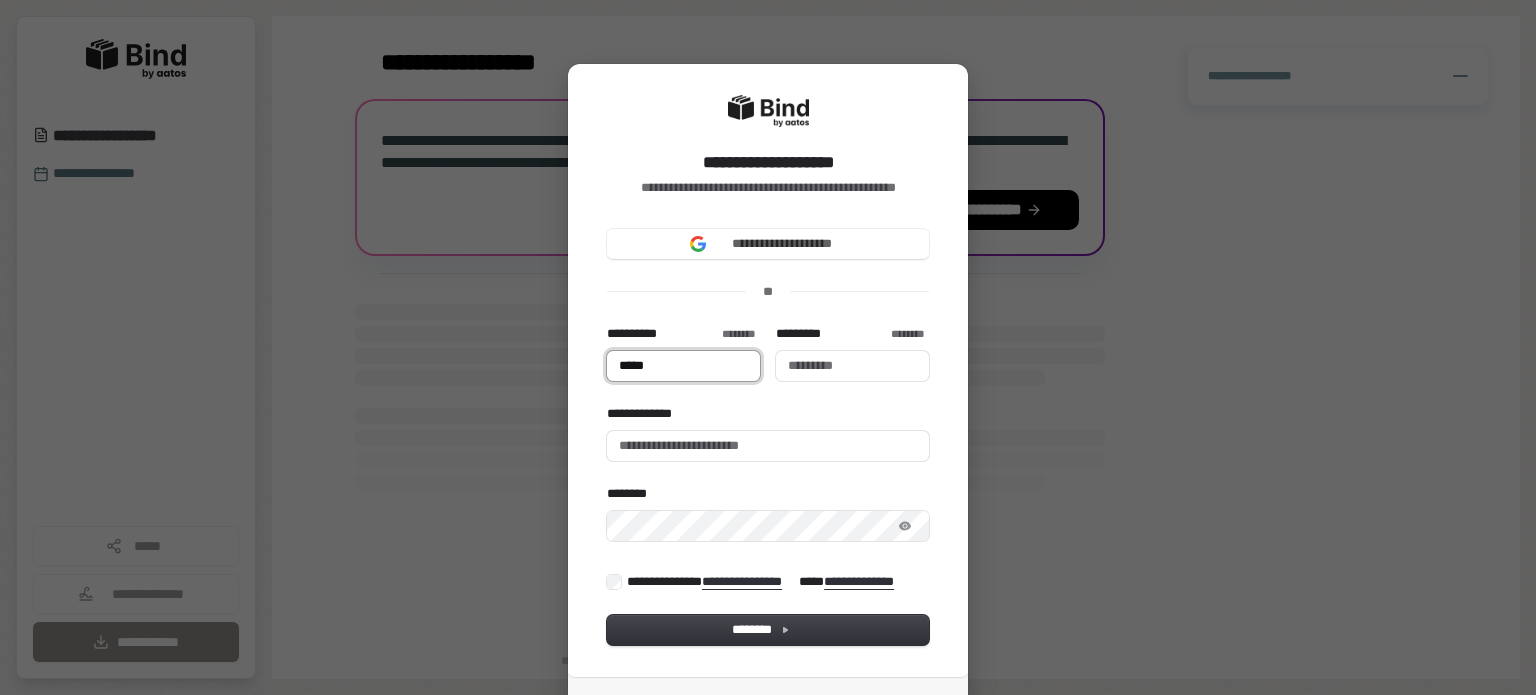 type on "******" 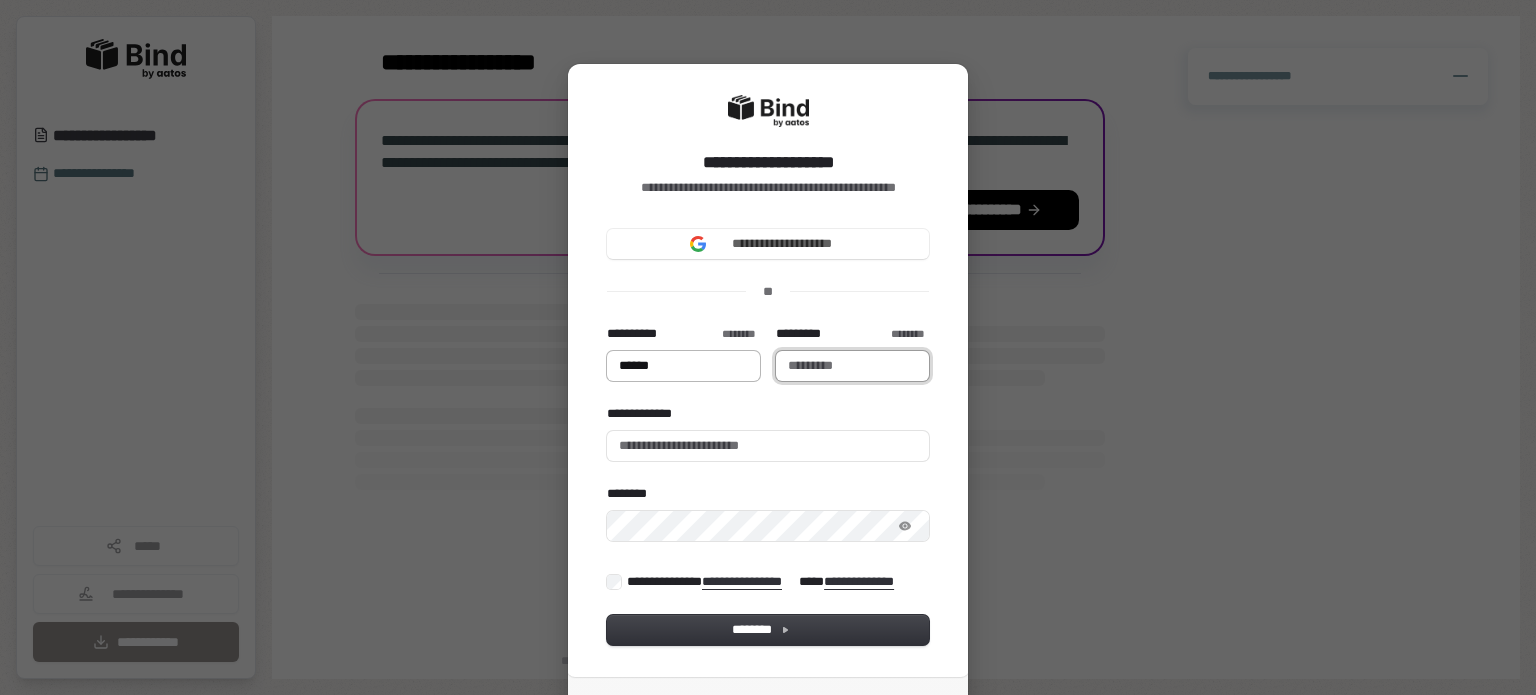type on "******" 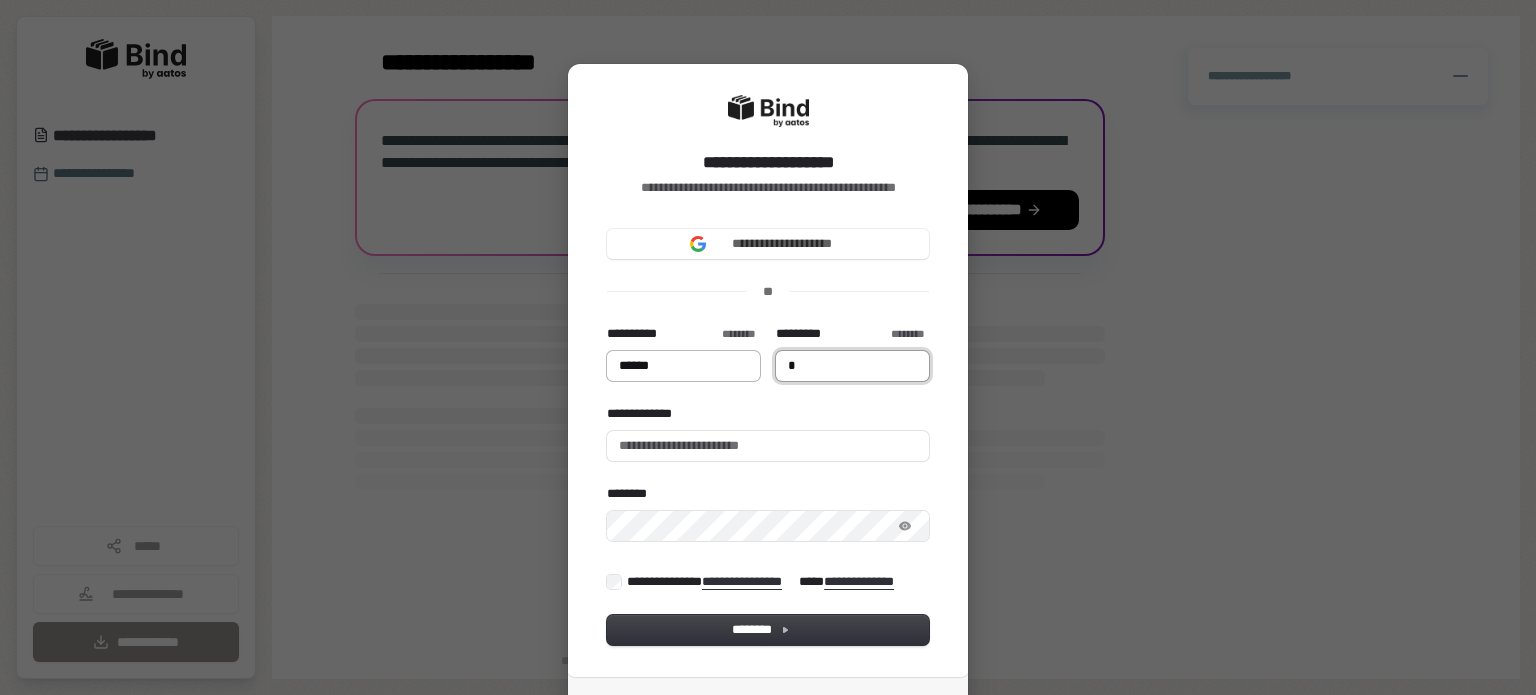 type on "******" 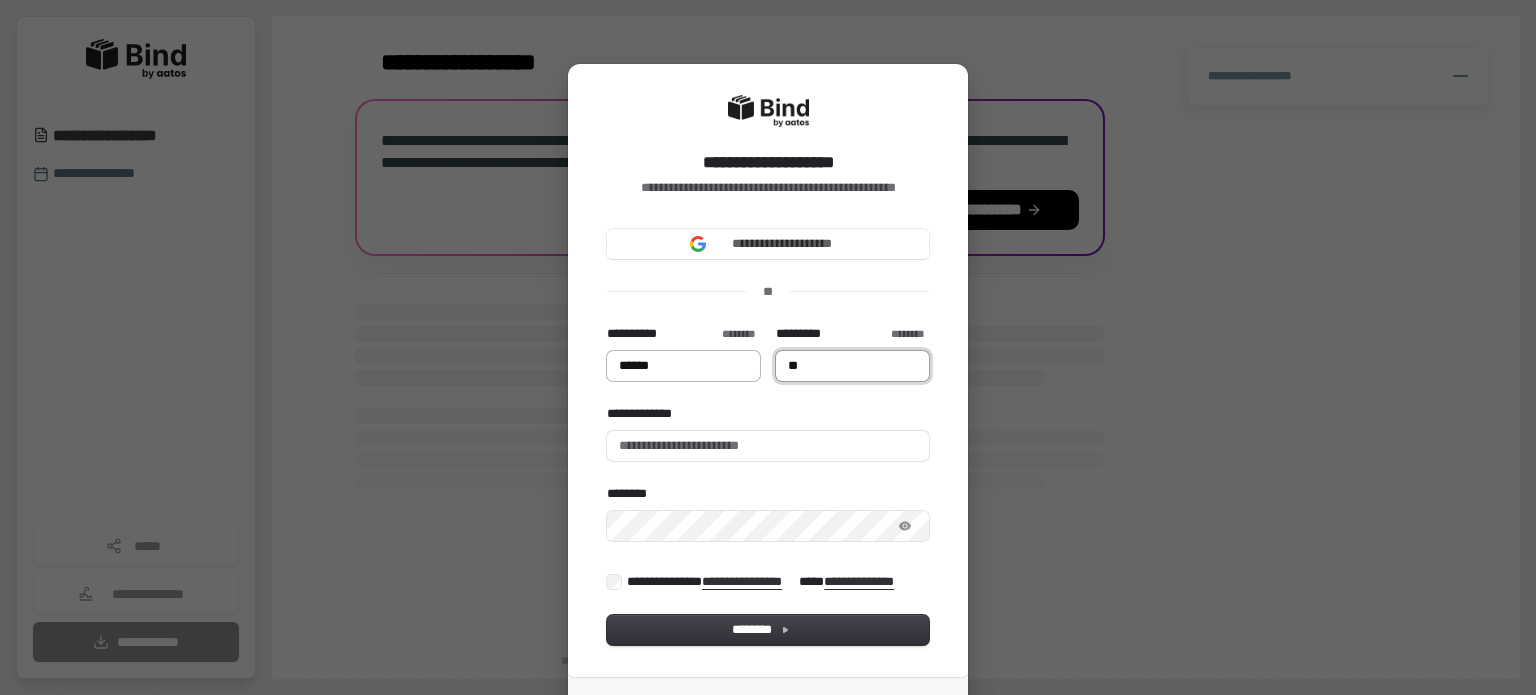 type on "******" 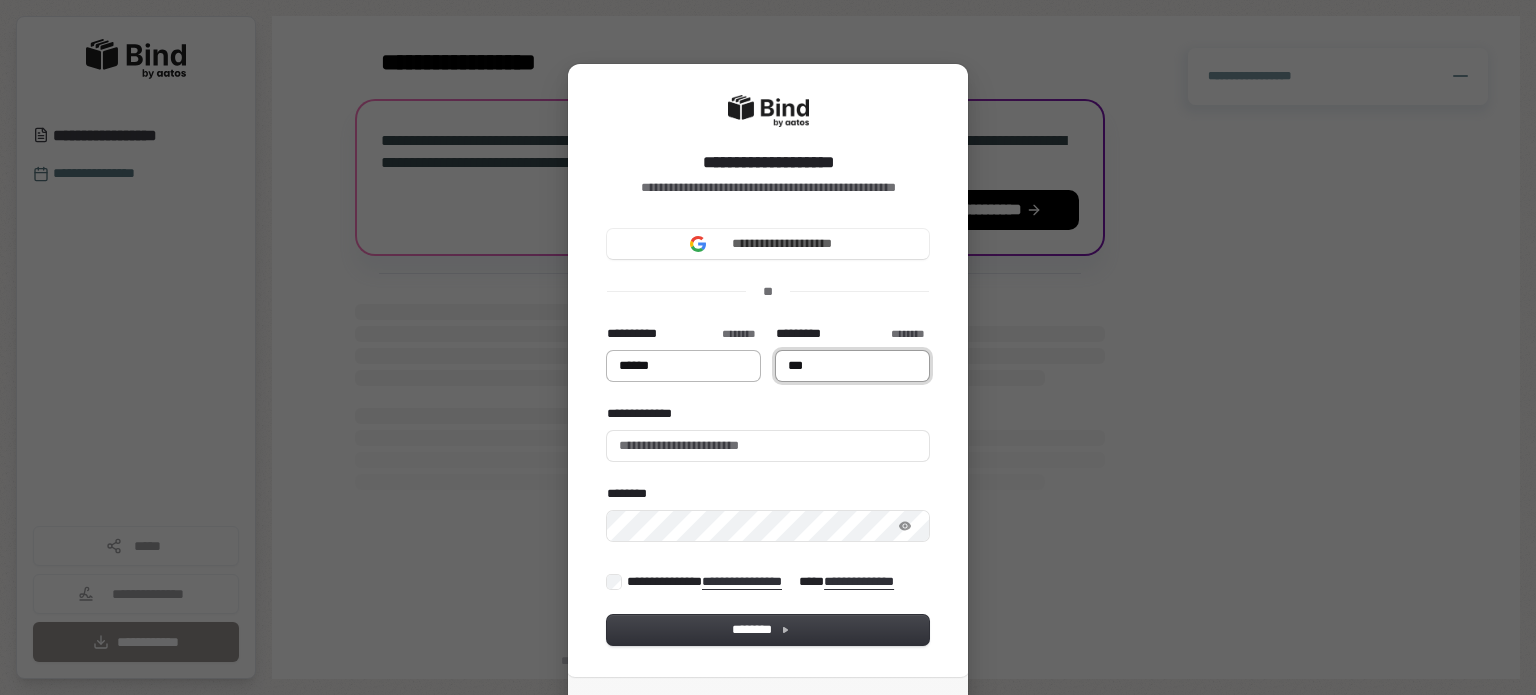type on "******" 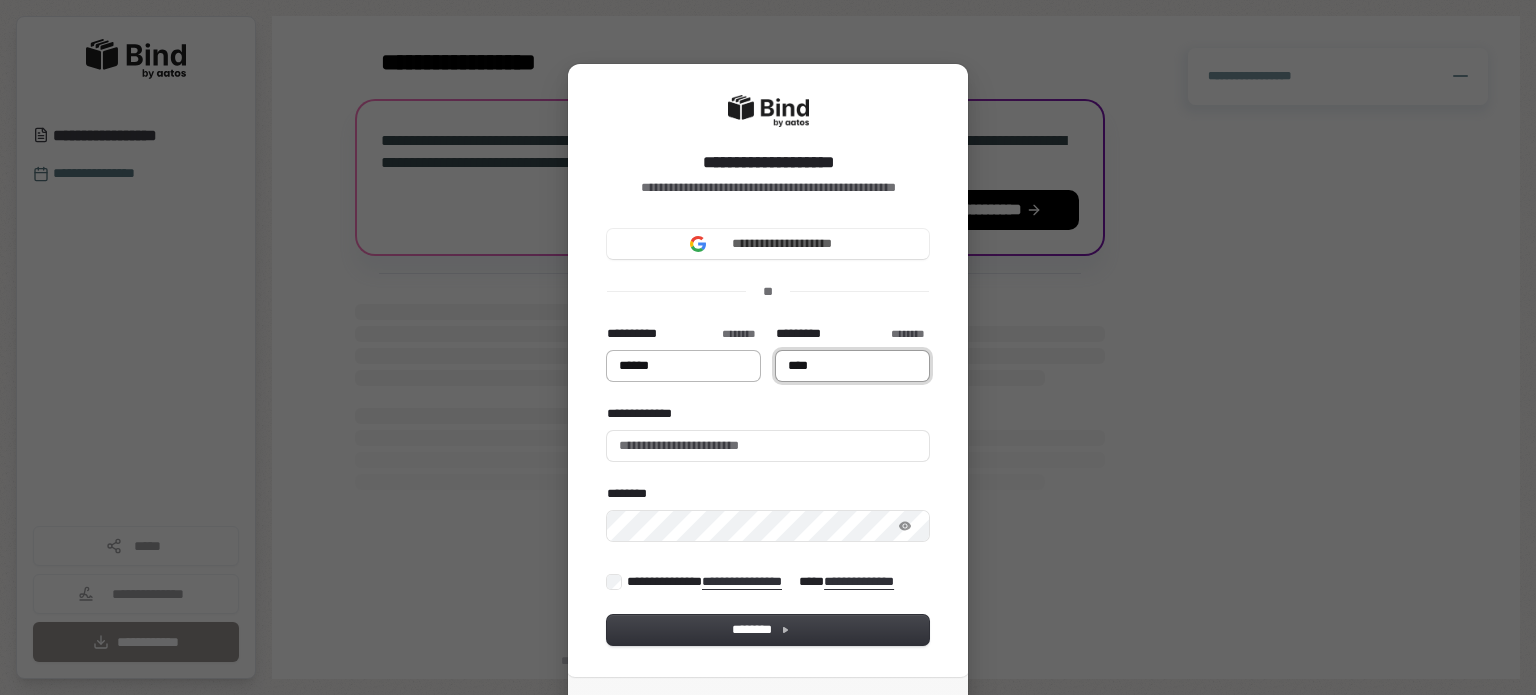 type on "******" 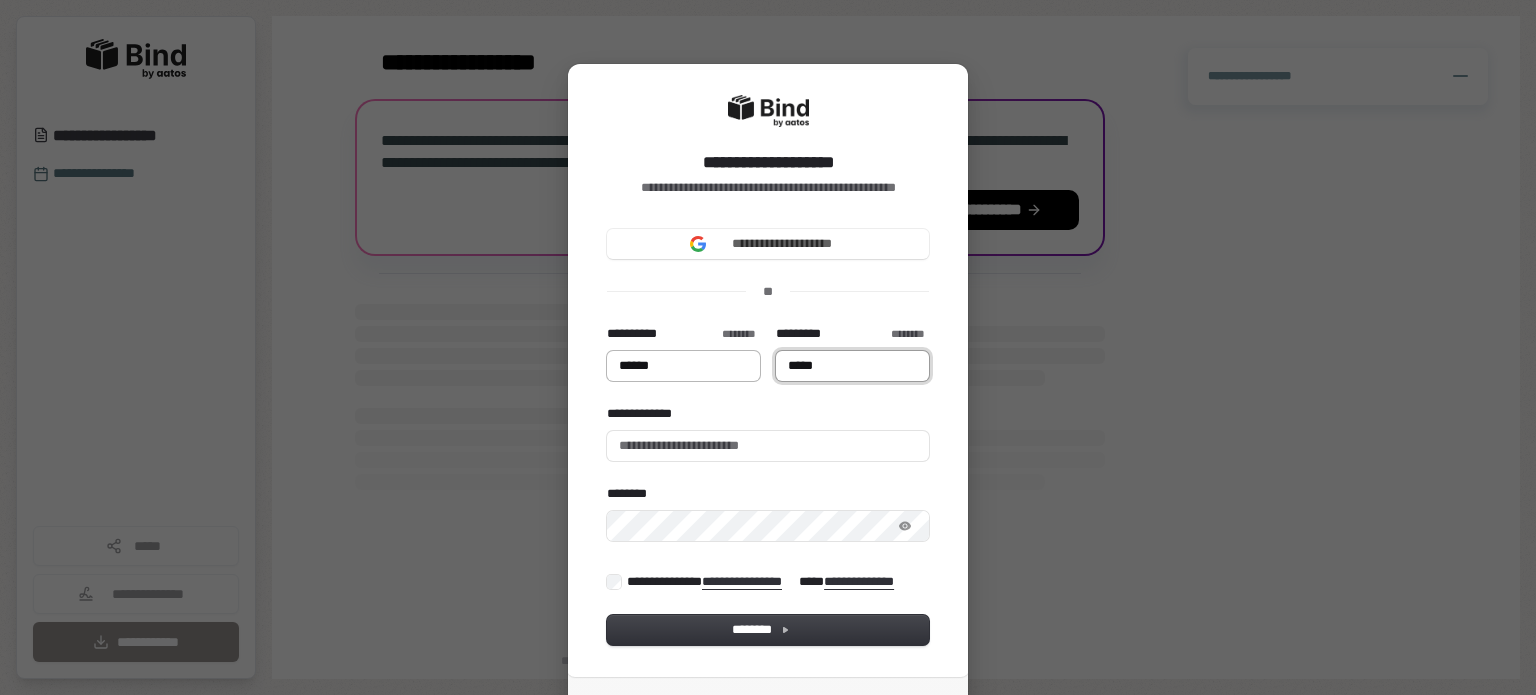 type on "******" 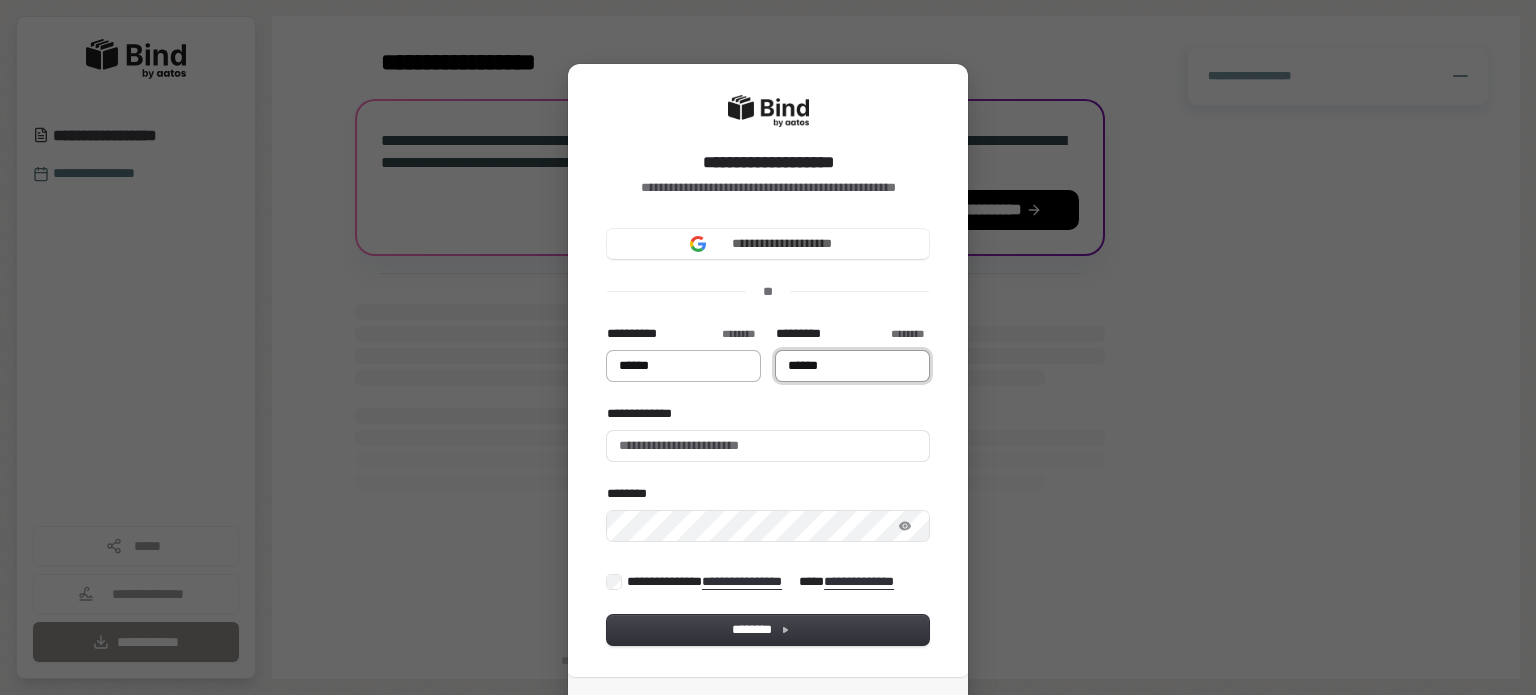 type on "******" 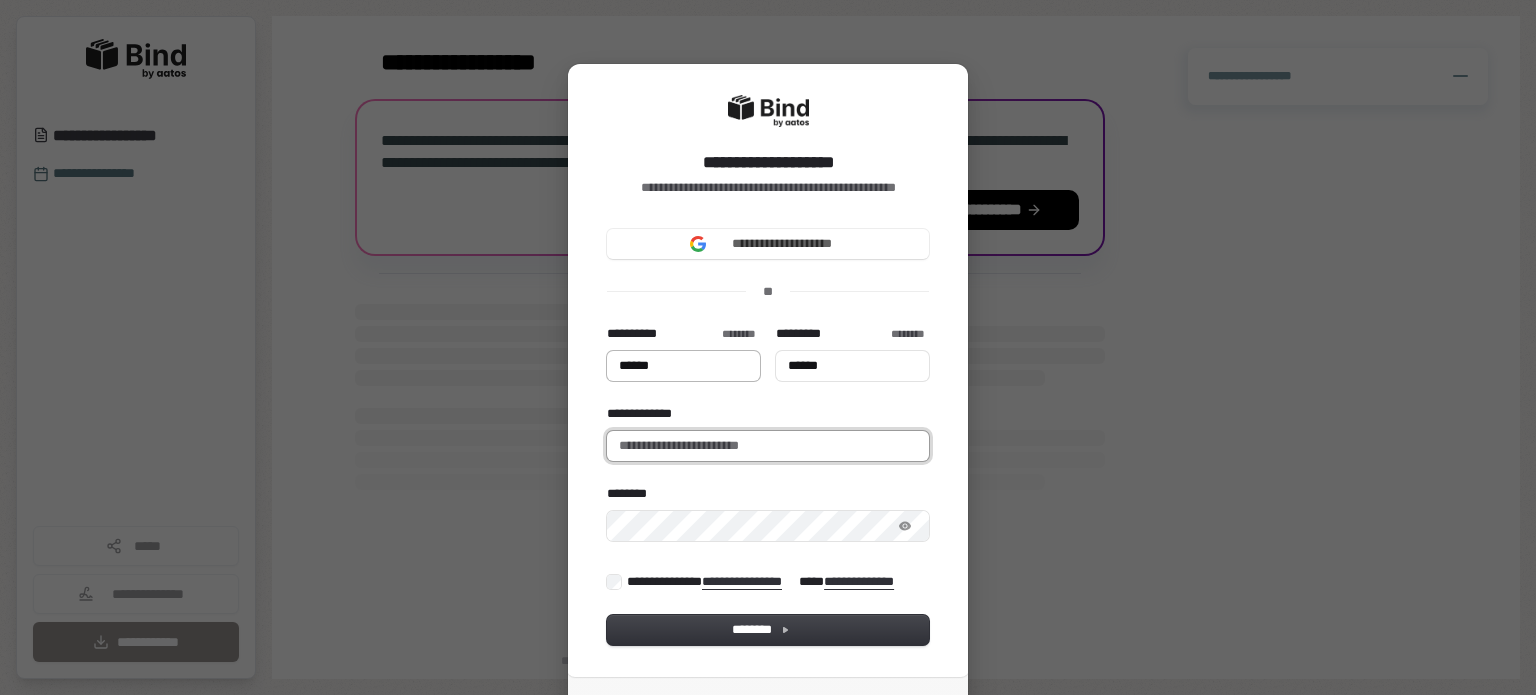 type on "******" 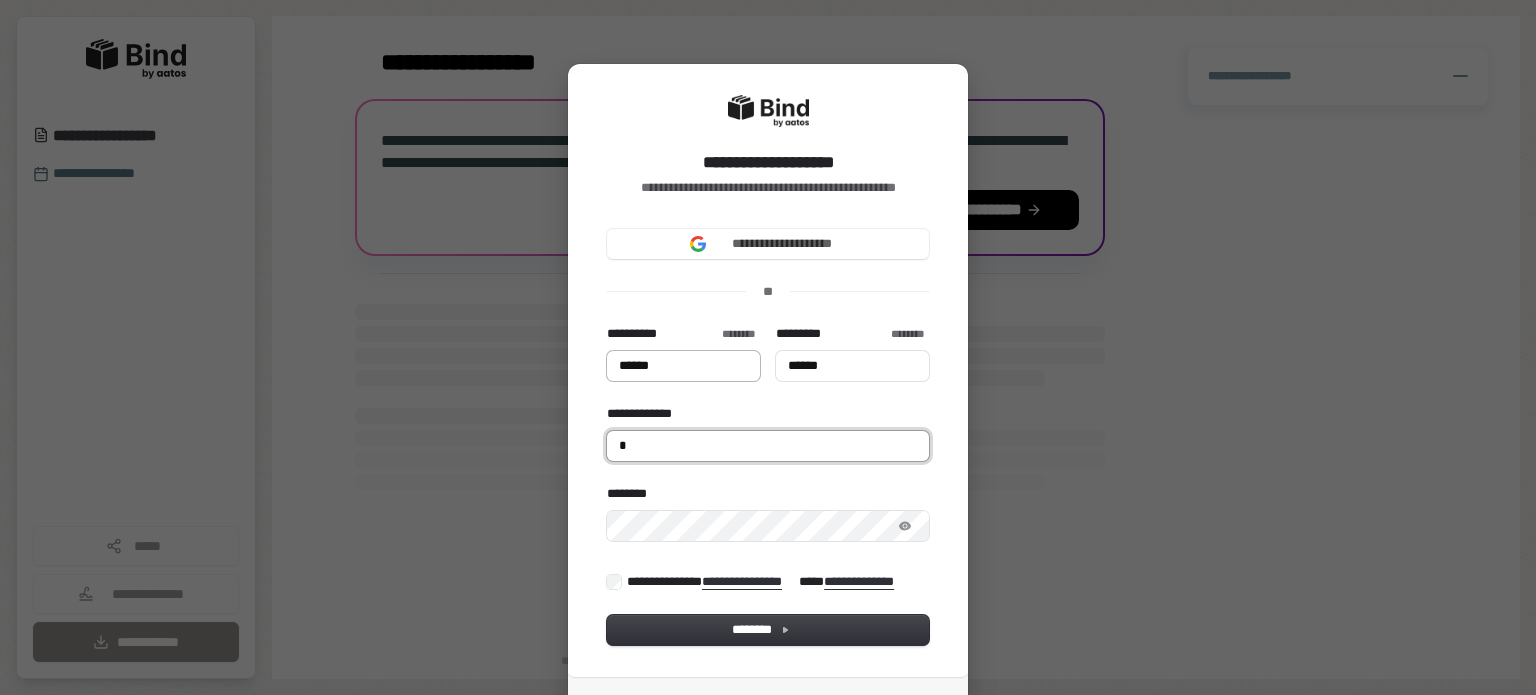 type on "******" 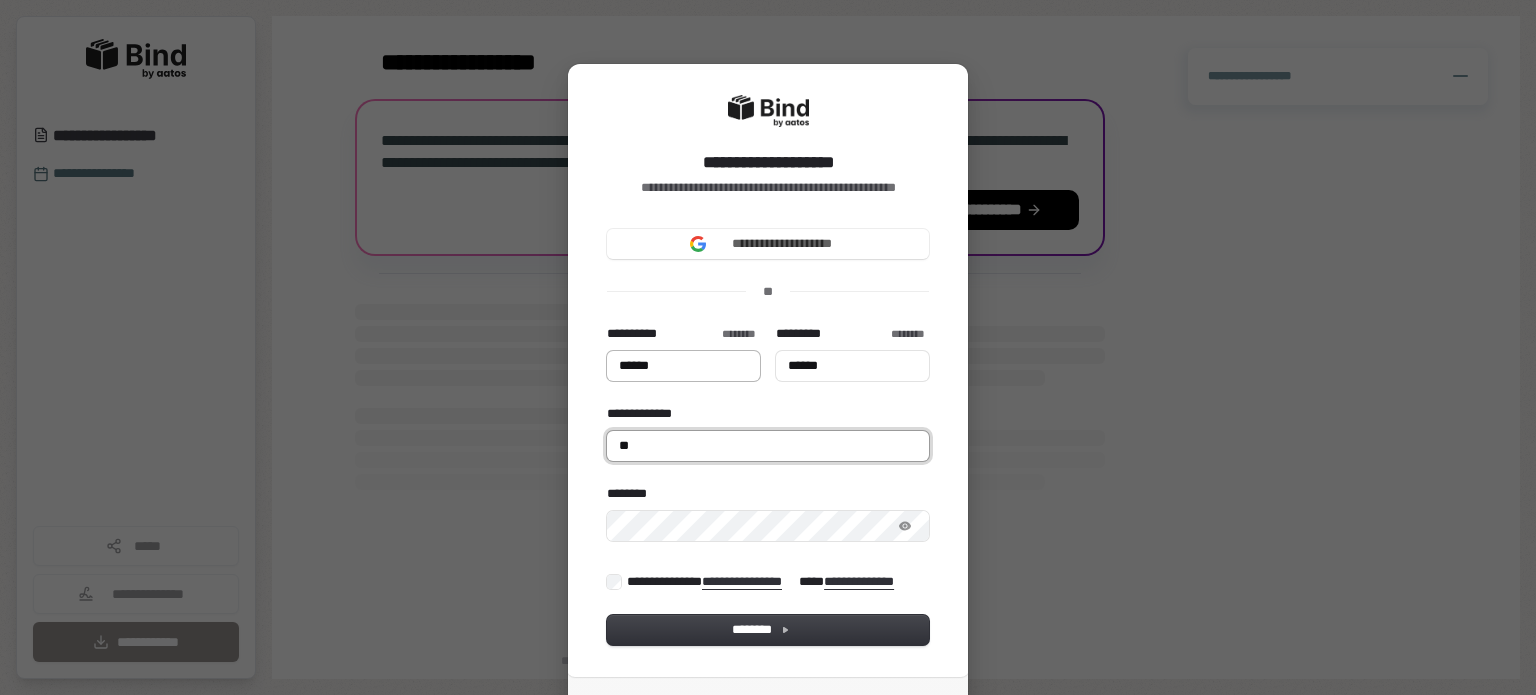 type on "******" 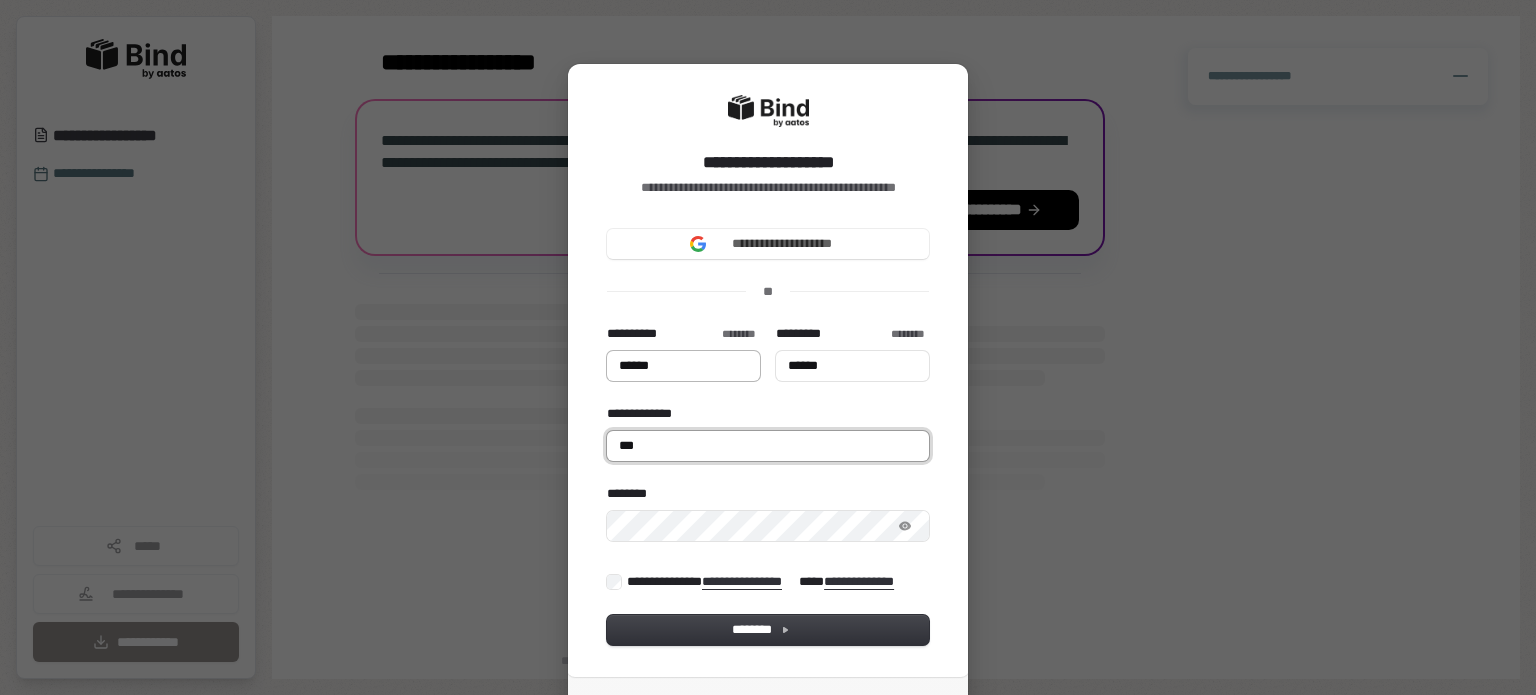 type on "******" 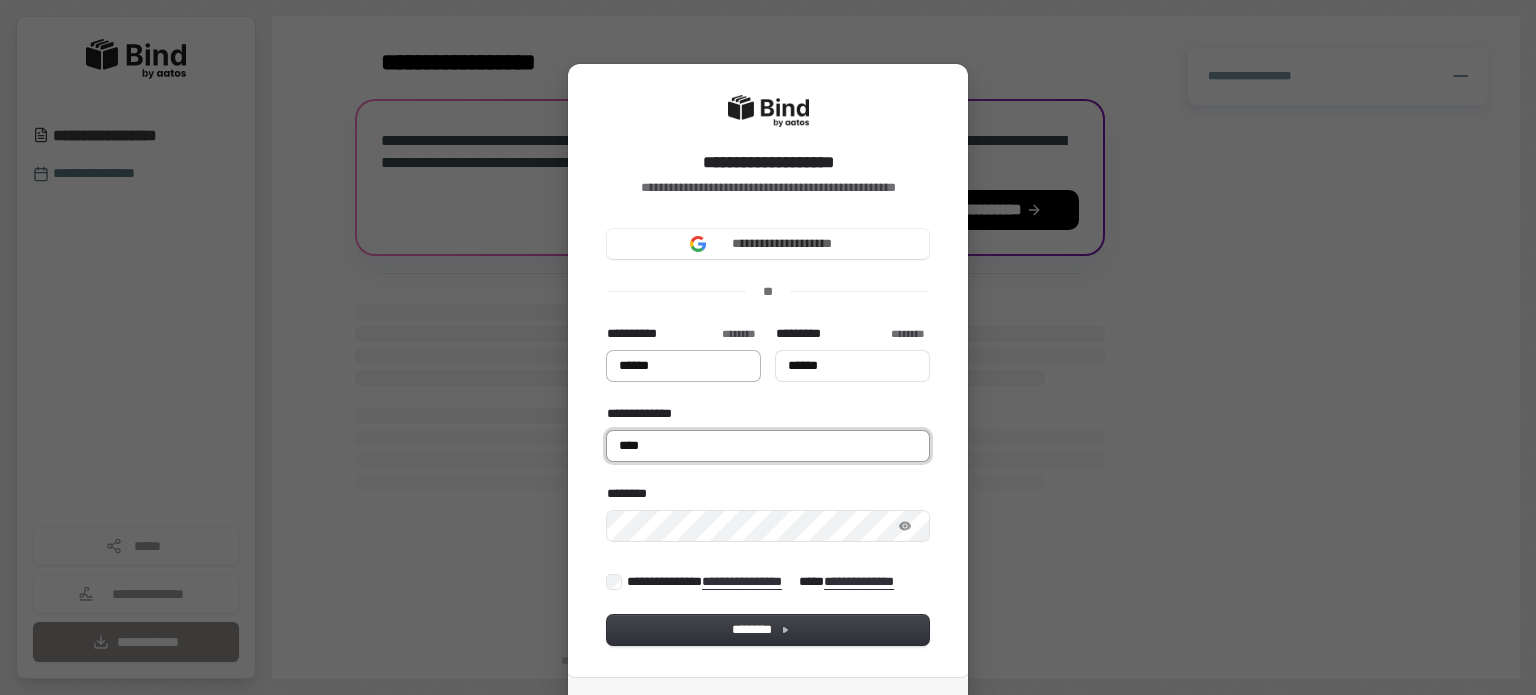 type on "******" 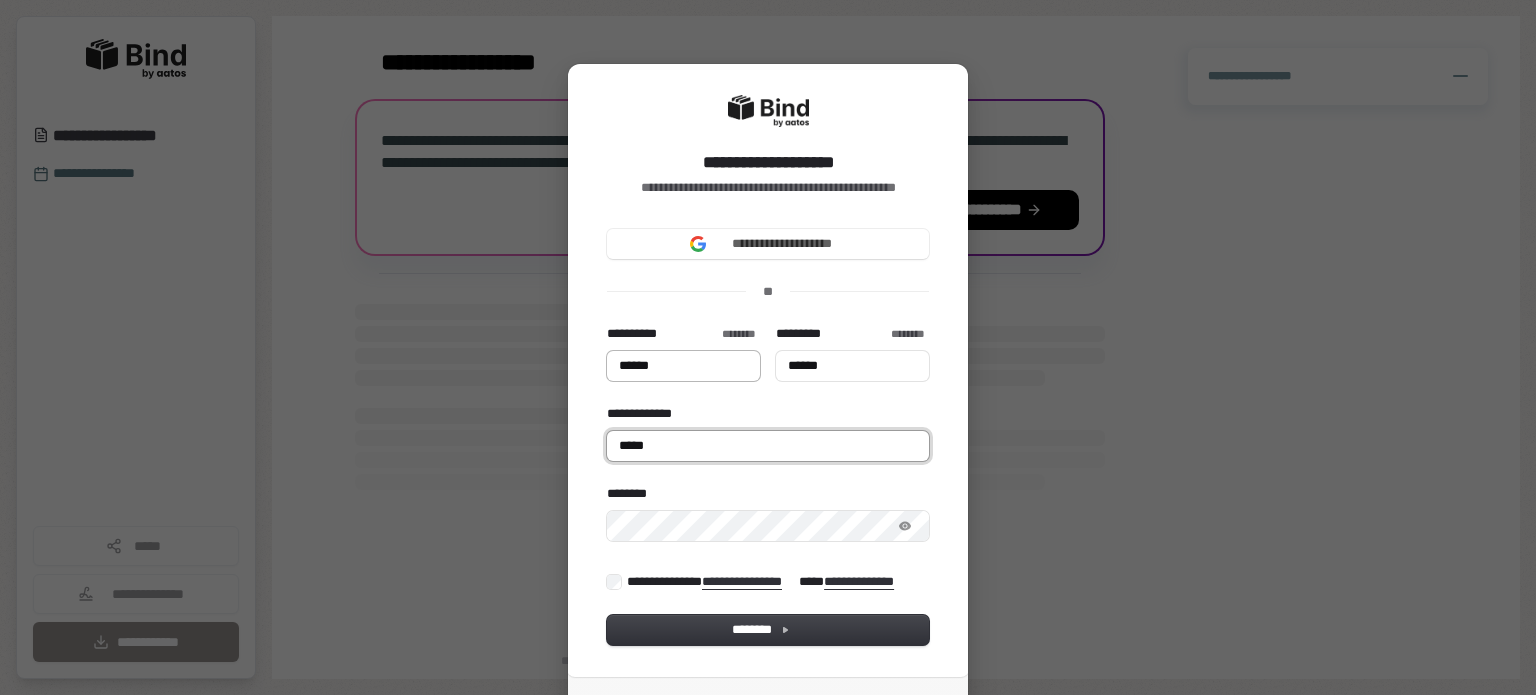 type on "******" 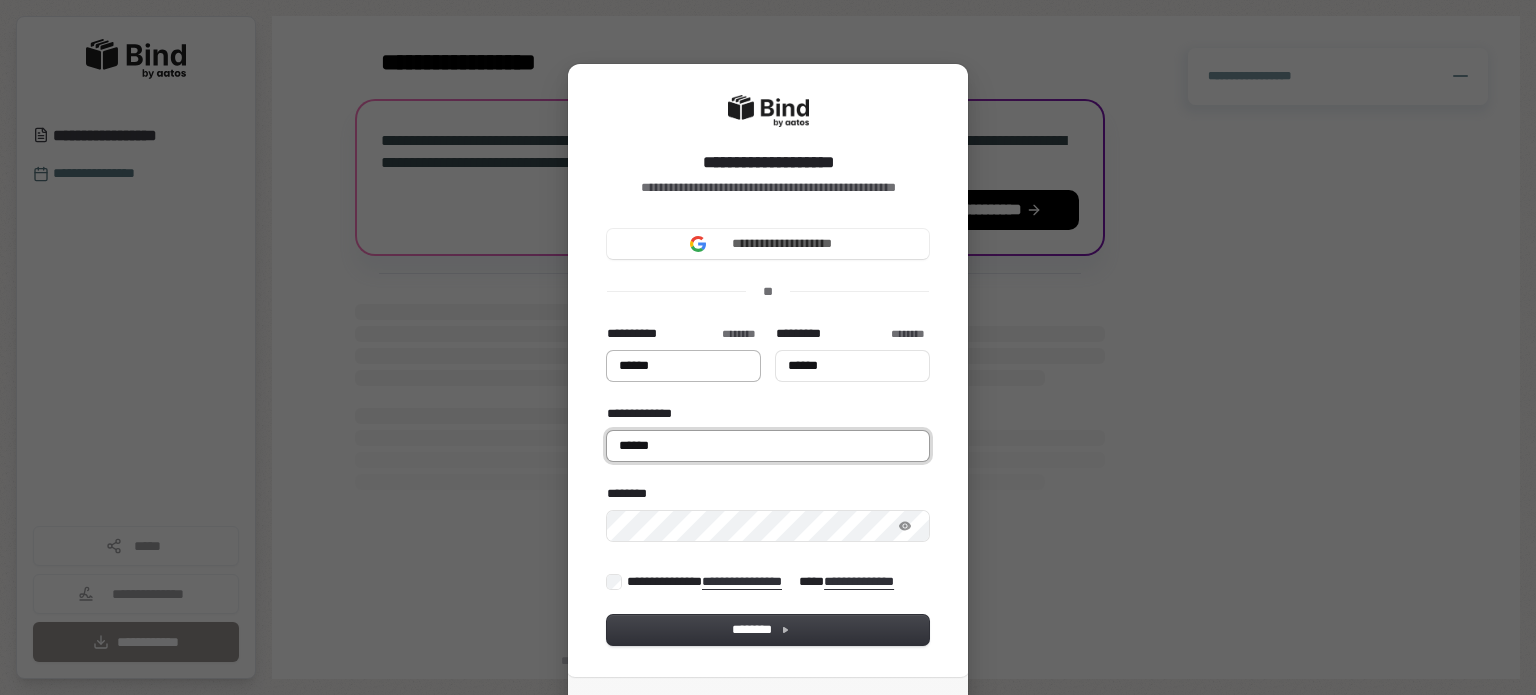 type on "******" 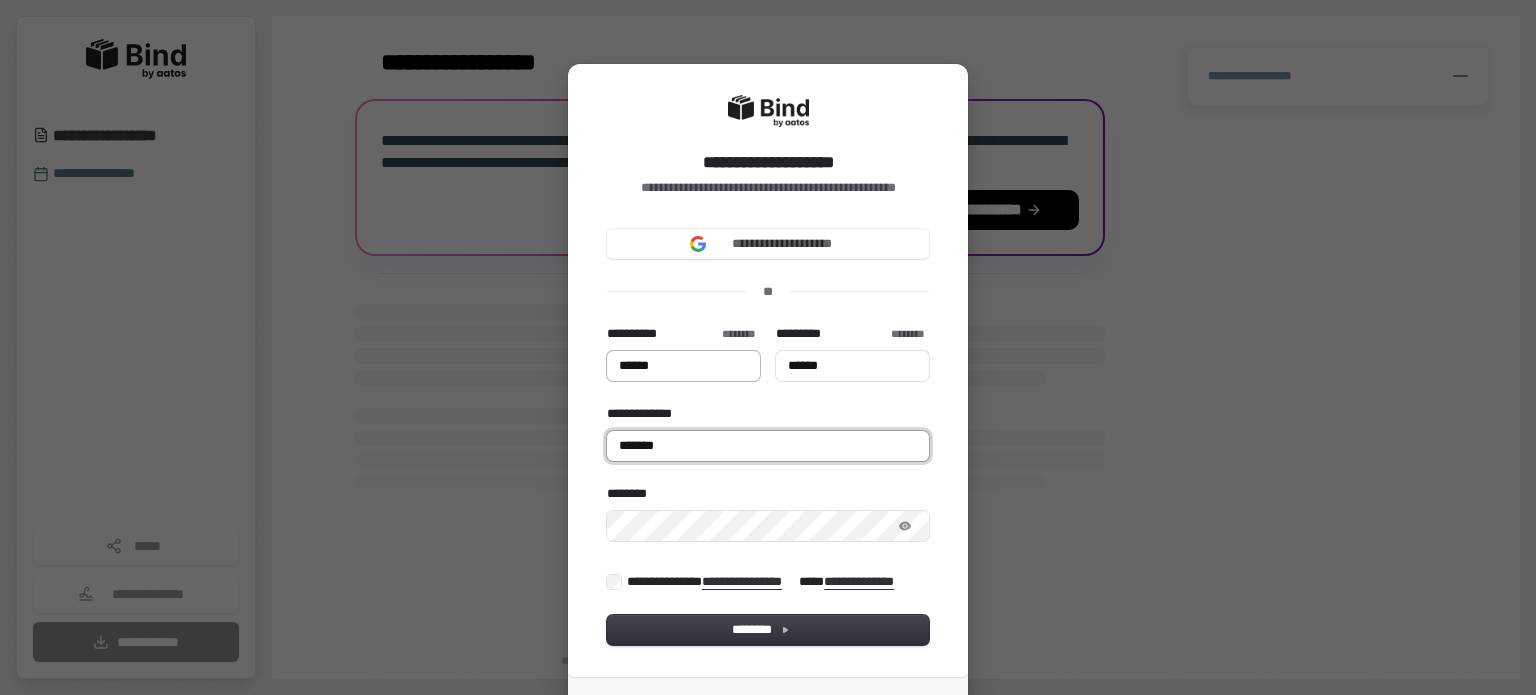 type on "******" 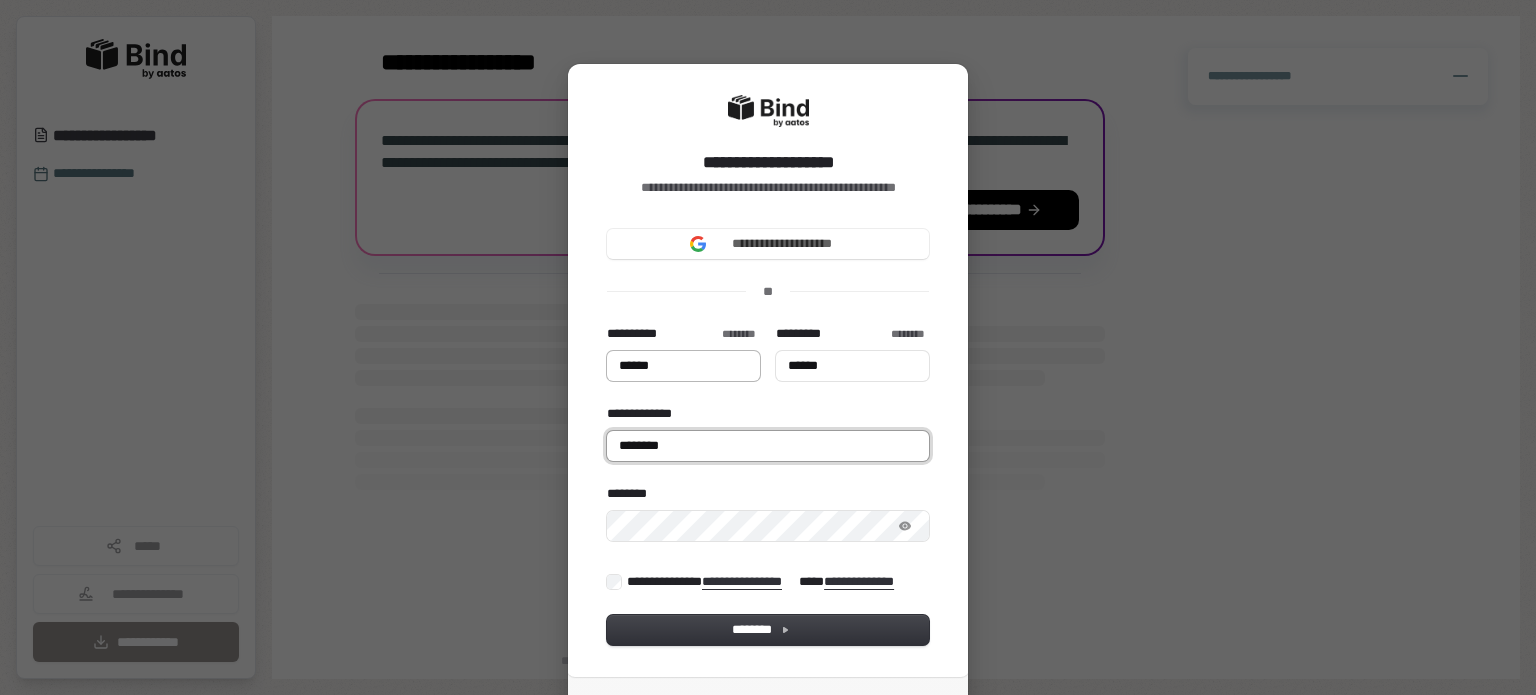 type on "*********" 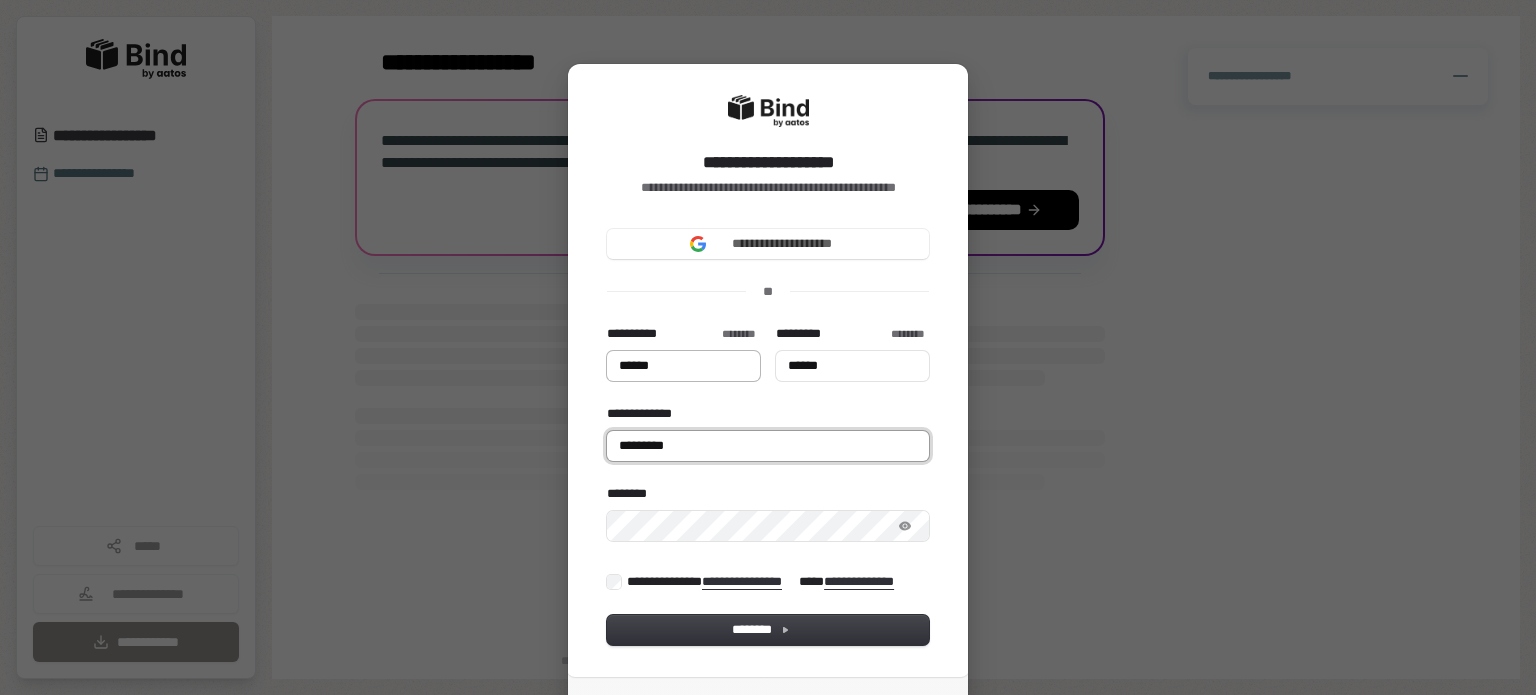 type on "******" 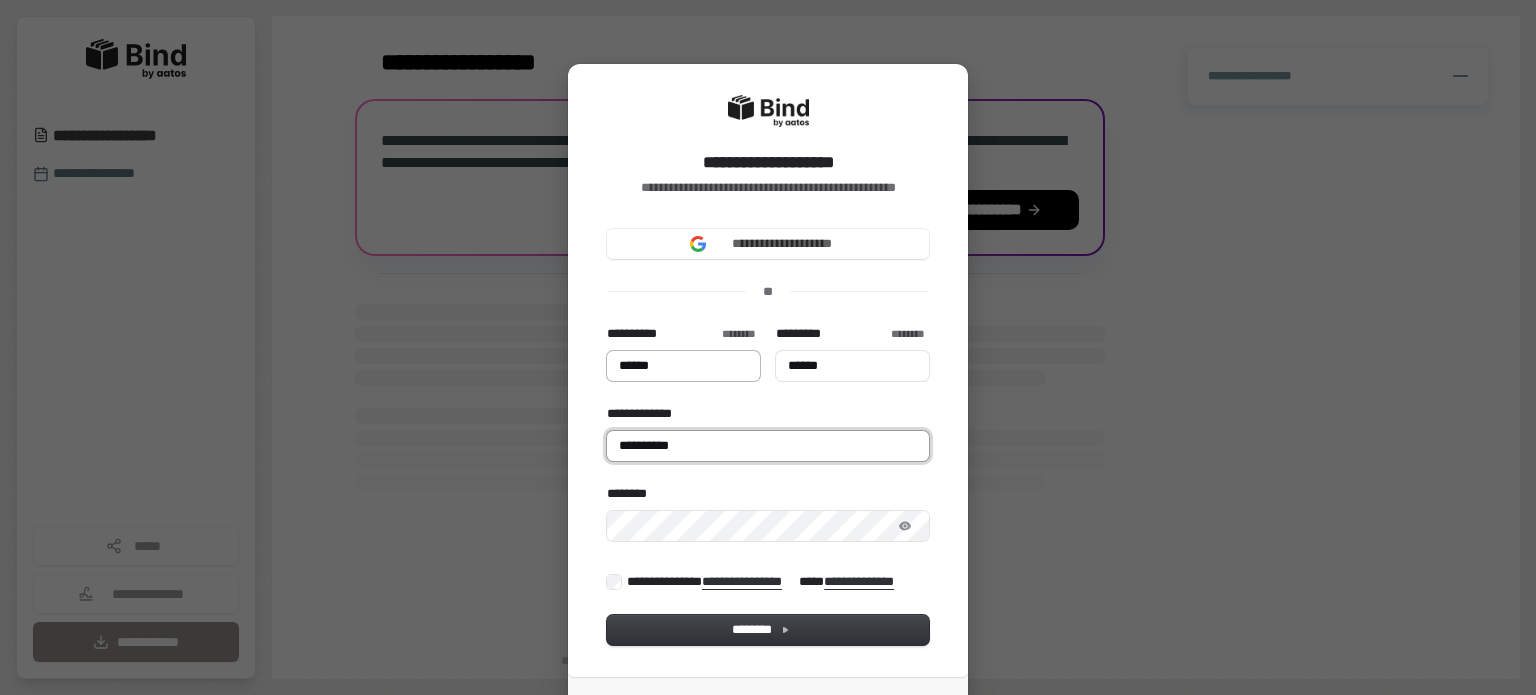 type on "******" 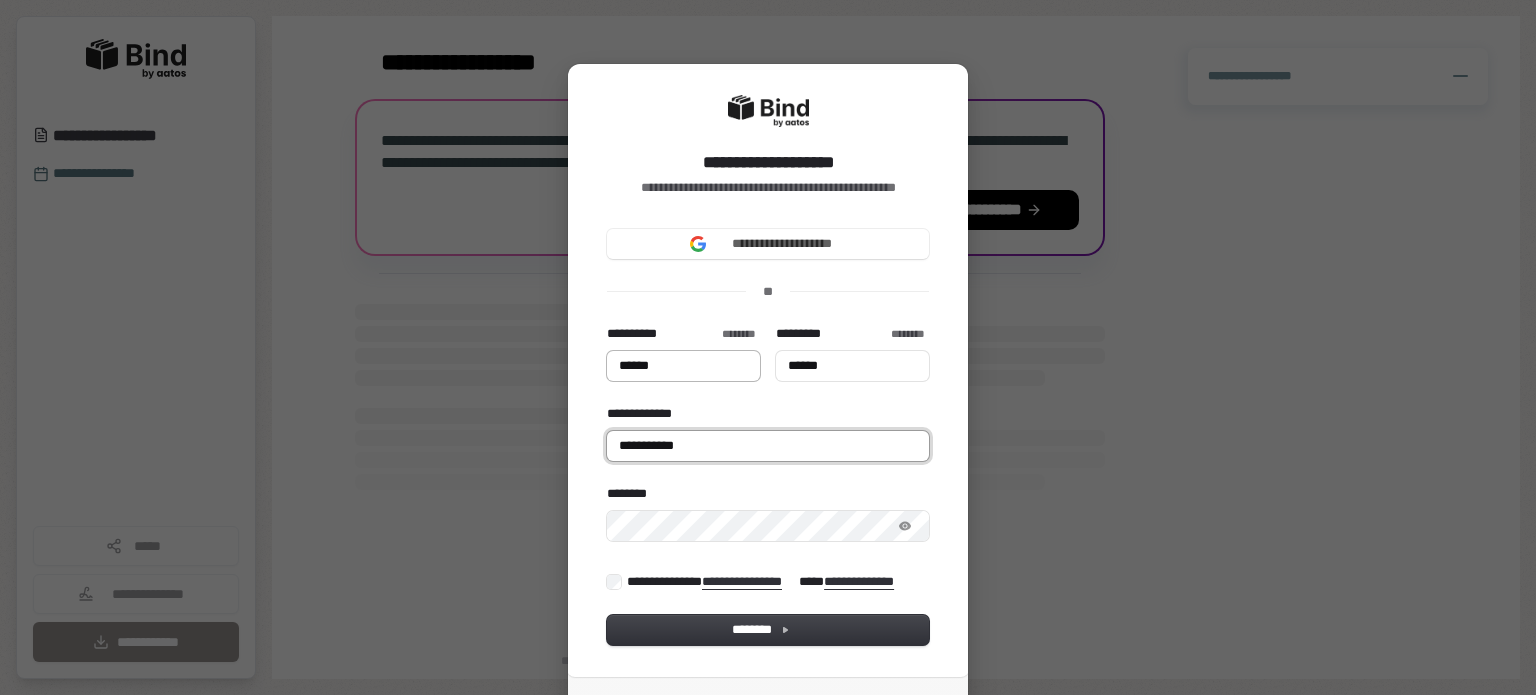 type on "******" 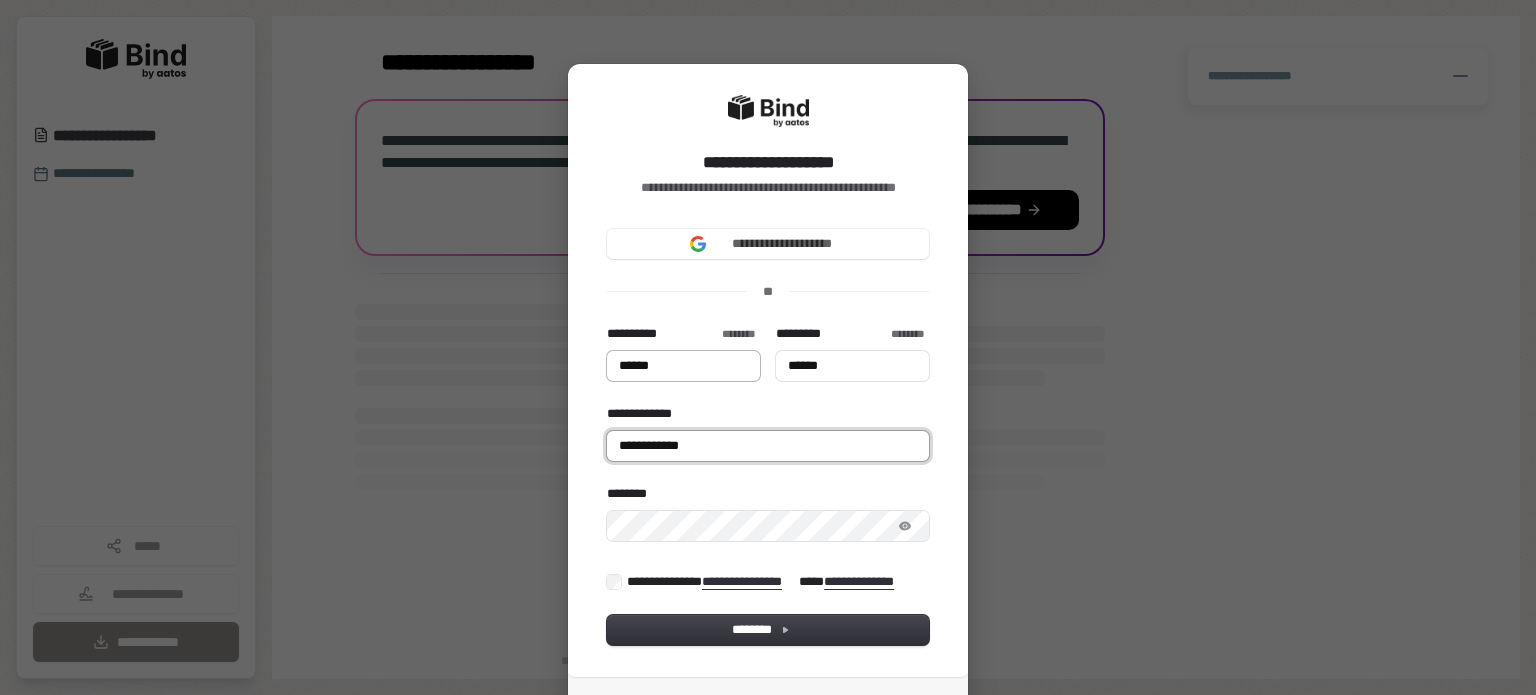 type on "******" 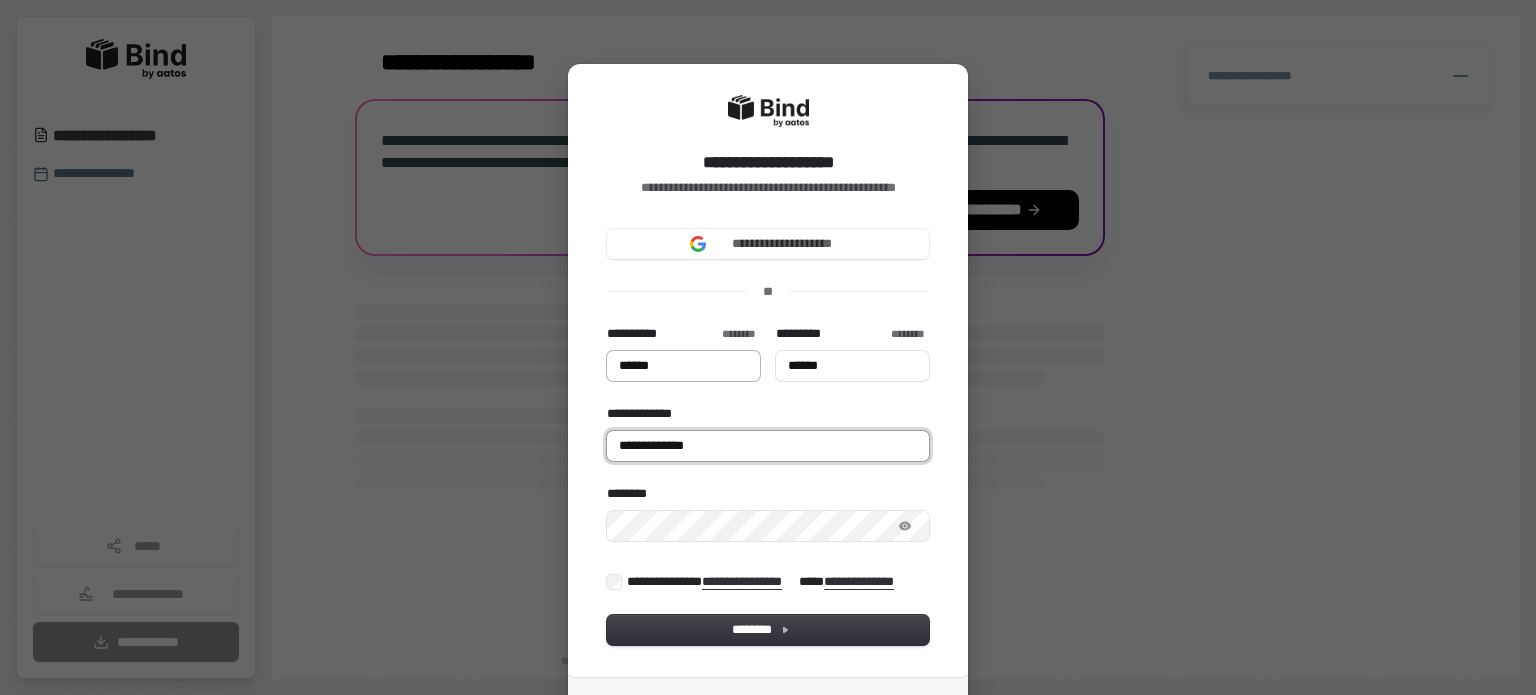 type on "******" 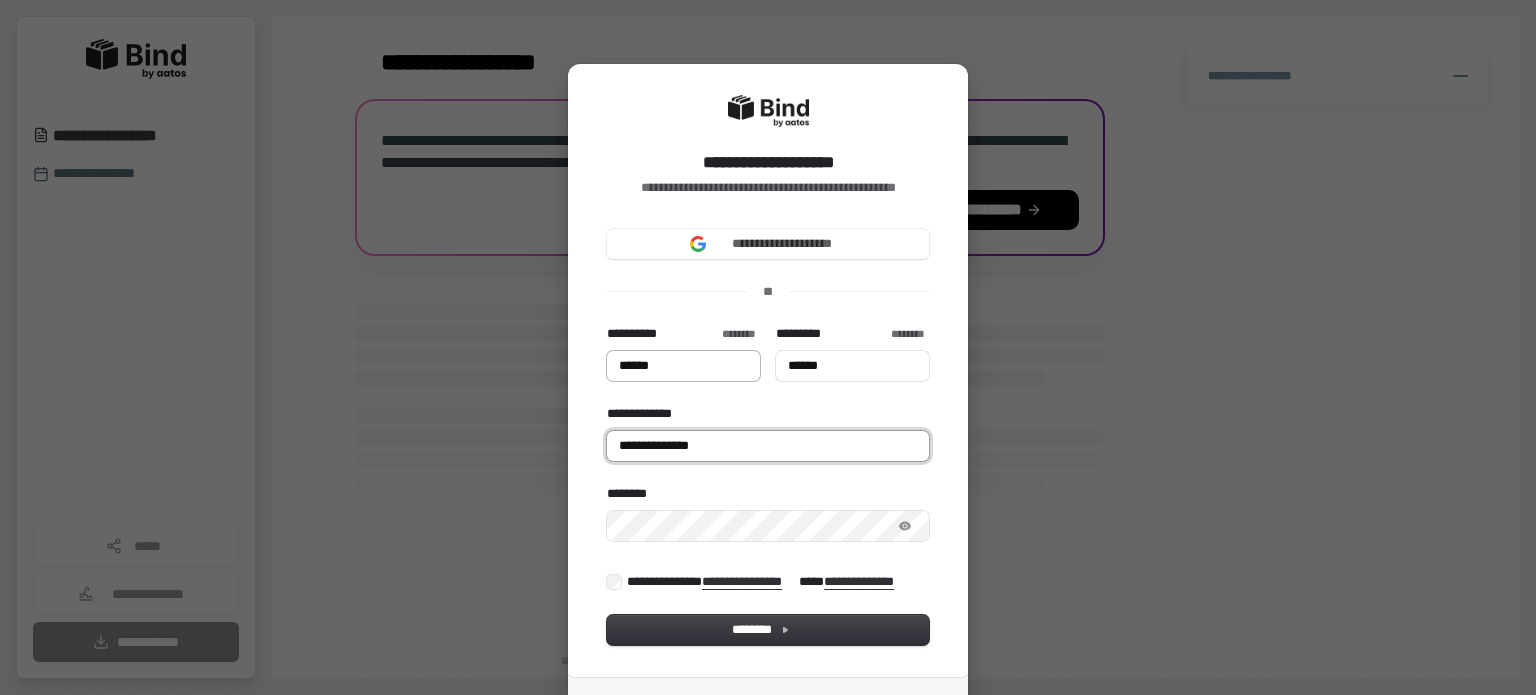 type on "******" 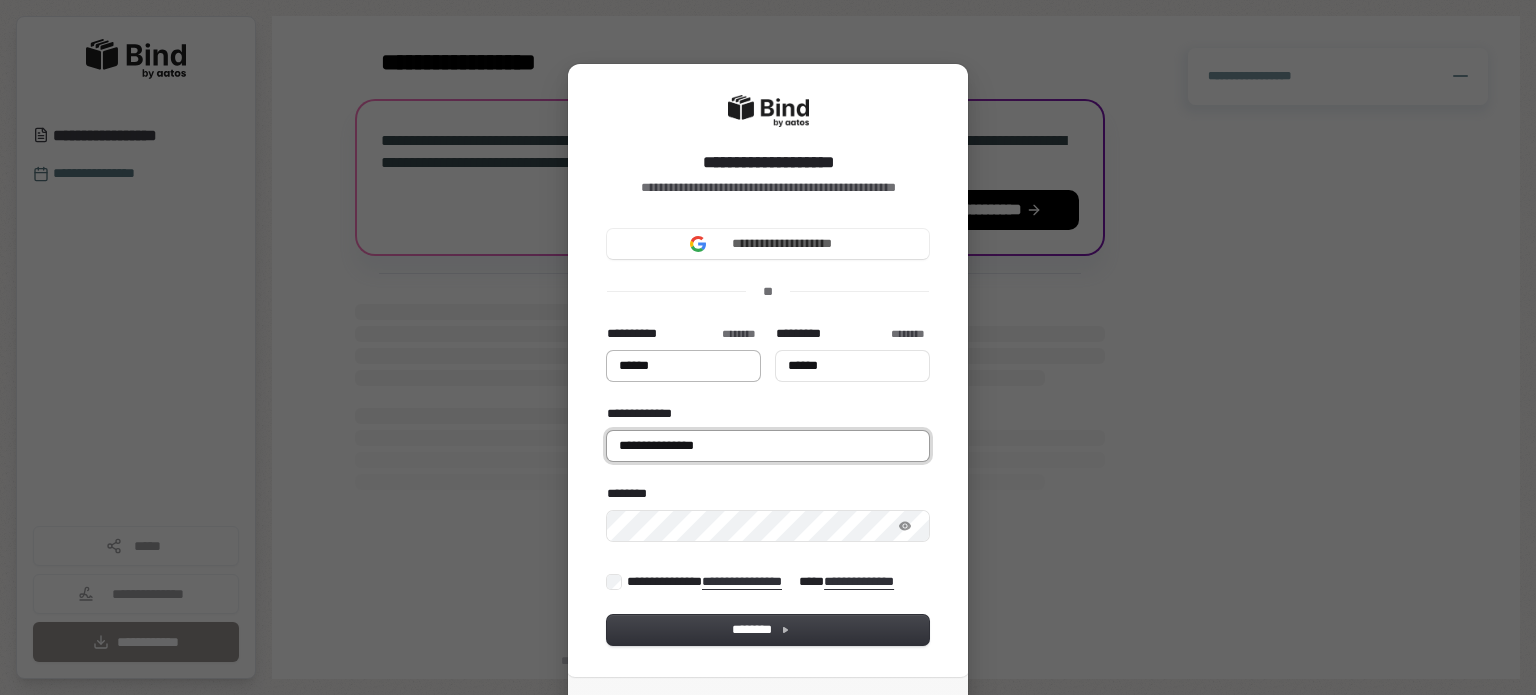 type on "******" 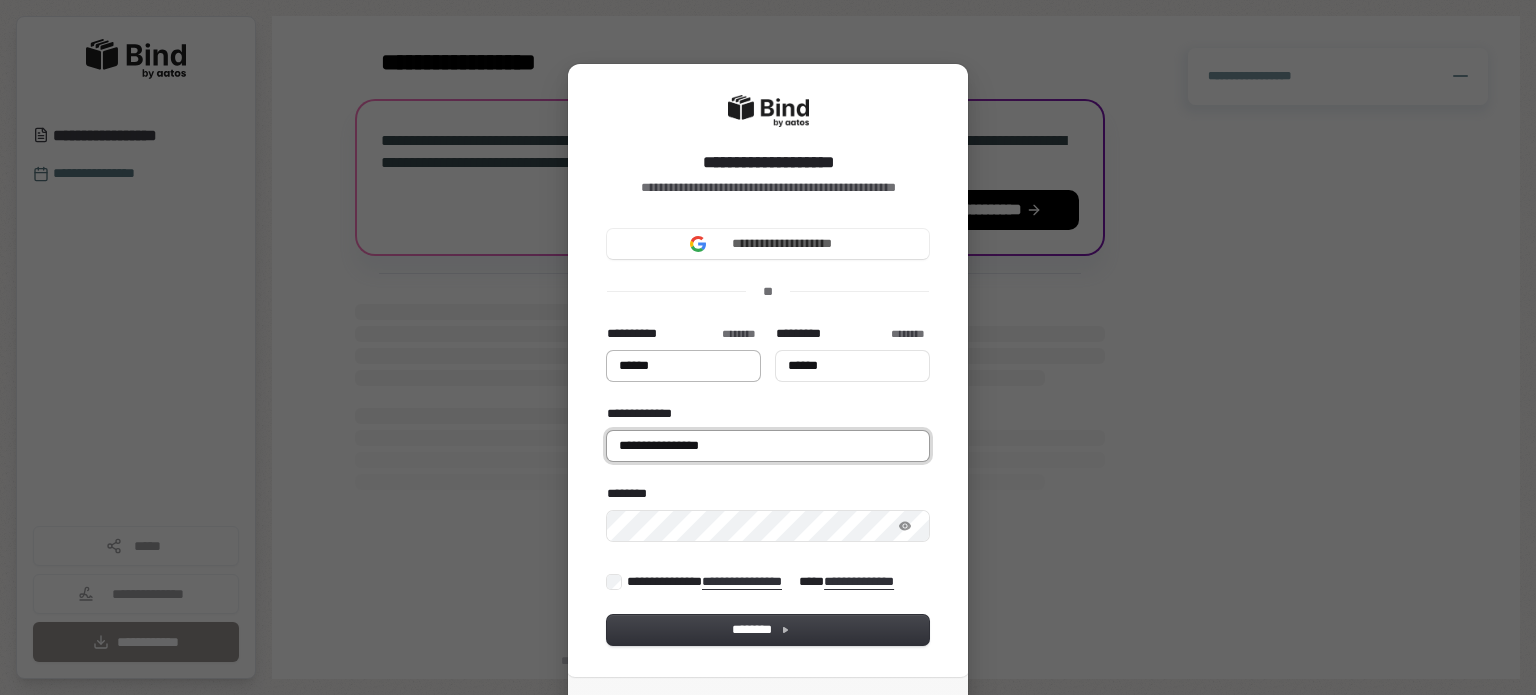 type on "******" 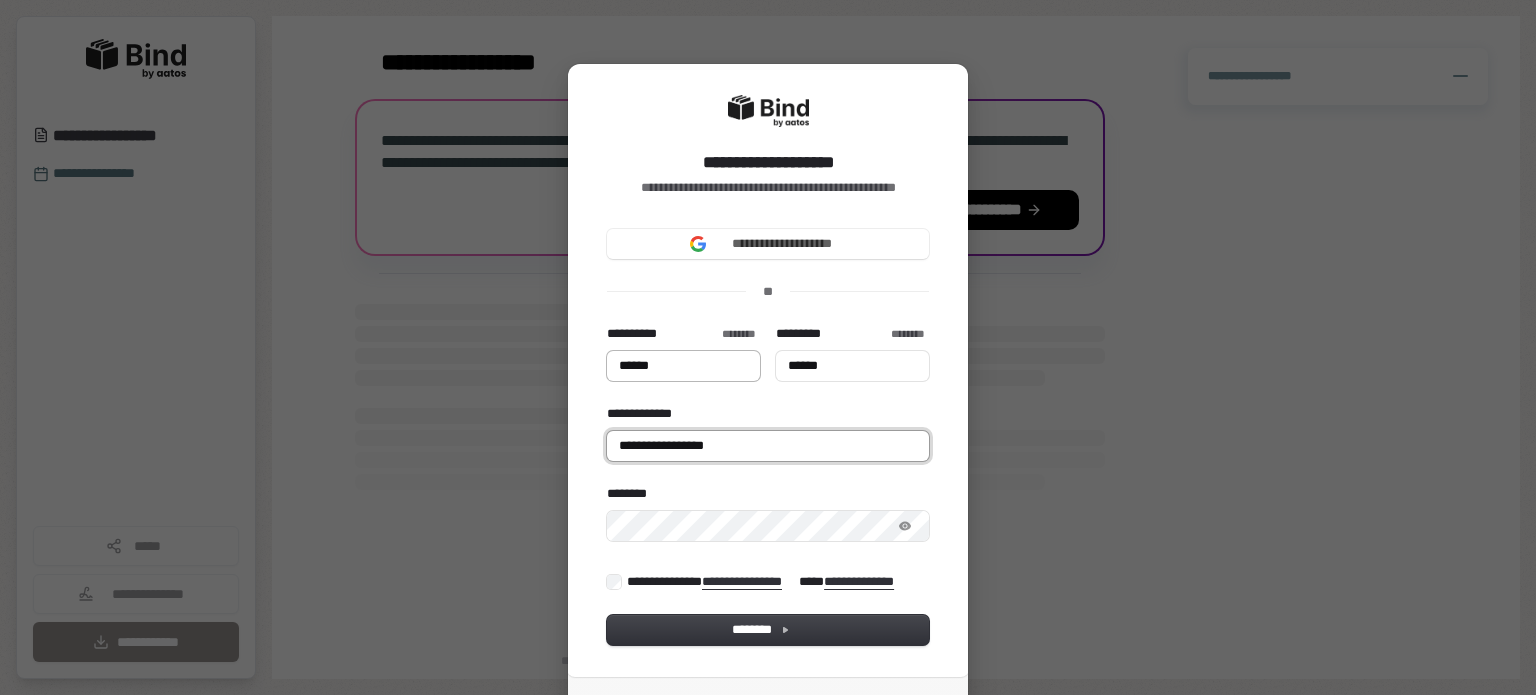 type on "******" 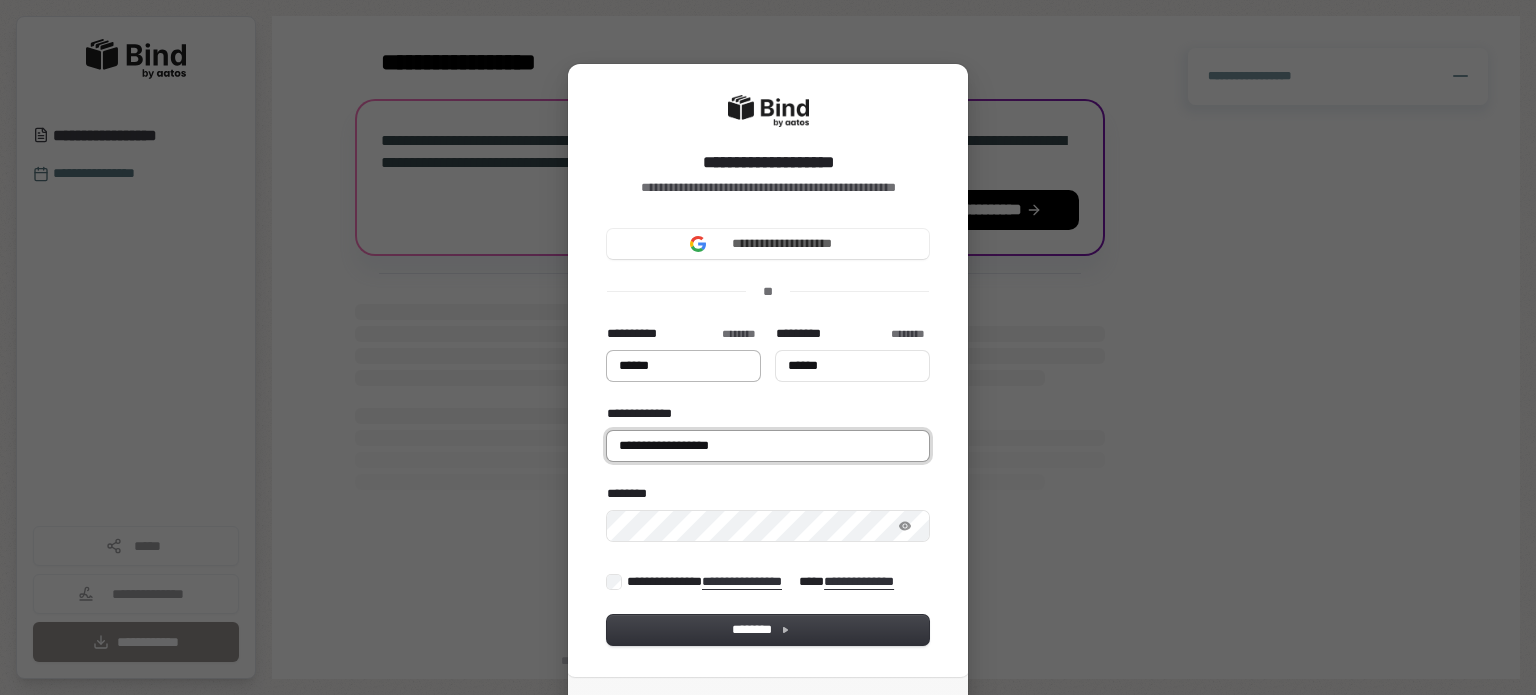 type on "******" 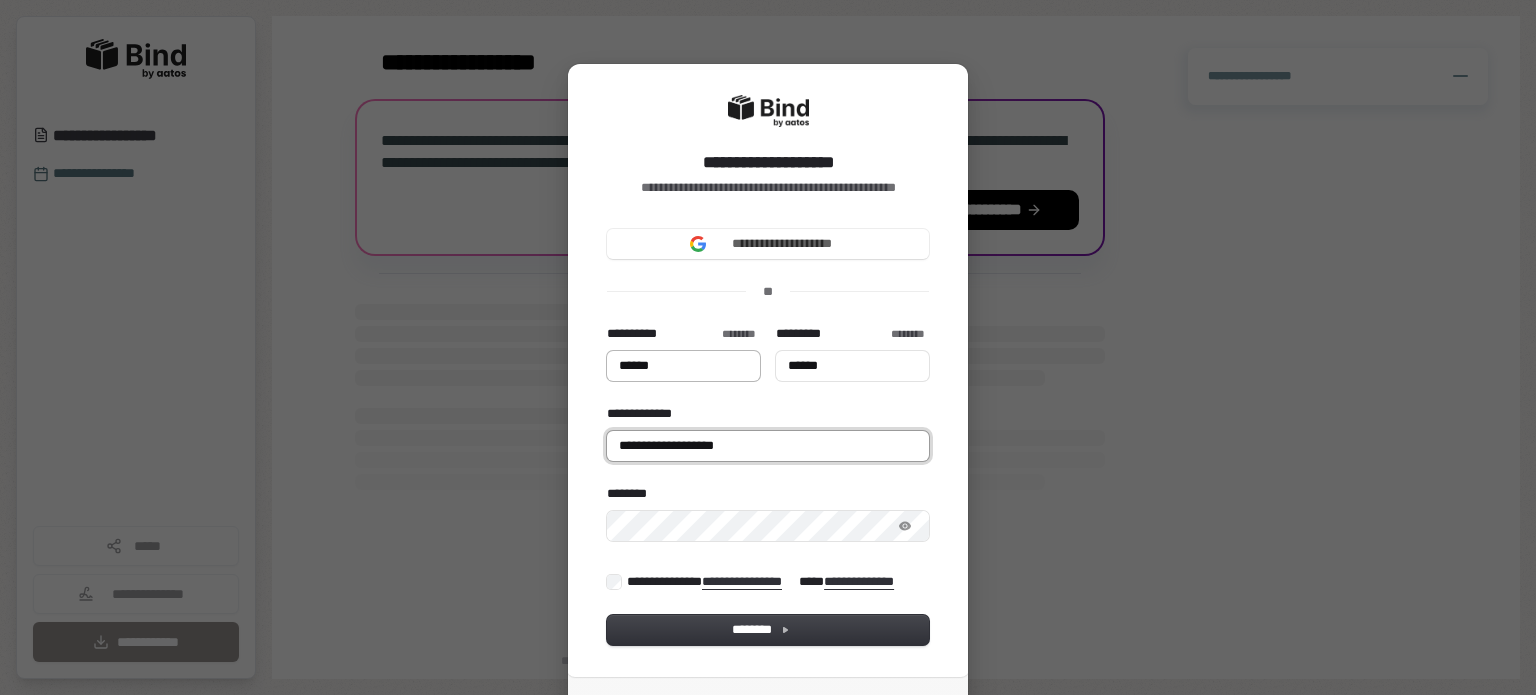 type on "******" 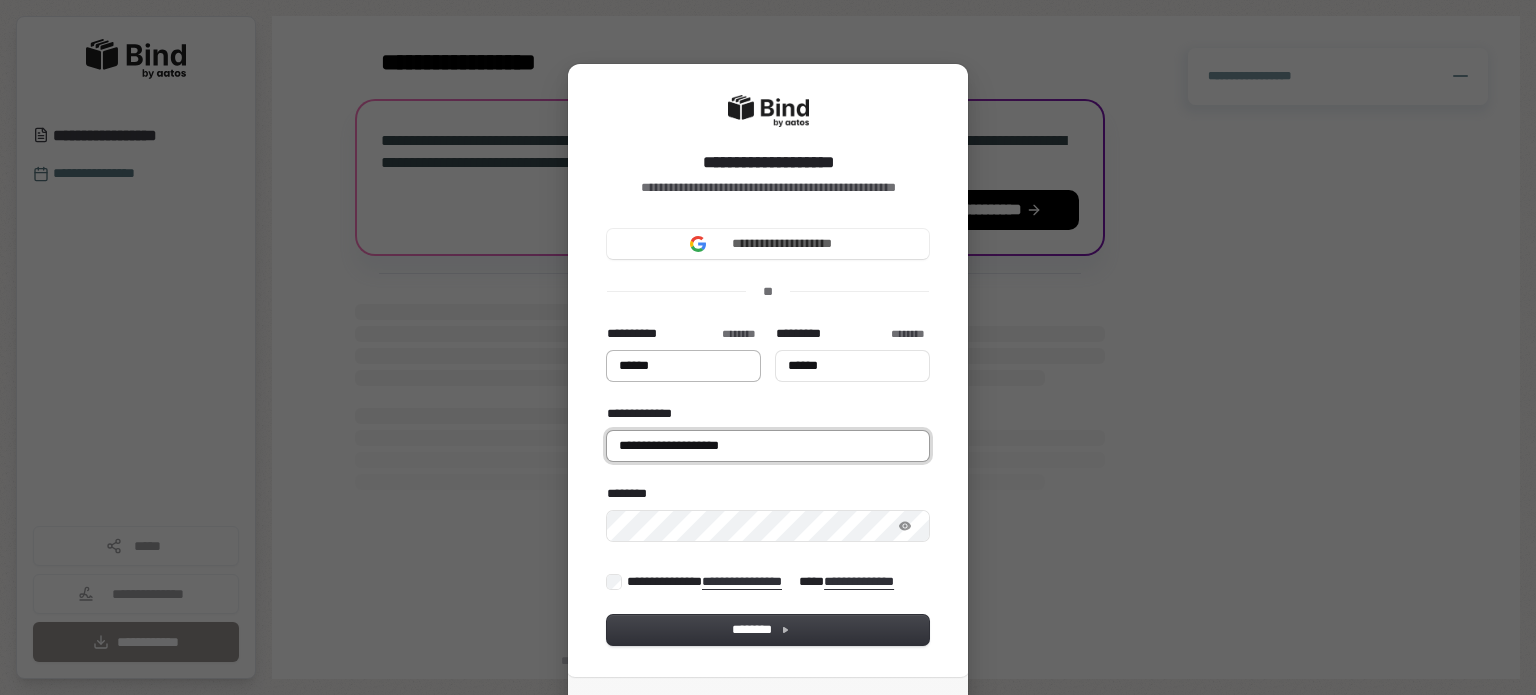 type on "******" 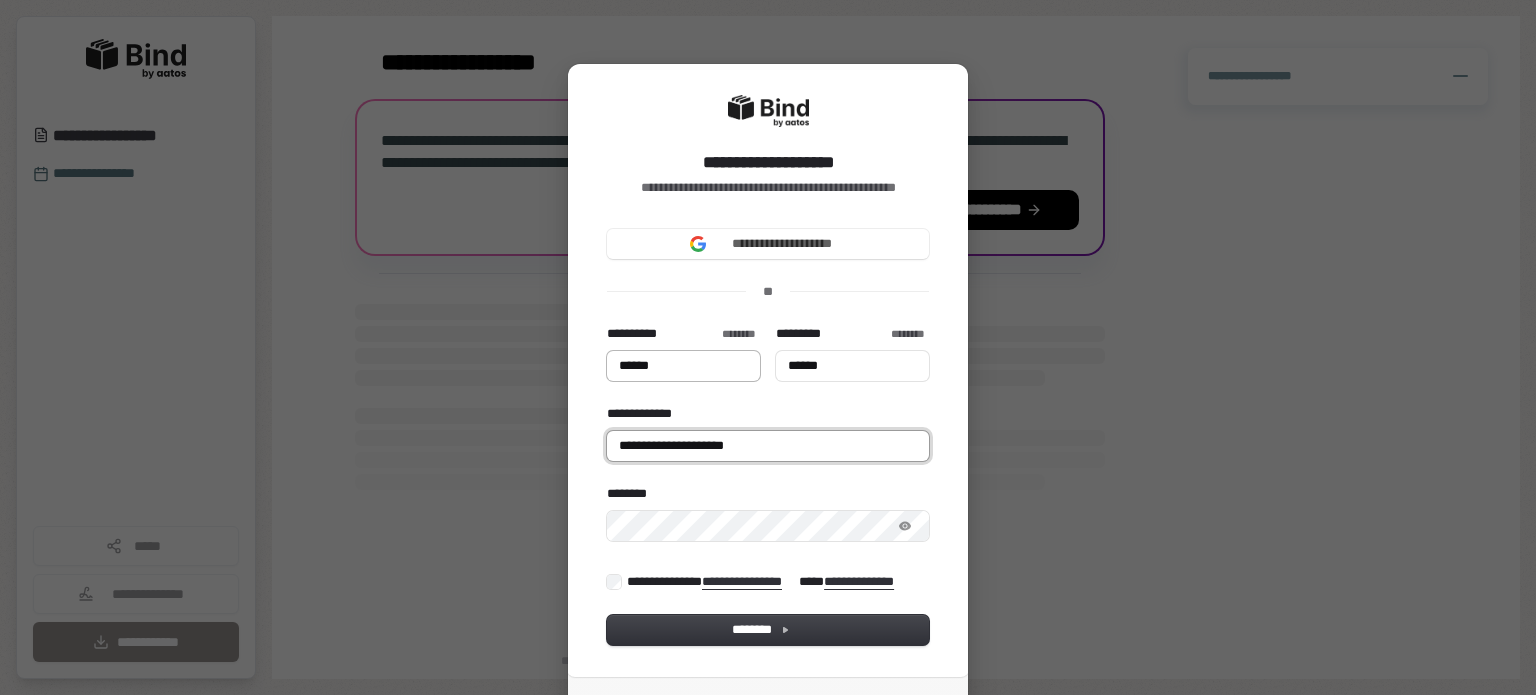 type on "******" 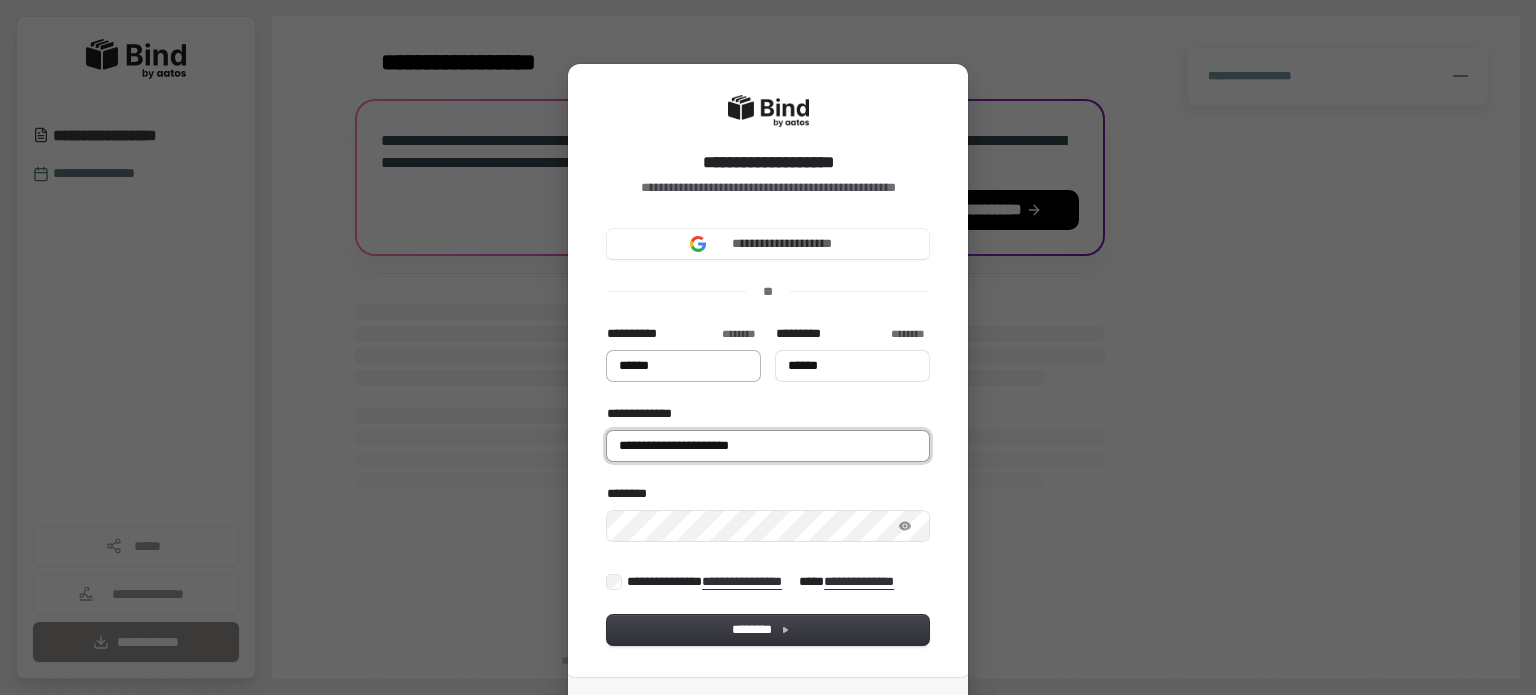 type on "******" 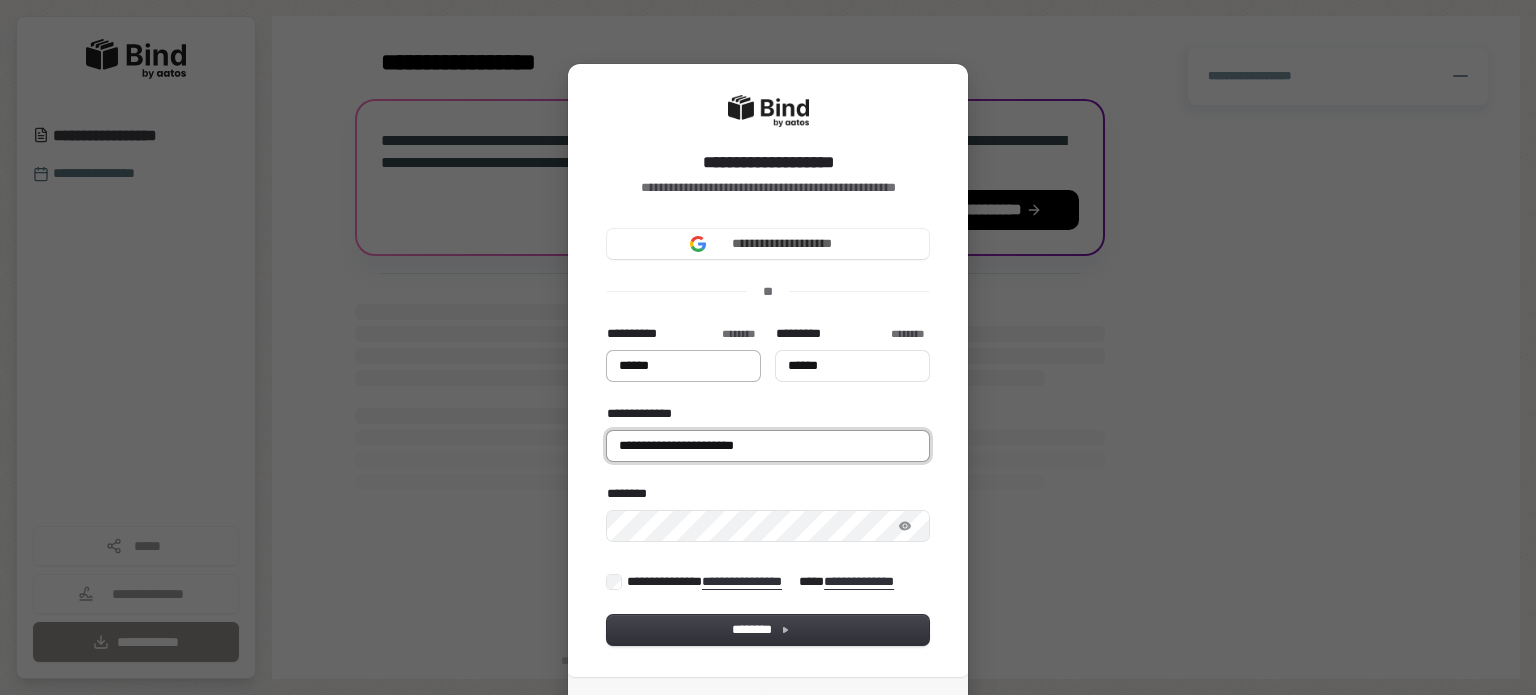 type on "******" 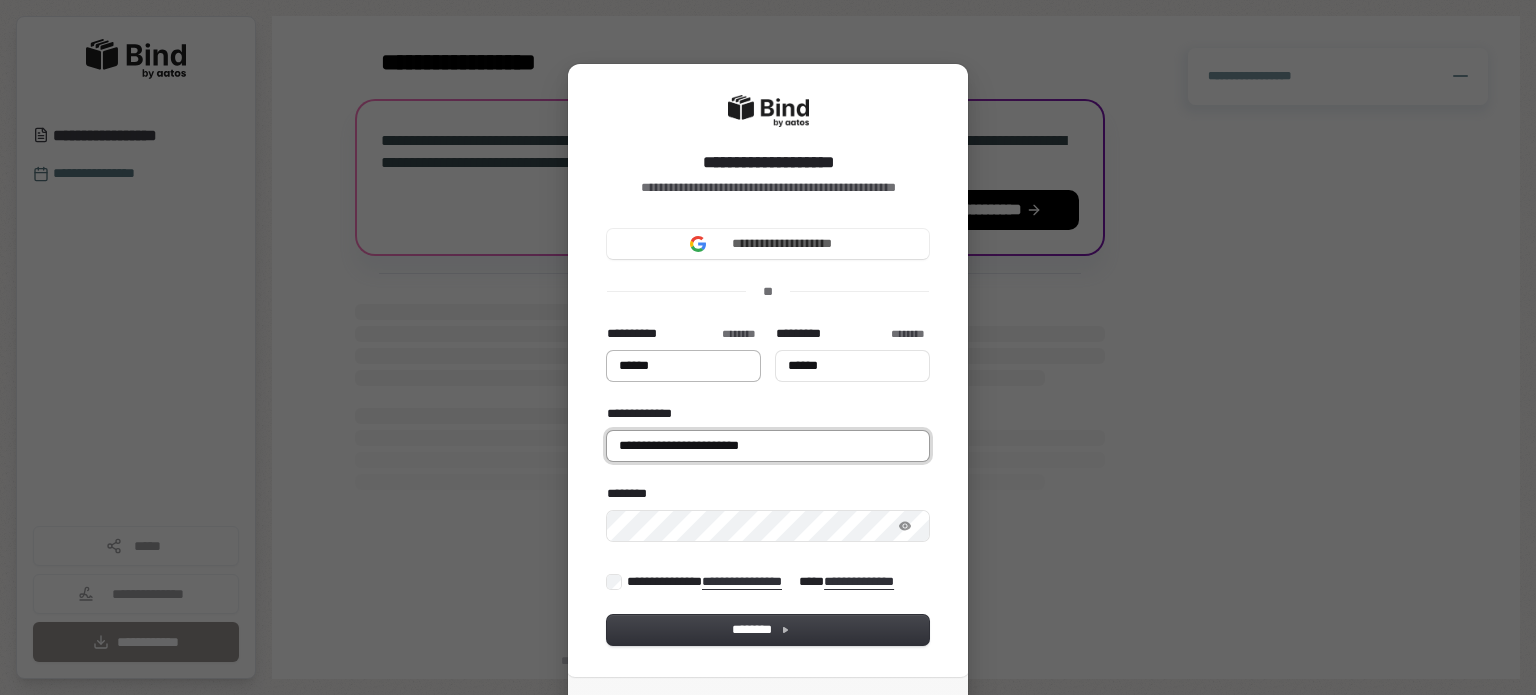 type on "******" 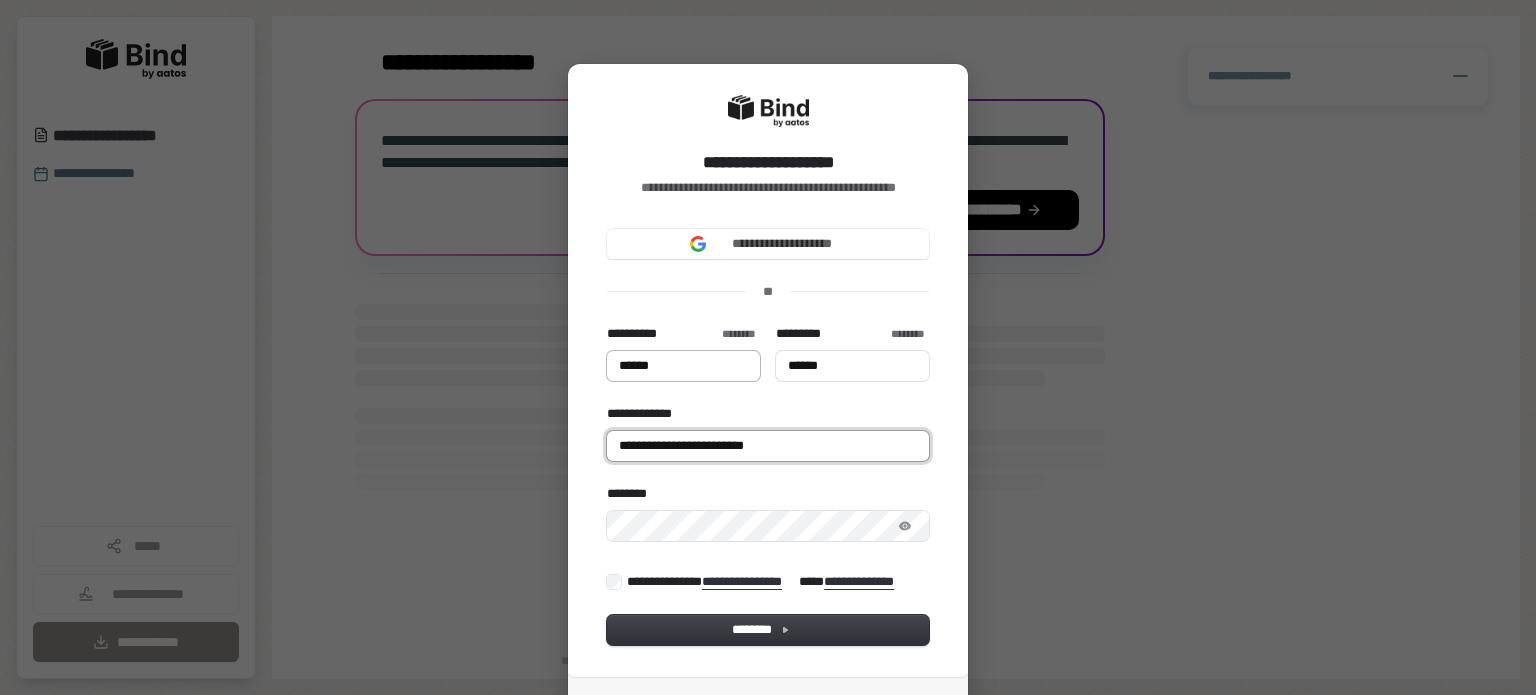 type on "******" 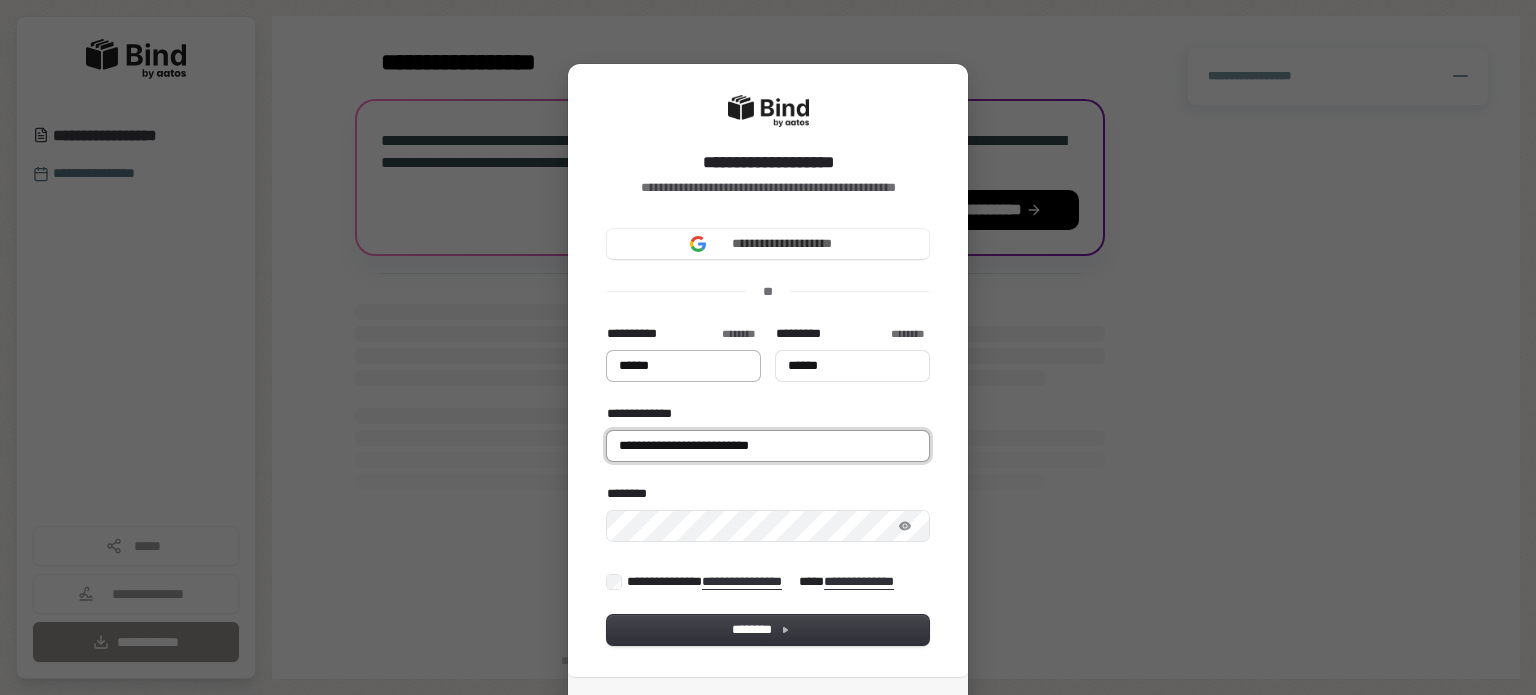 type on "******" 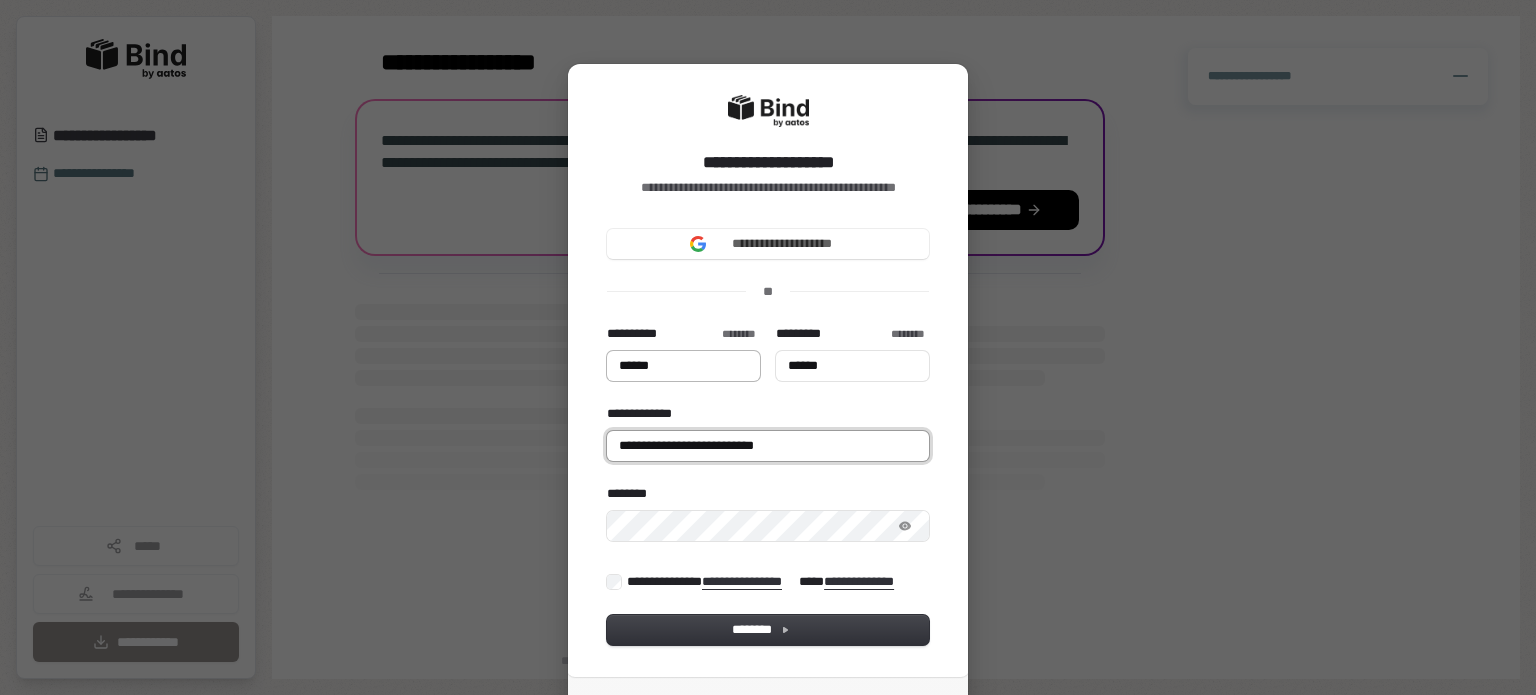 type on "******" 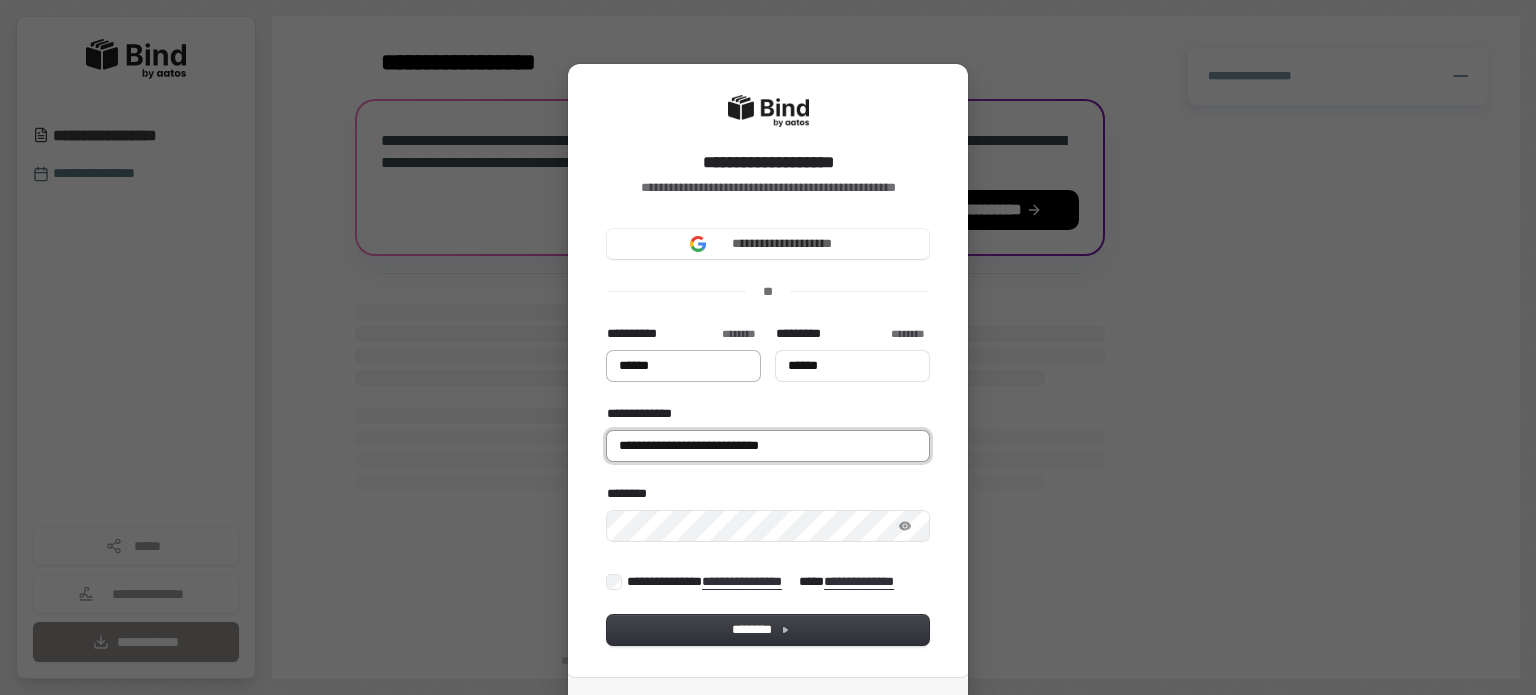 type on "******" 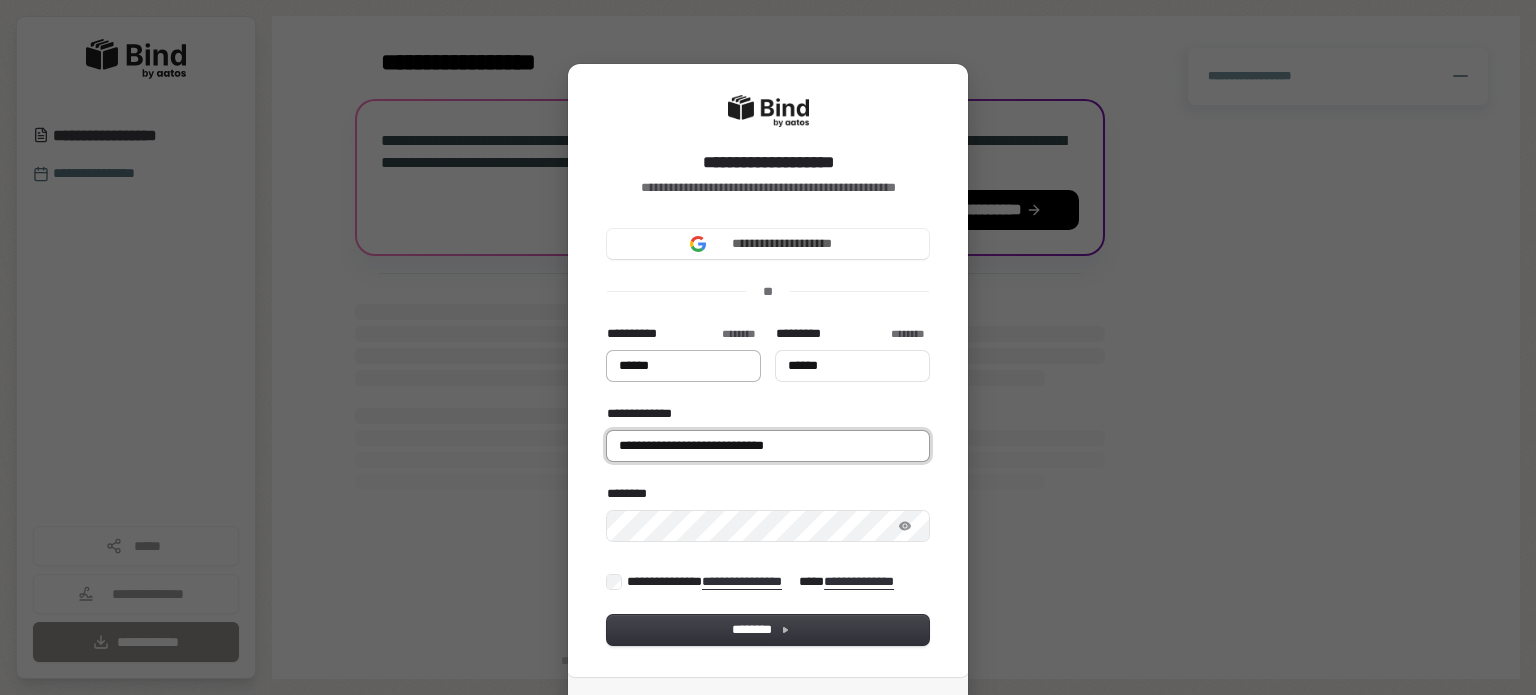 type on "******" 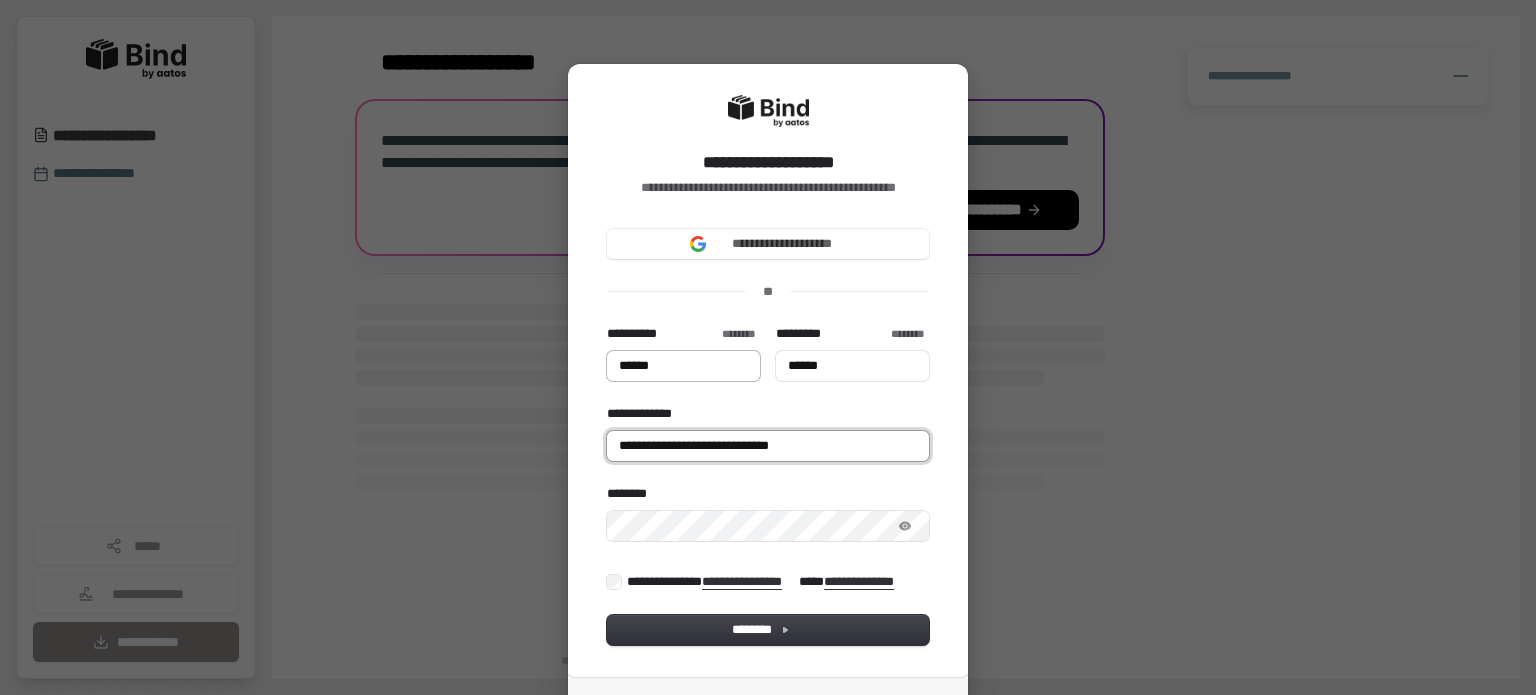 type on "******" 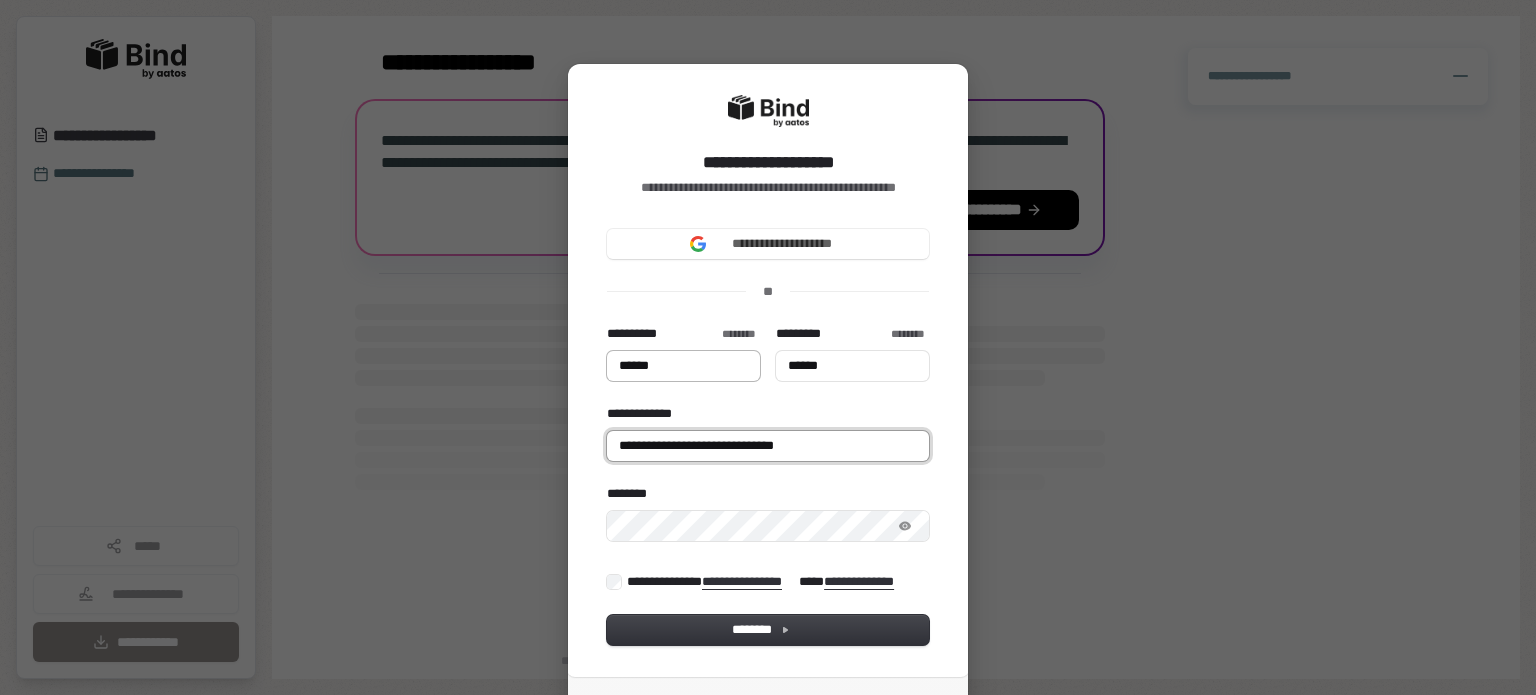 type on "******" 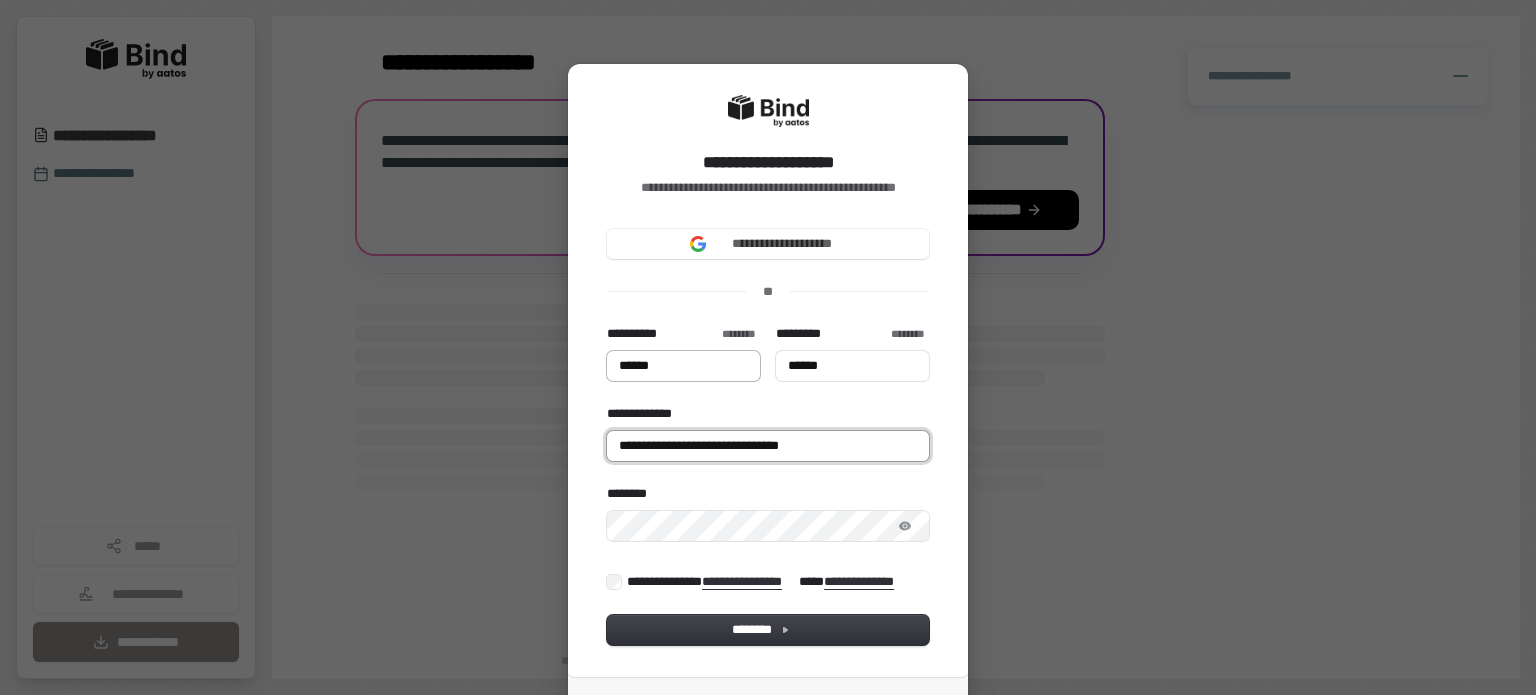 type on "******" 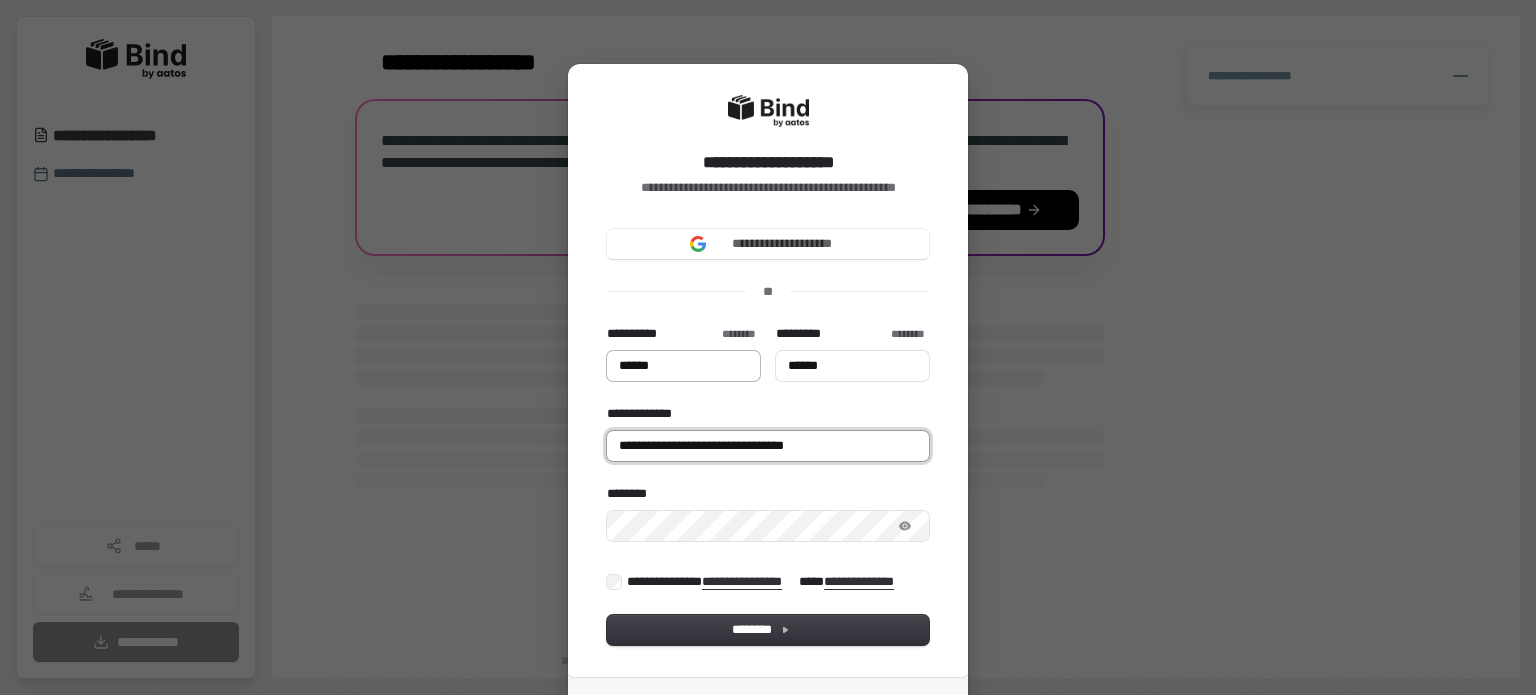 type on "**********" 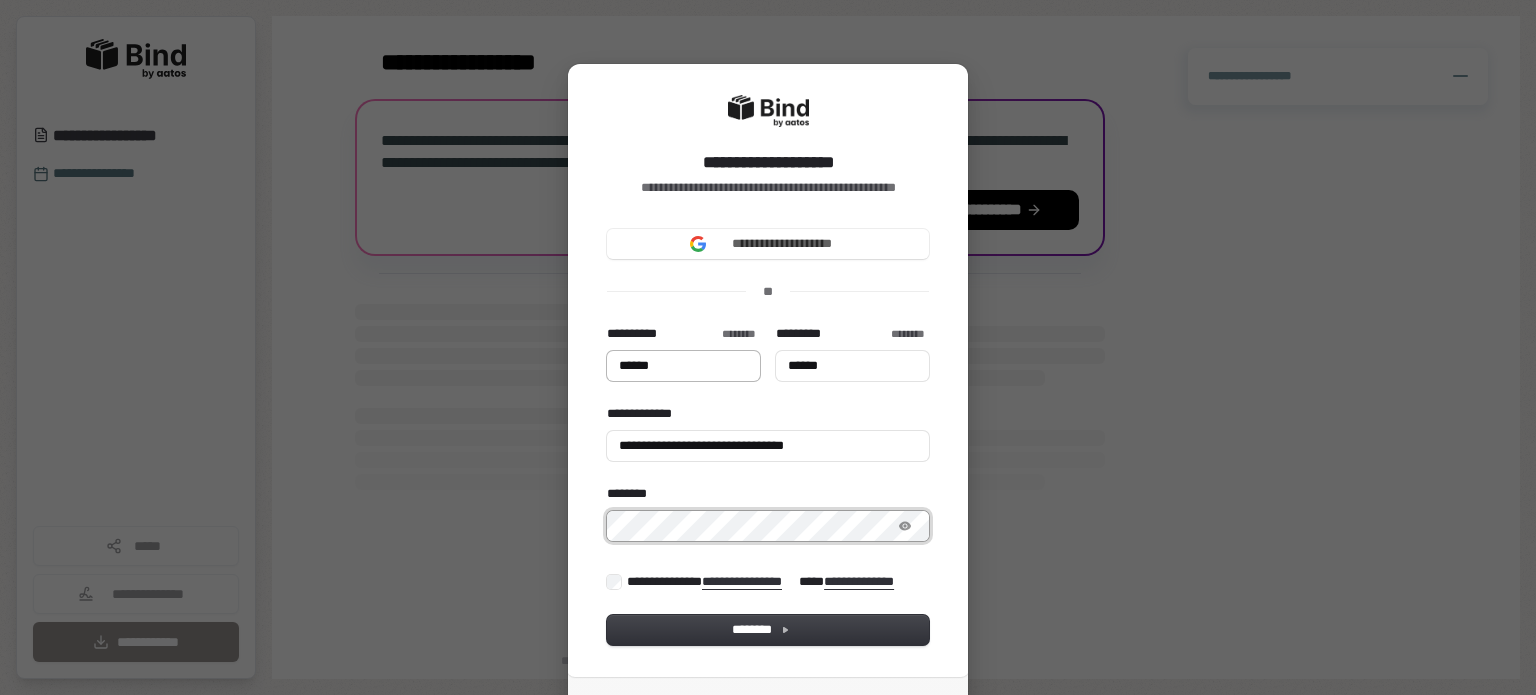 type on "******" 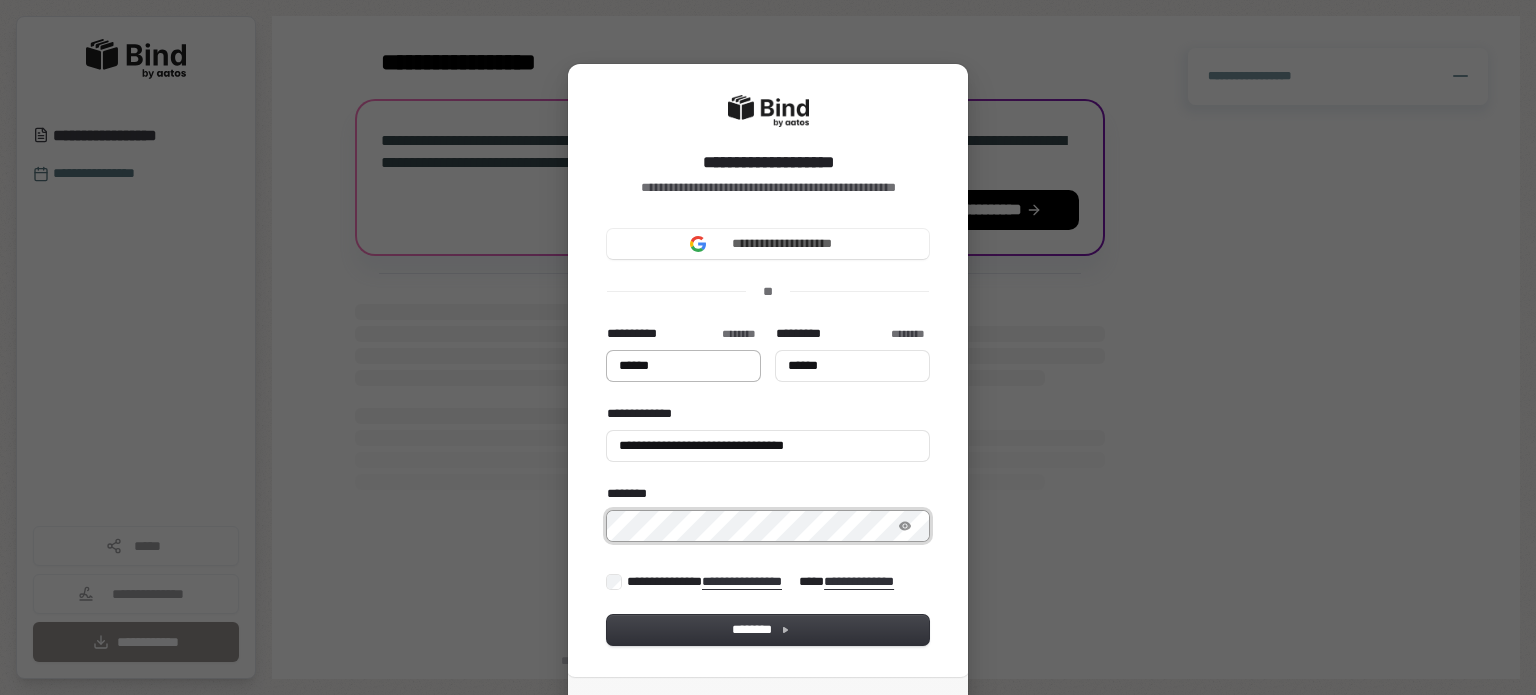 type on "******" 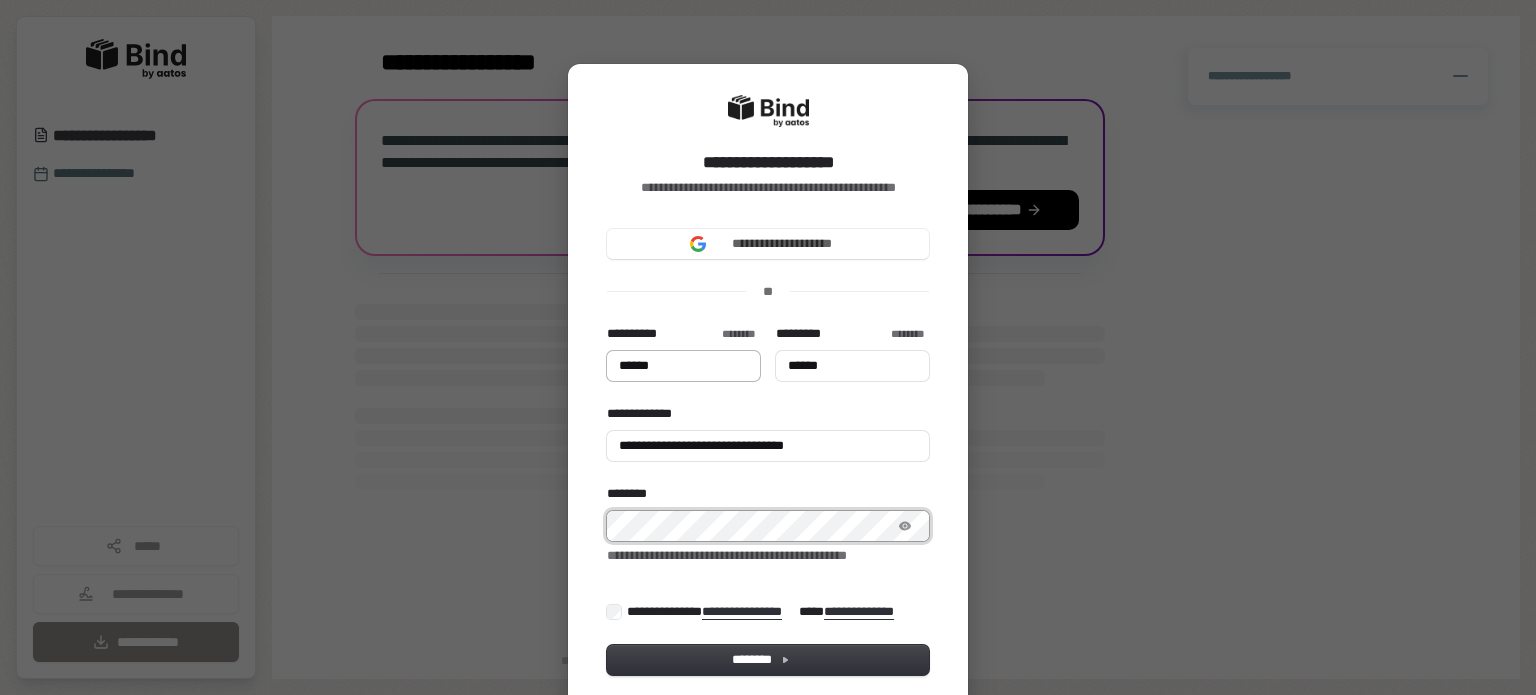 type on "******" 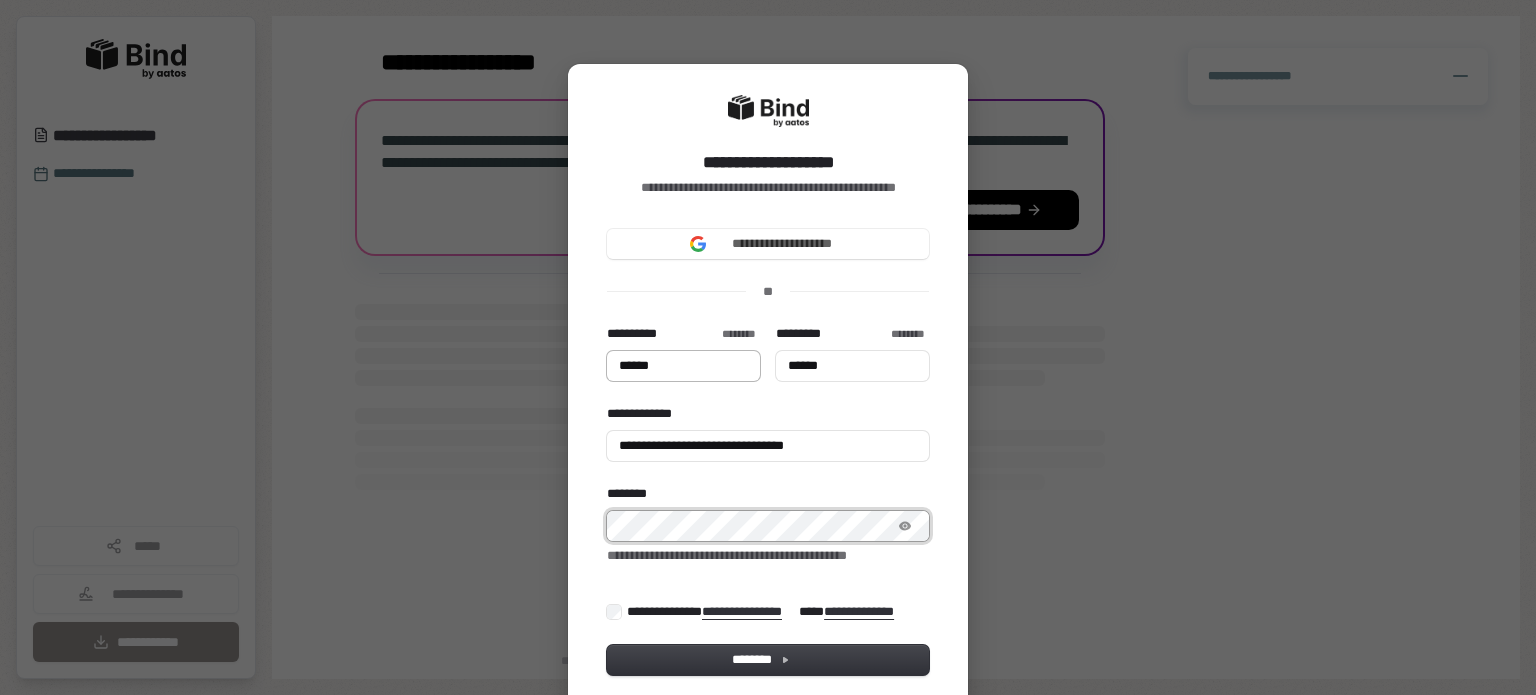 type on "******" 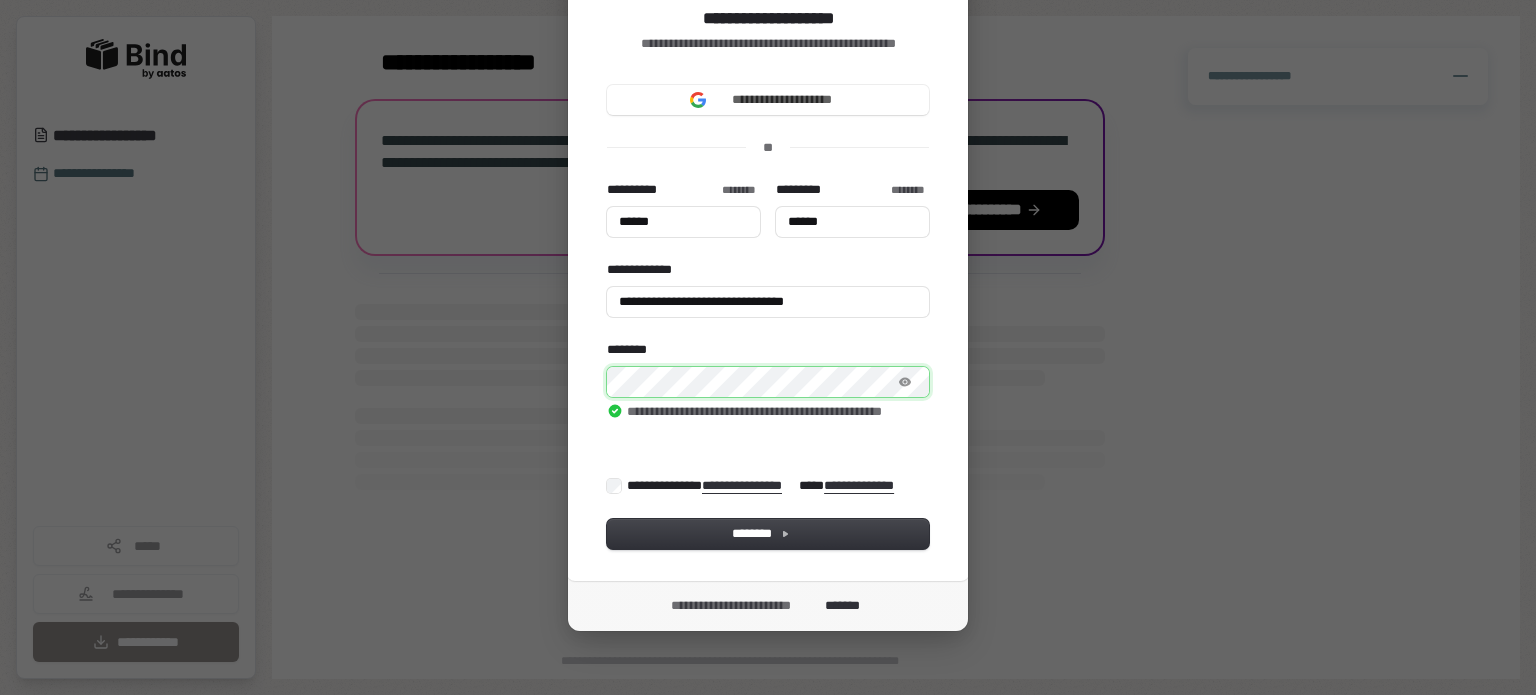 scroll, scrollTop: 126, scrollLeft: 0, axis: vertical 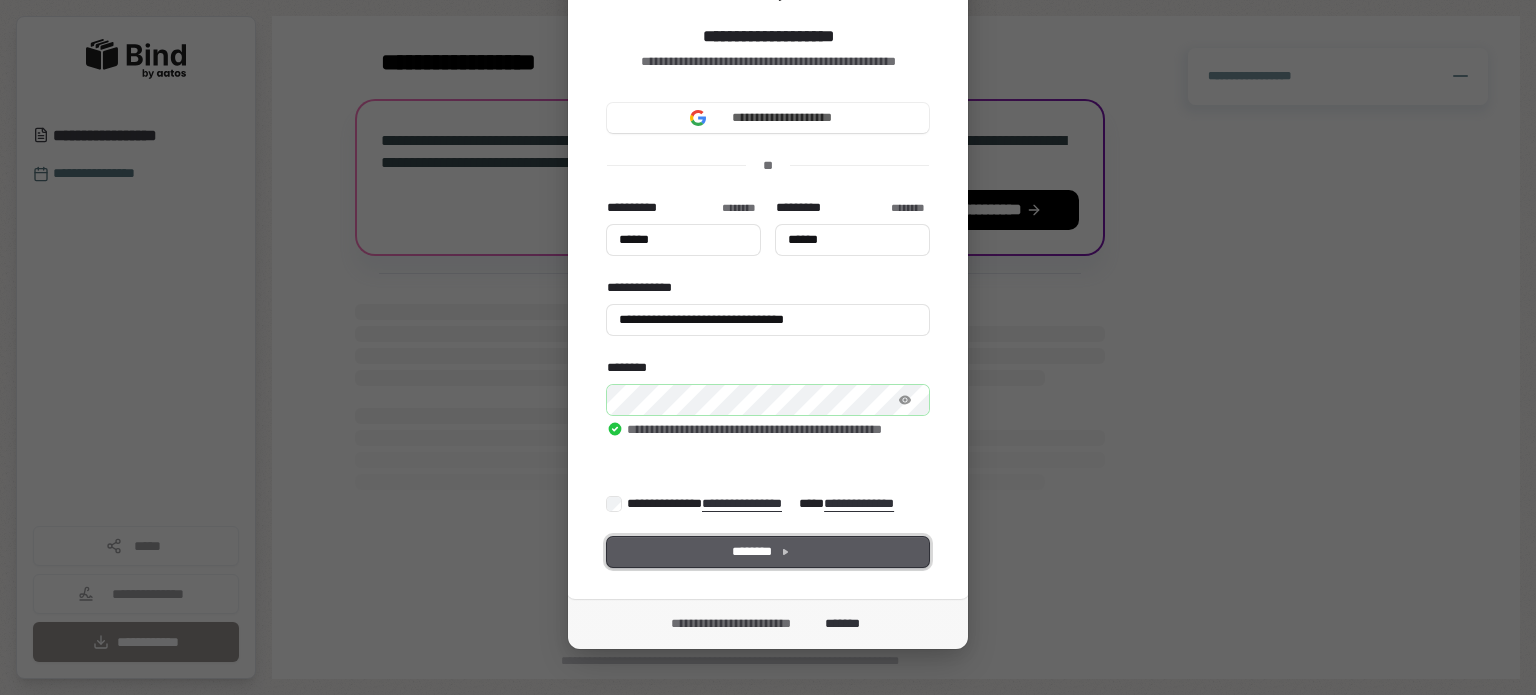 click on "********" at bounding box center [768, 552] 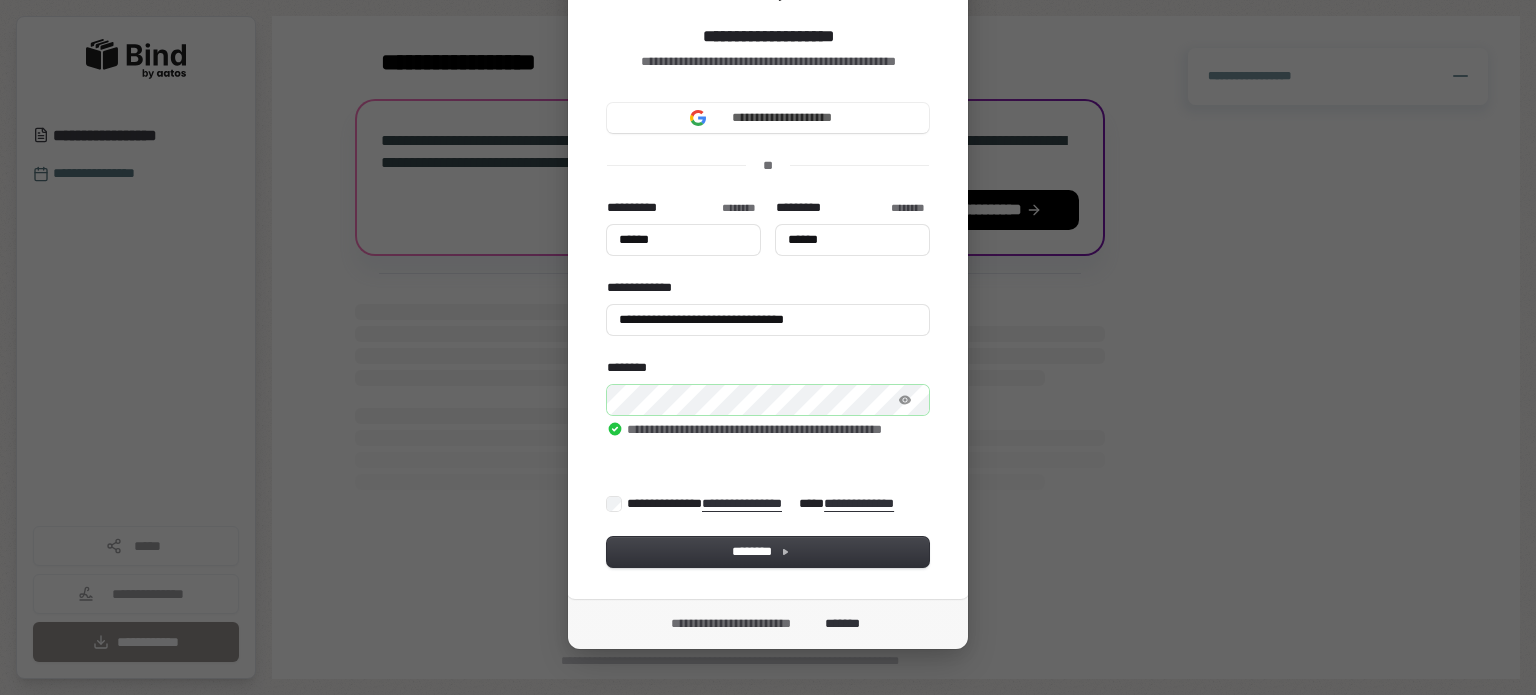 scroll, scrollTop: 144, scrollLeft: 0, axis: vertical 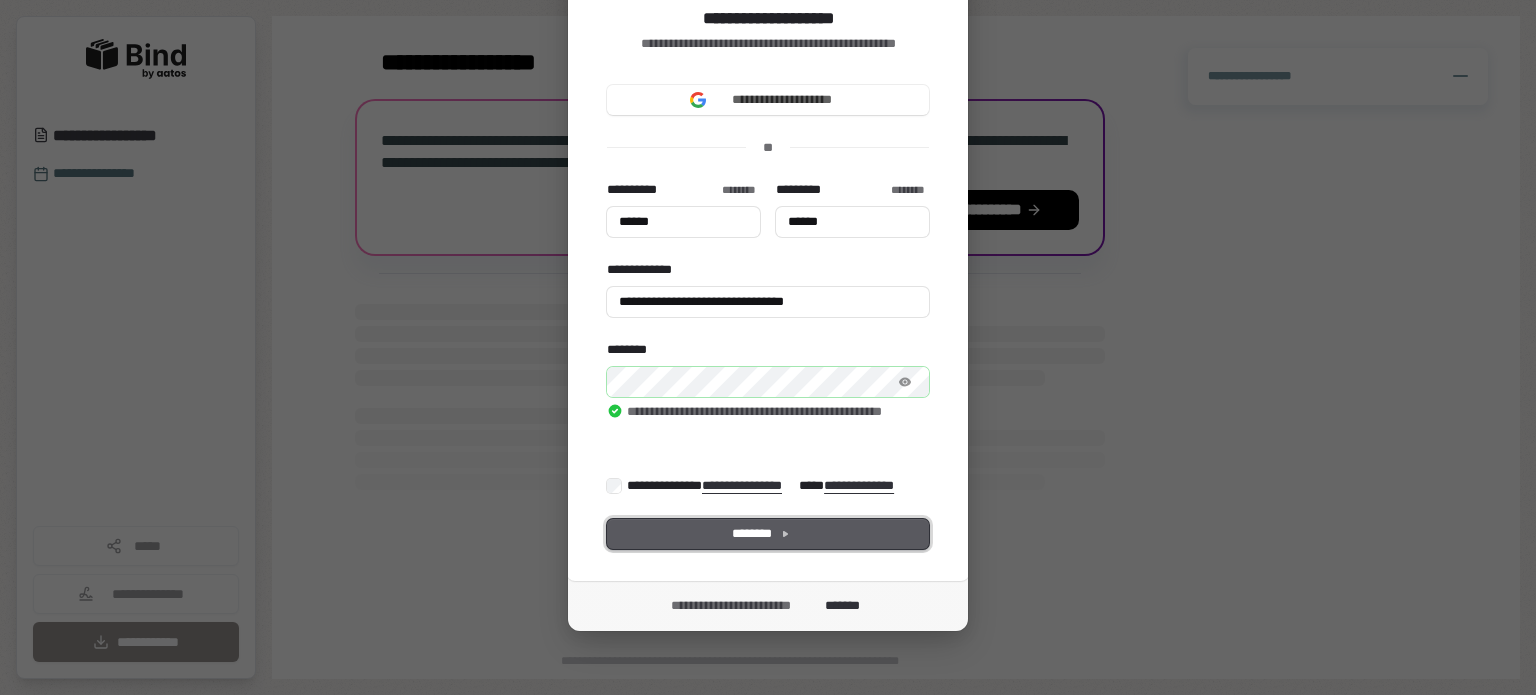 click on "********" at bounding box center [768, 534] 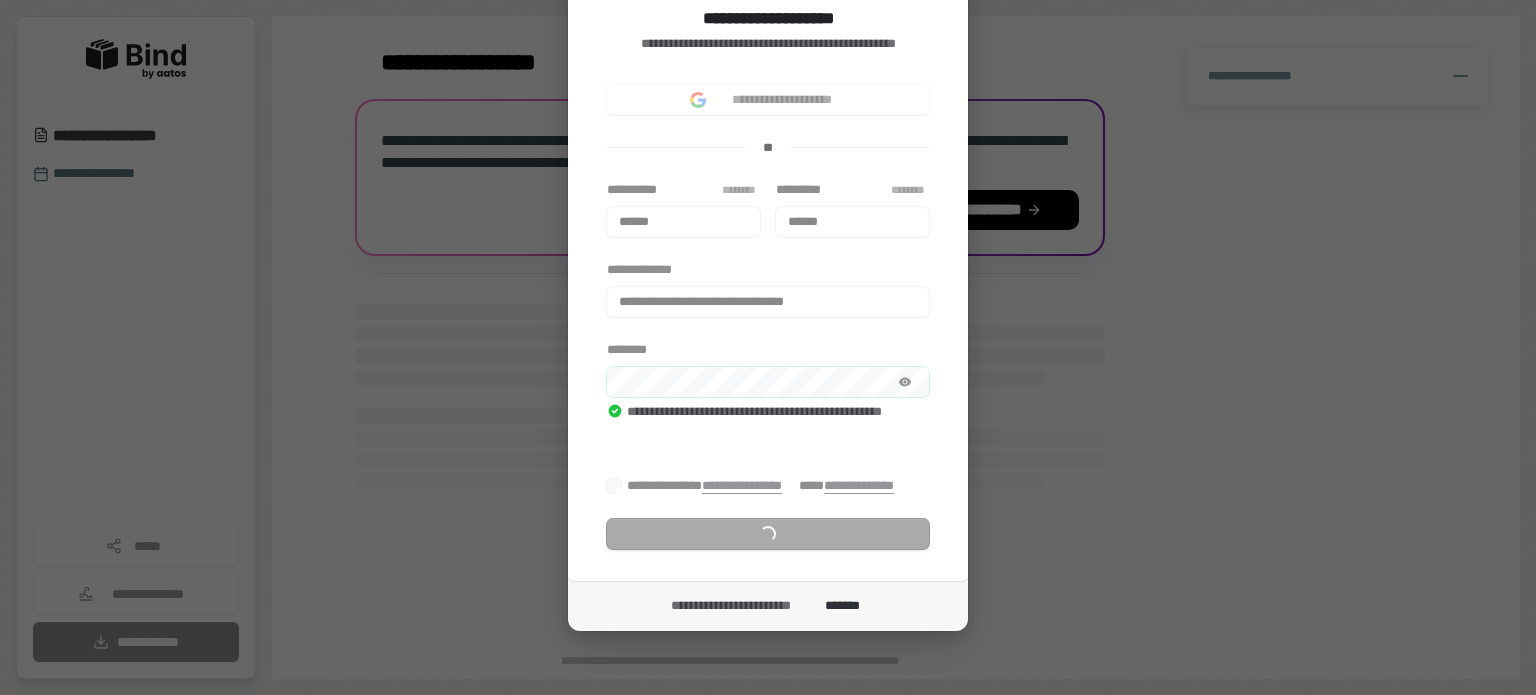 scroll, scrollTop: 0, scrollLeft: 0, axis: both 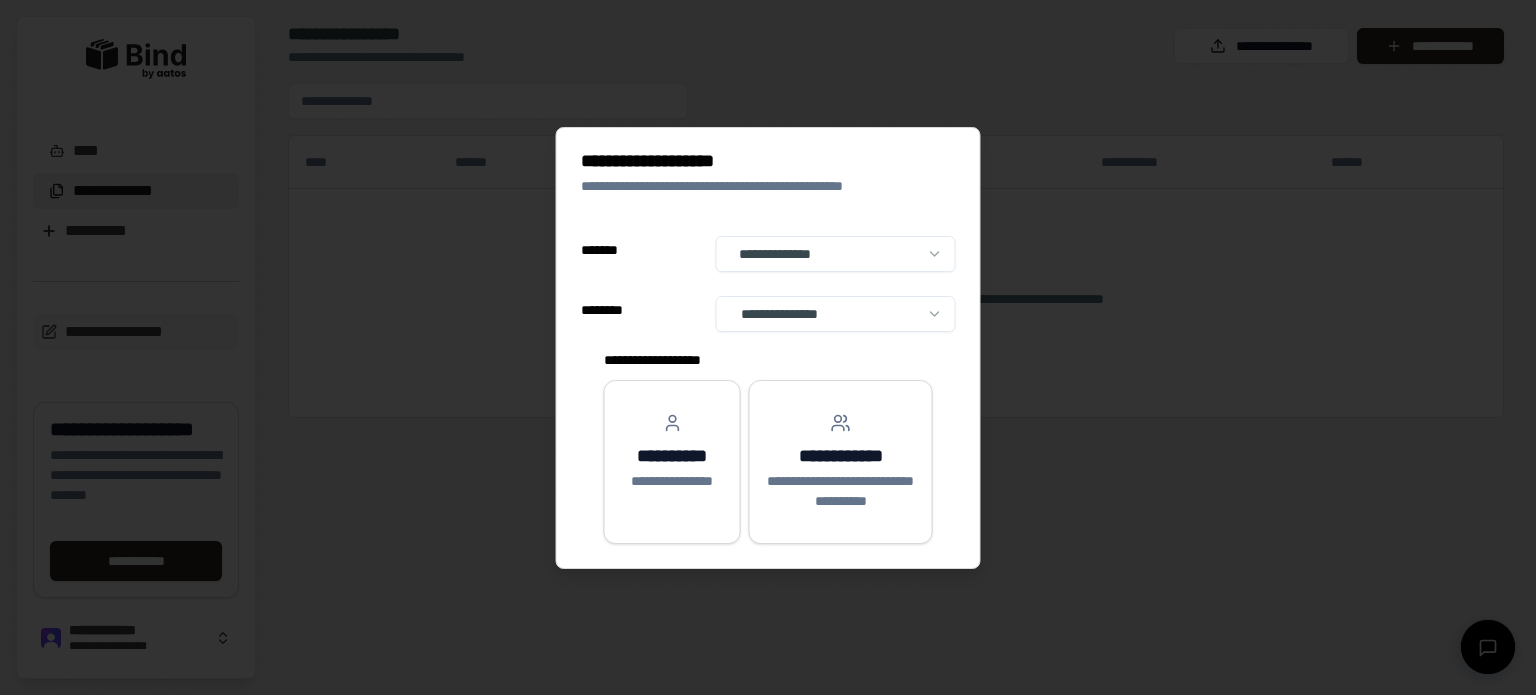 select on "**" 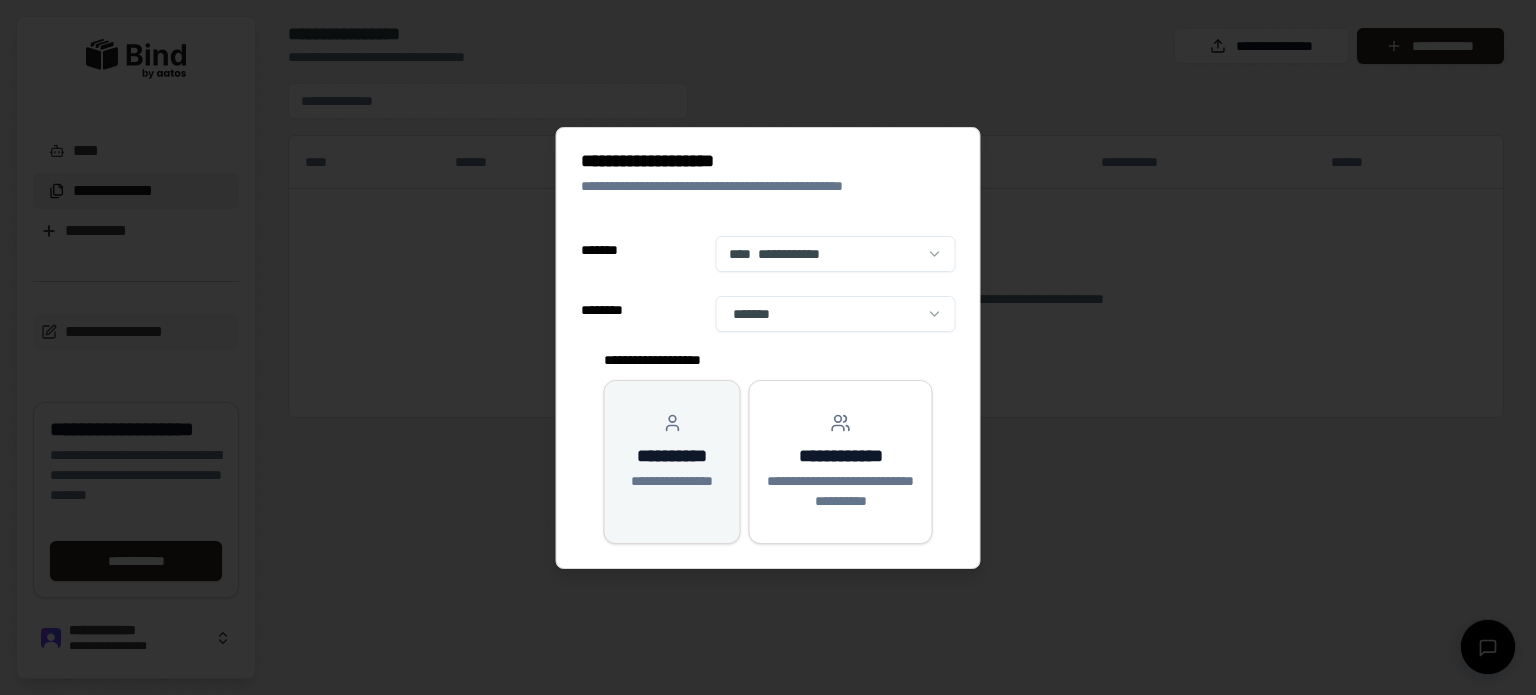 click on "**********" at bounding box center [672, 452] 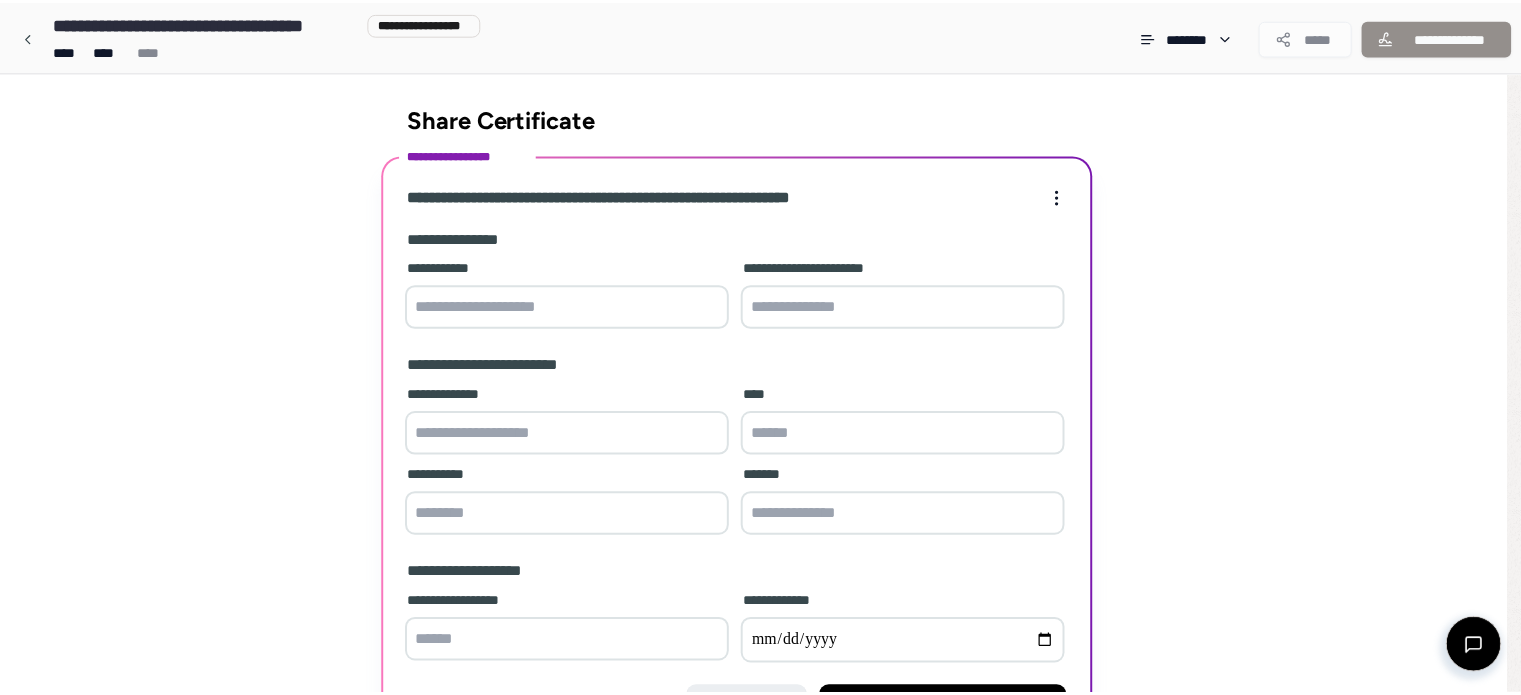 scroll, scrollTop: 136, scrollLeft: 0, axis: vertical 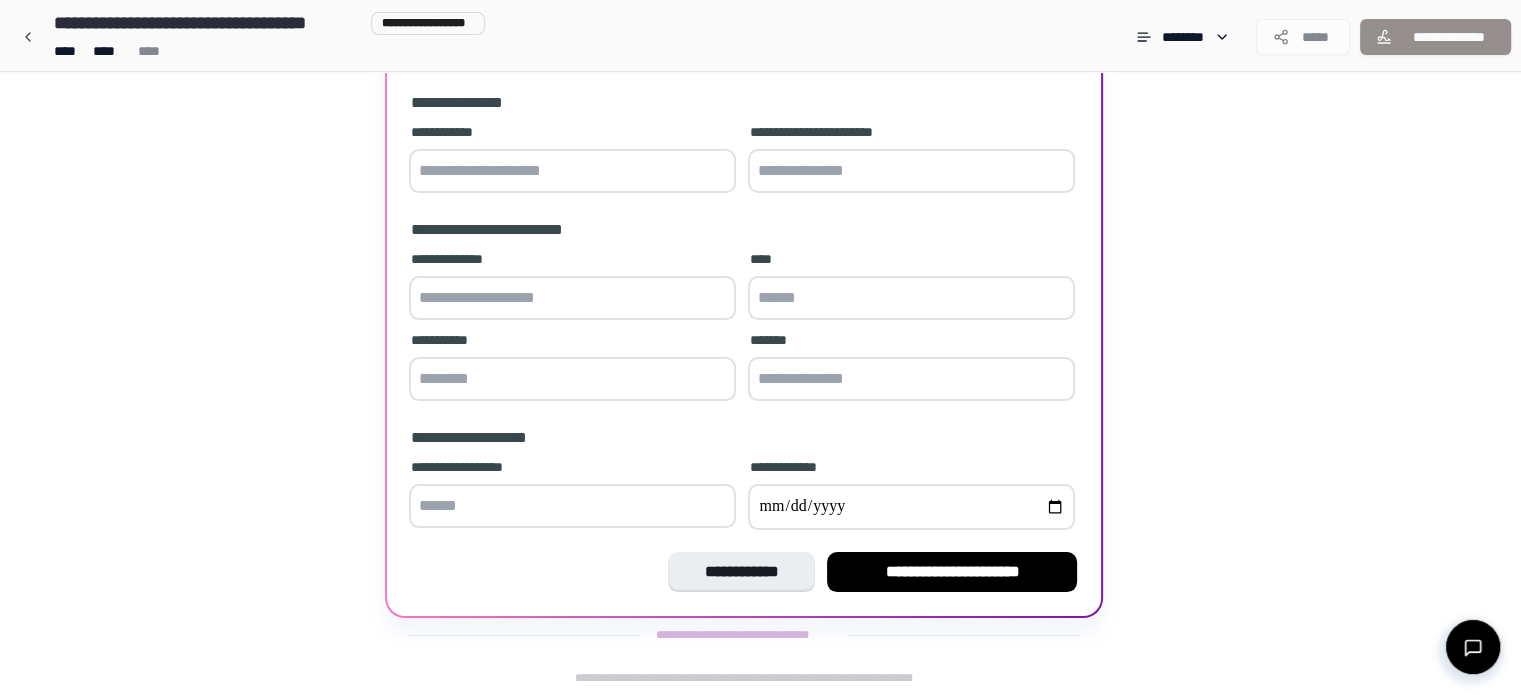 click at bounding box center [572, 171] 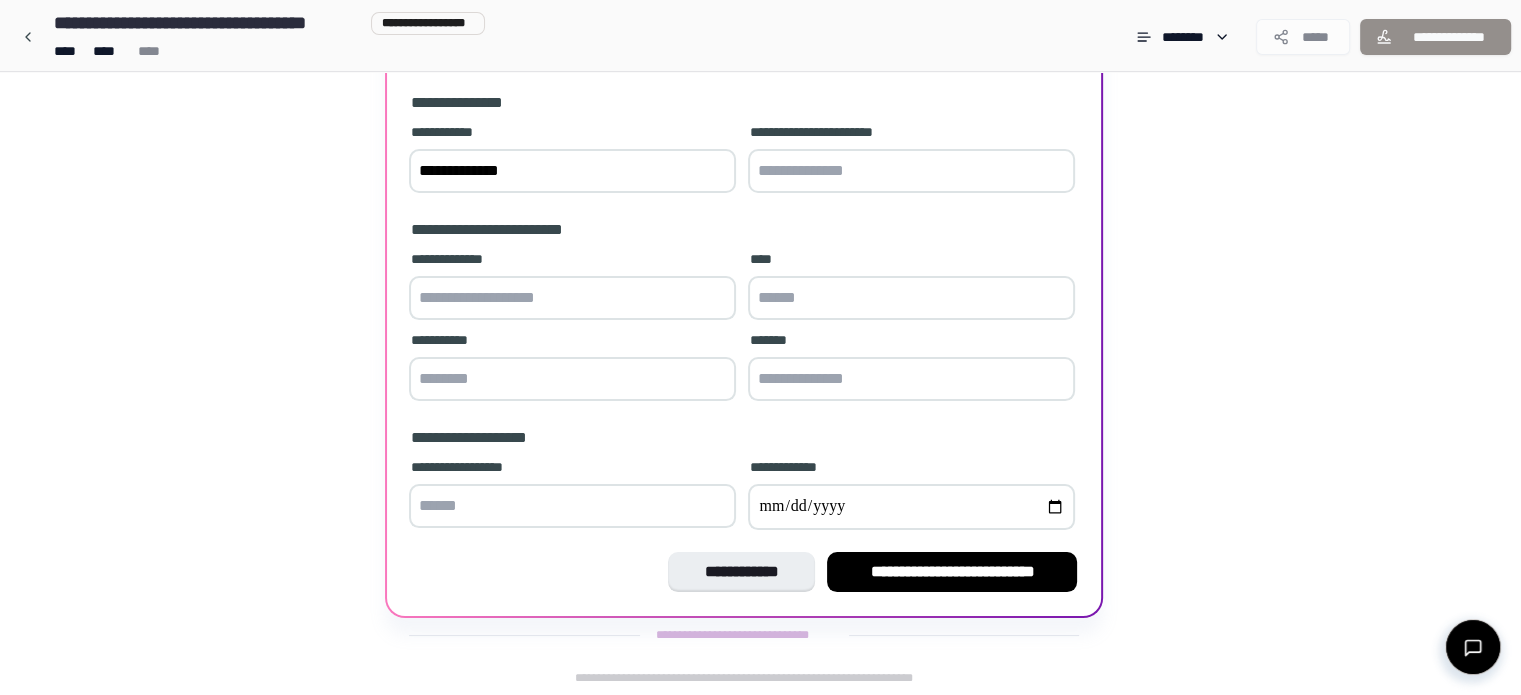 drag, startPoint x: 582, startPoint y: 175, endPoint x: 396, endPoint y: 173, distance: 186.01076 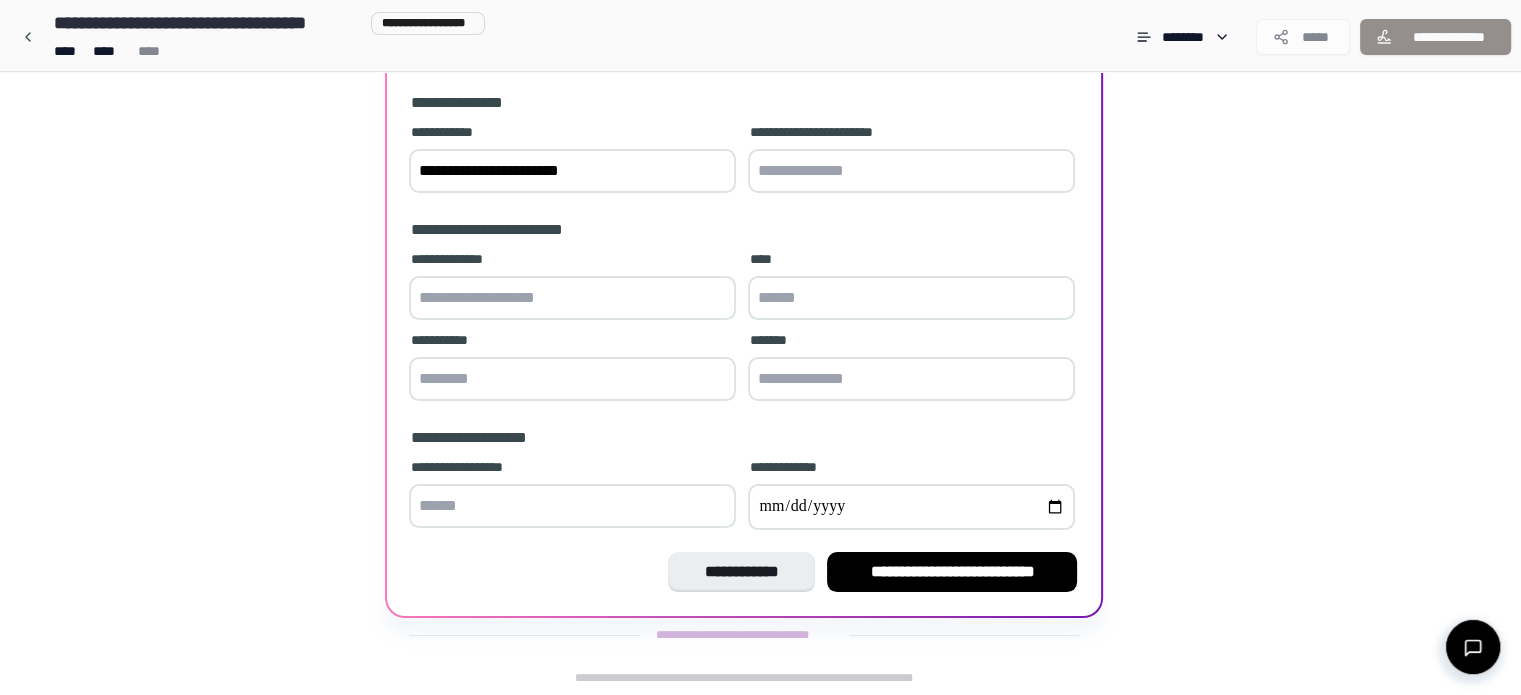 type on "**********" 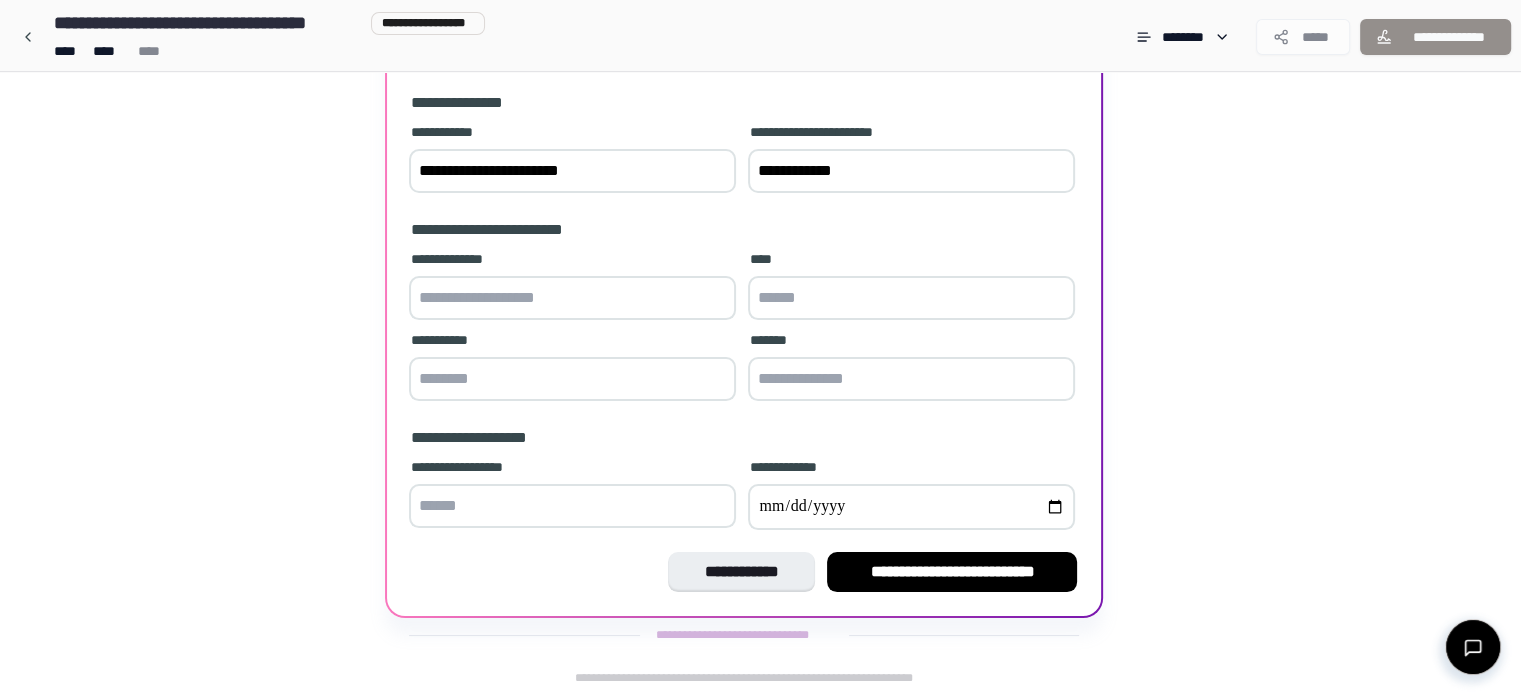 type on "**********" 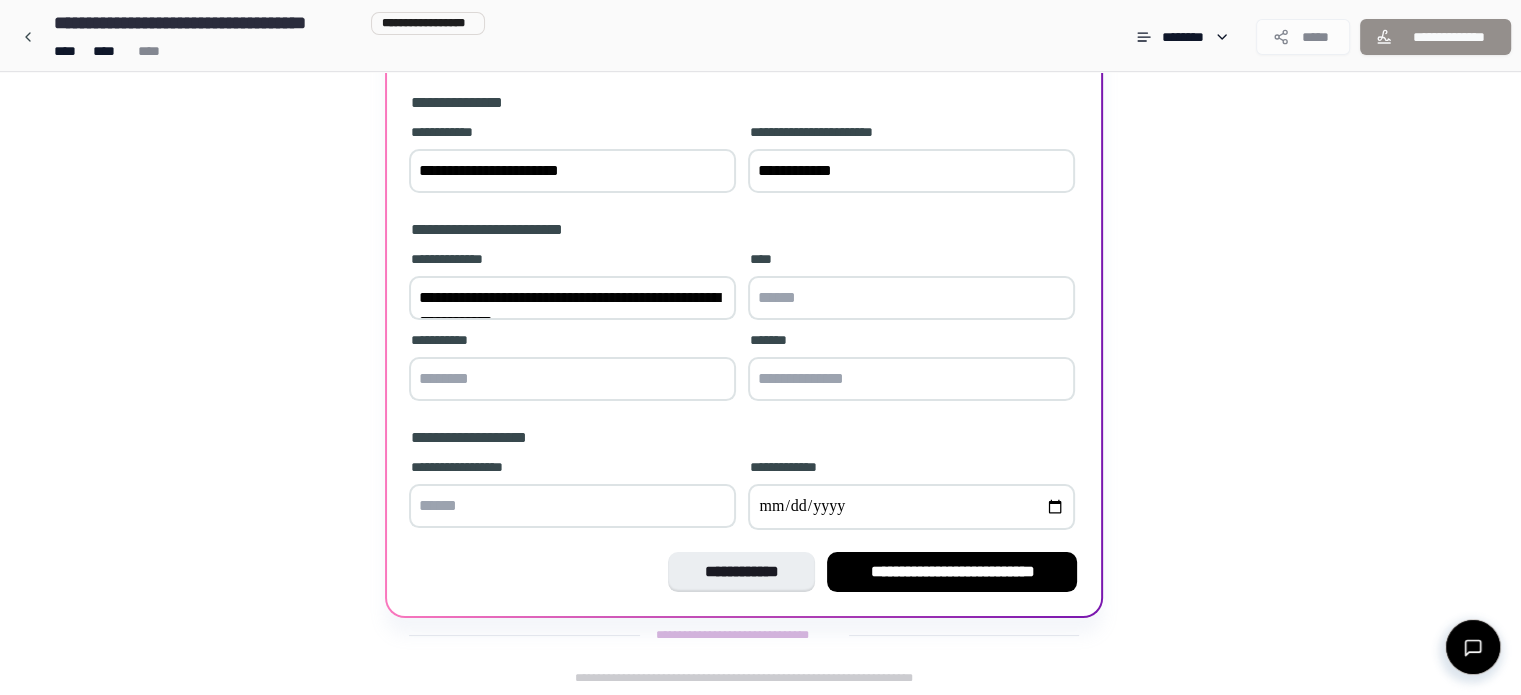 scroll, scrollTop: 160, scrollLeft: 0, axis: vertical 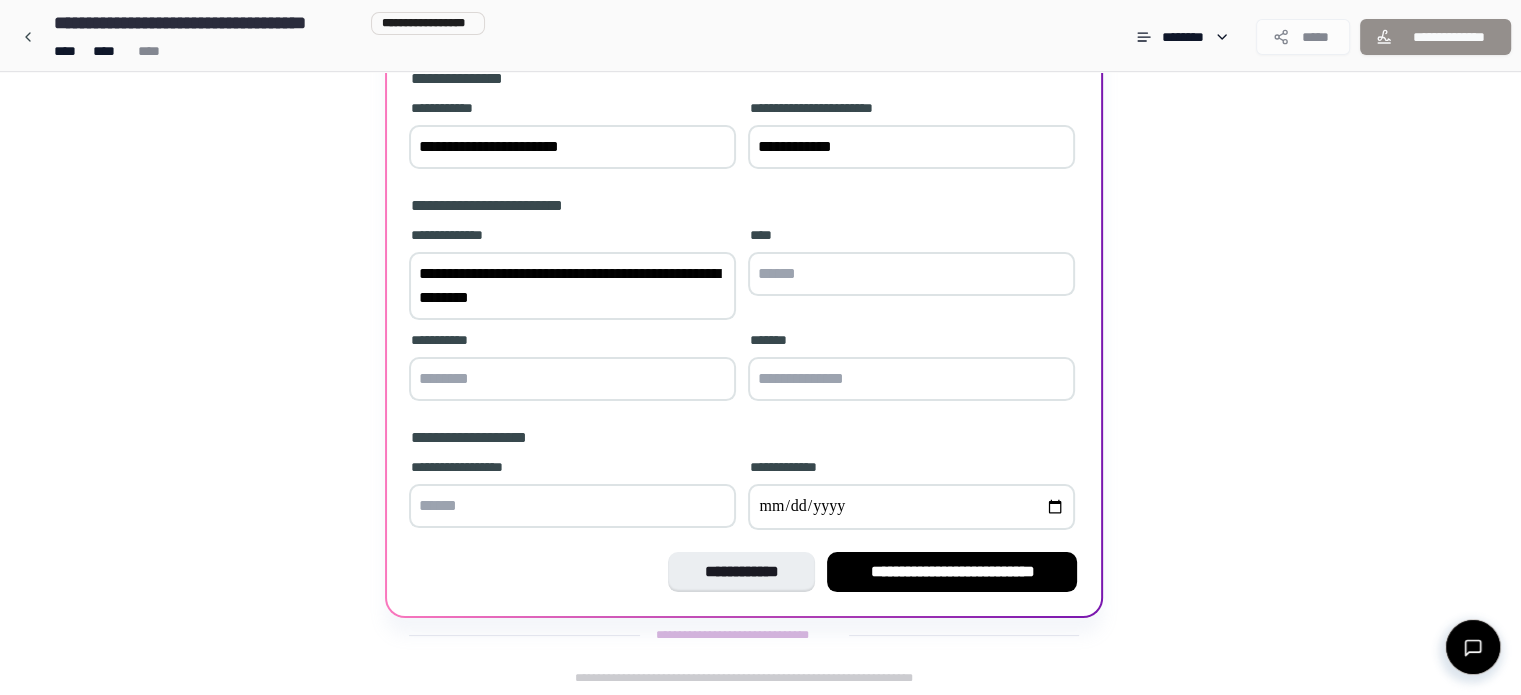 type on "**********" 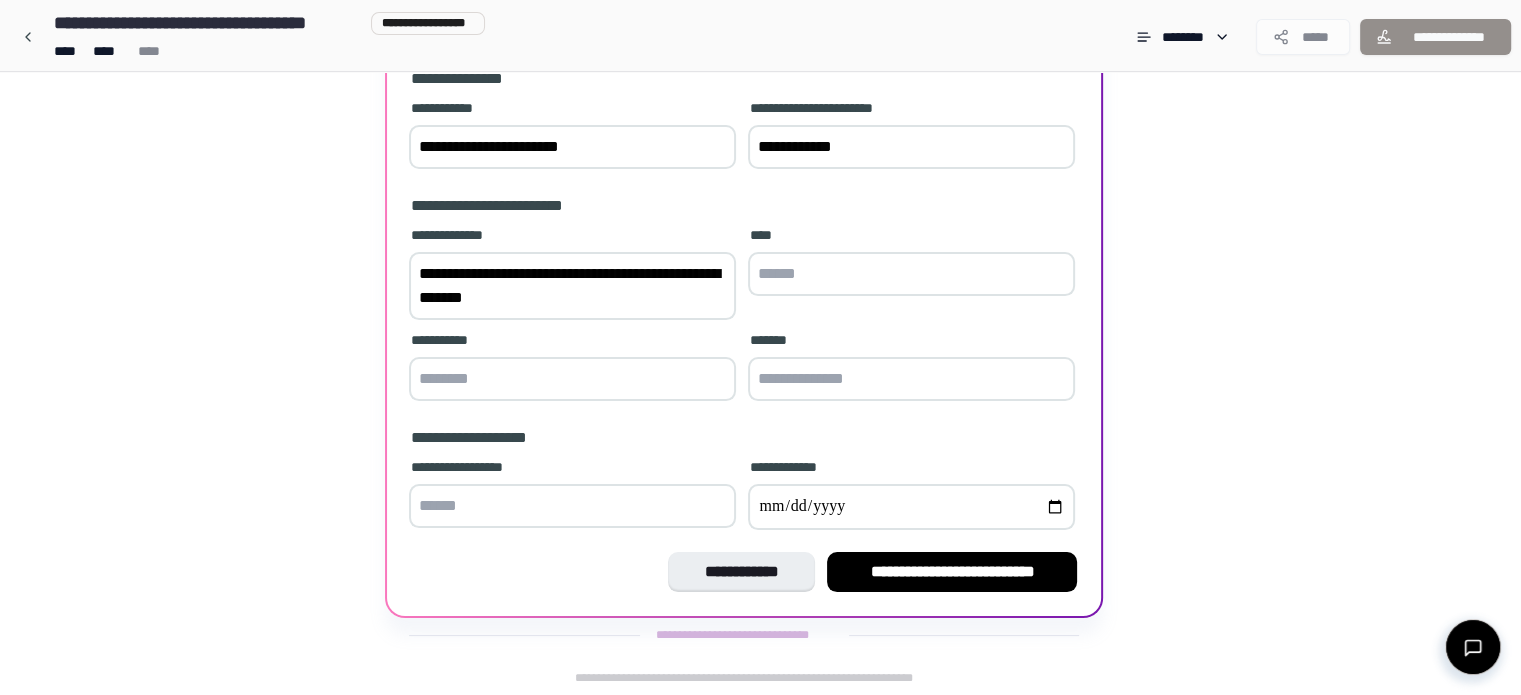 type on "******" 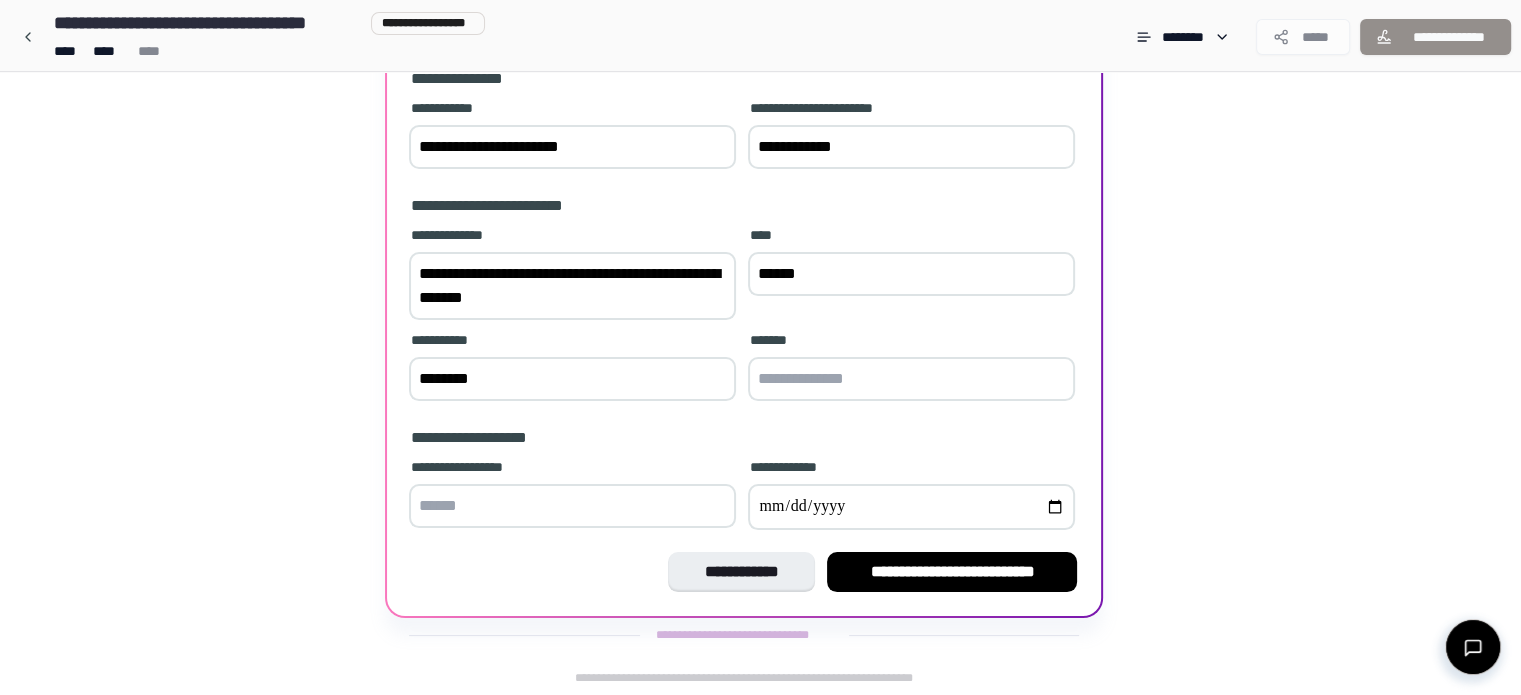 click on "**********" at bounding box center (572, 286) 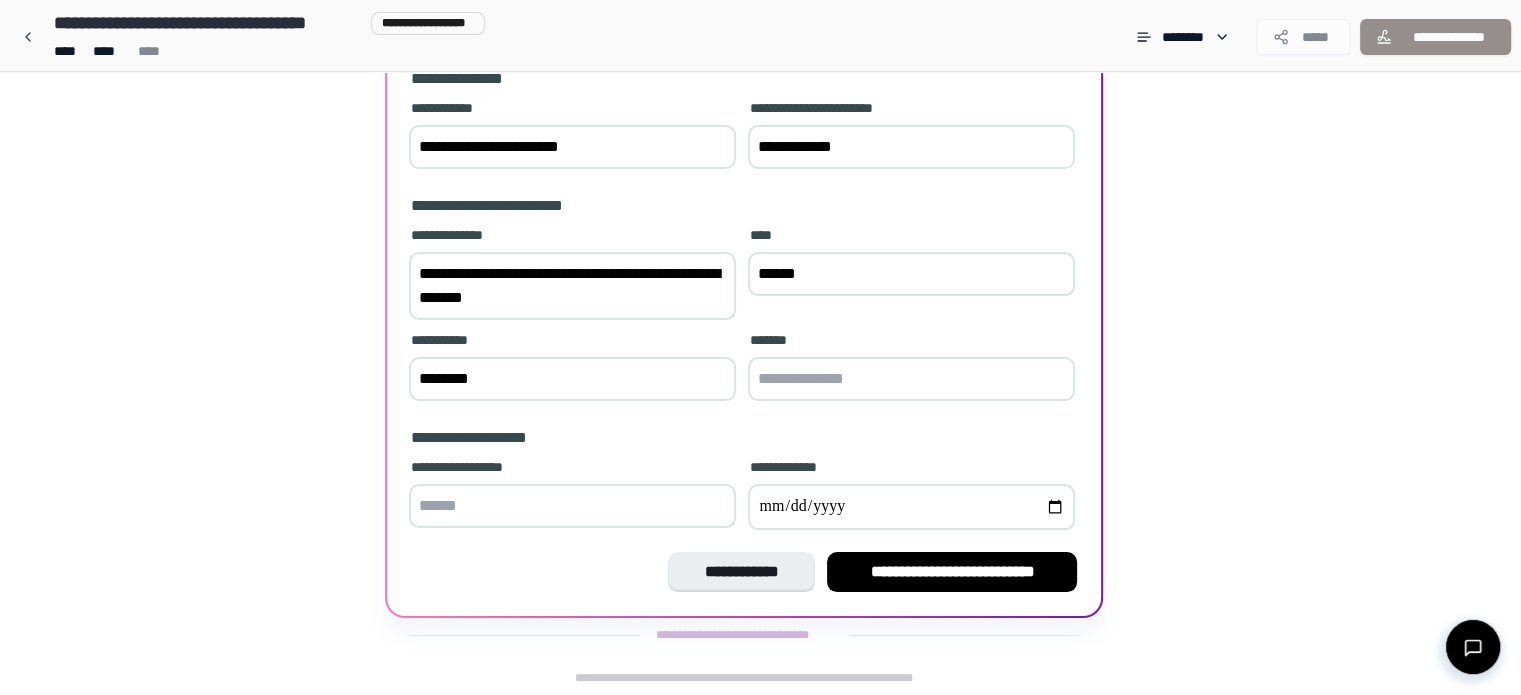 drag, startPoint x: 531, startPoint y: 379, endPoint x: 396, endPoint y: 379, distance: 135 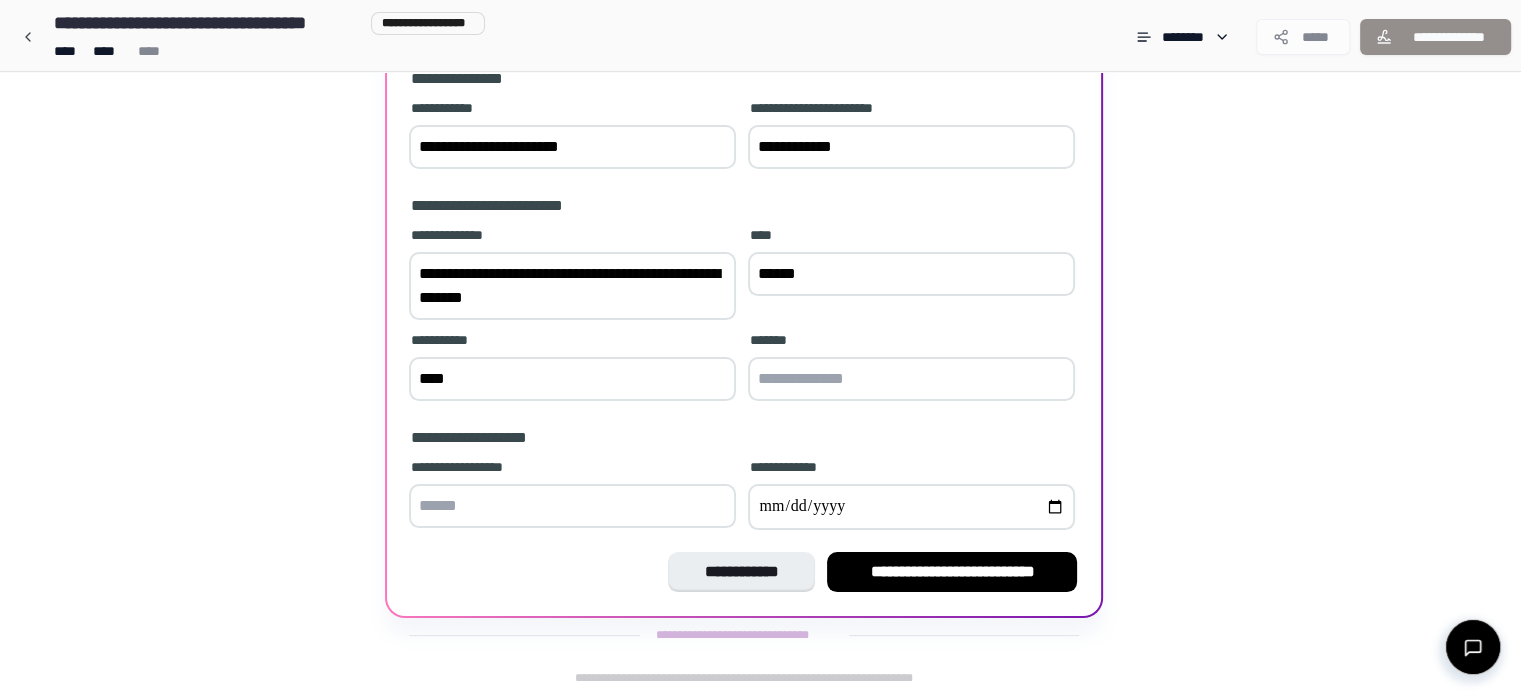 type on "****" 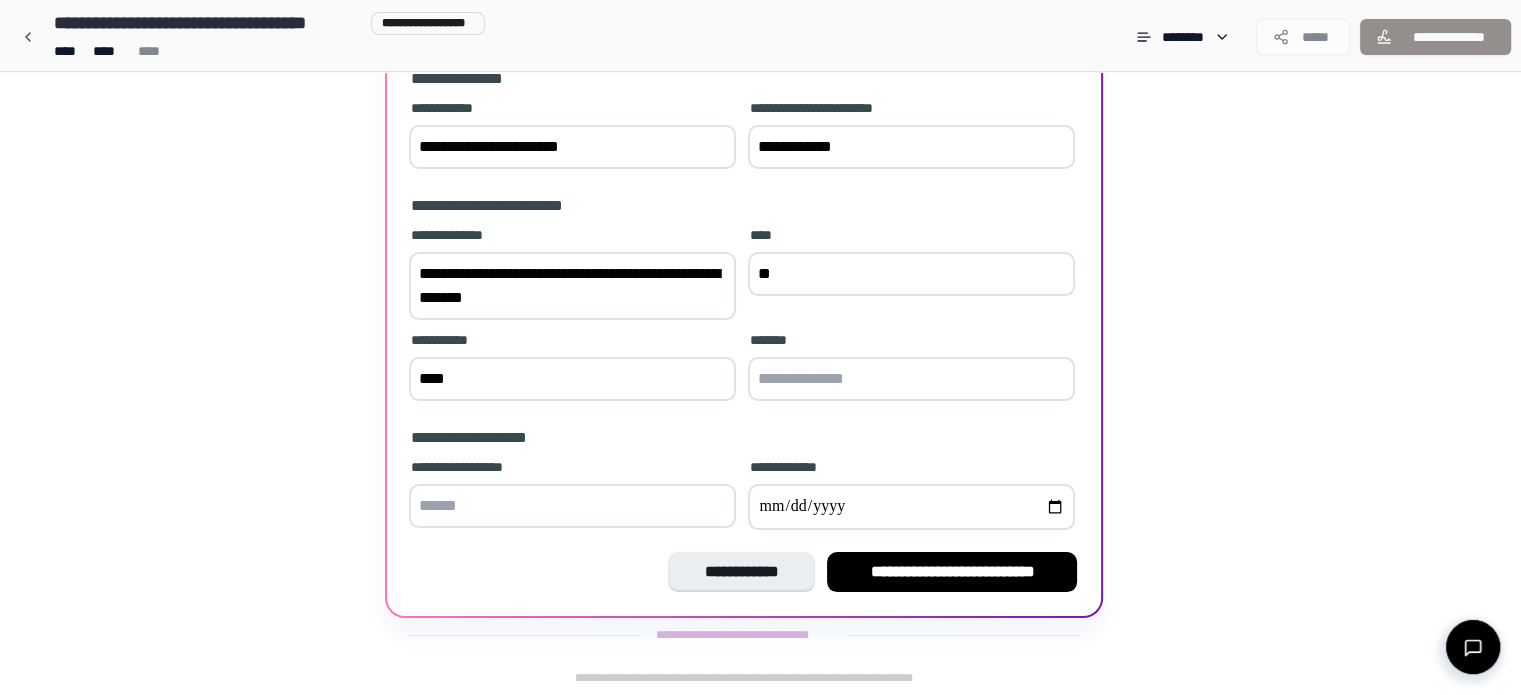 type on "*" 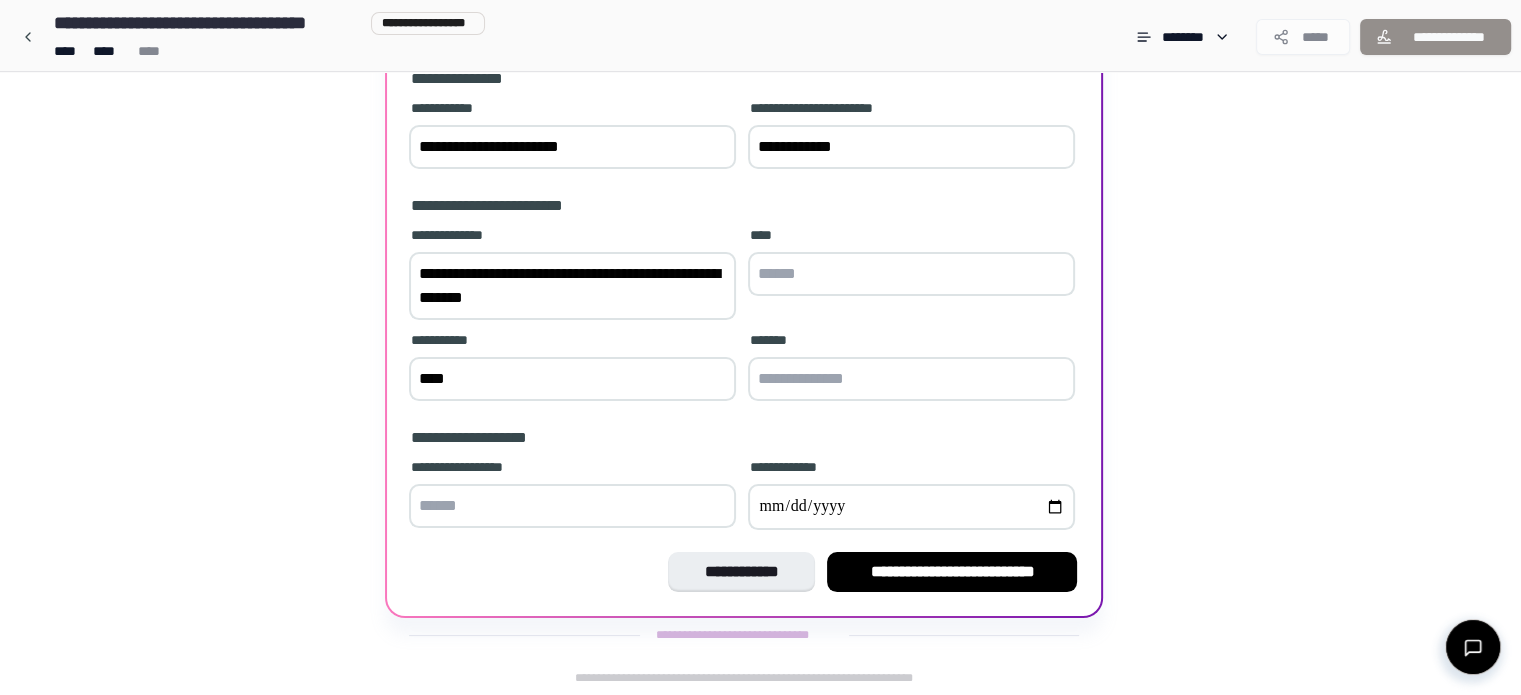 type on "*" 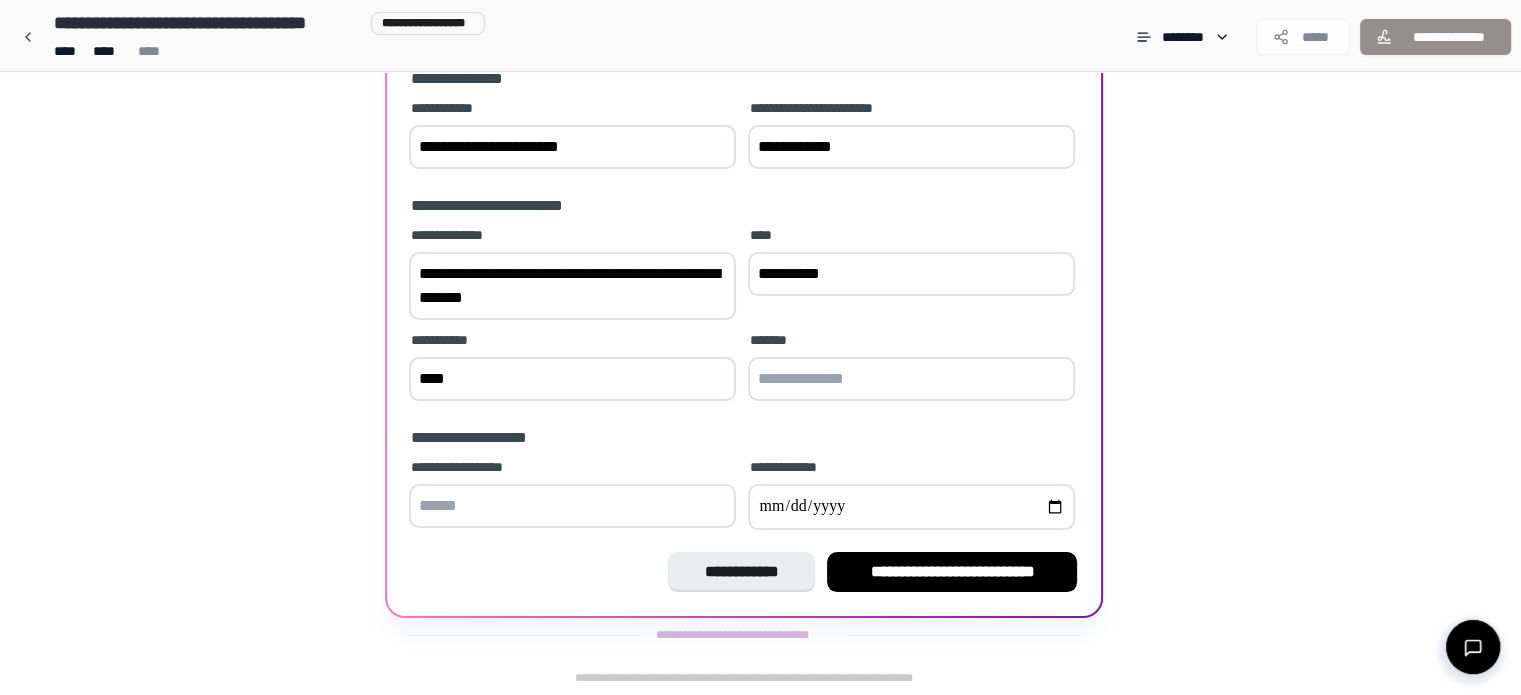 type on "**********" 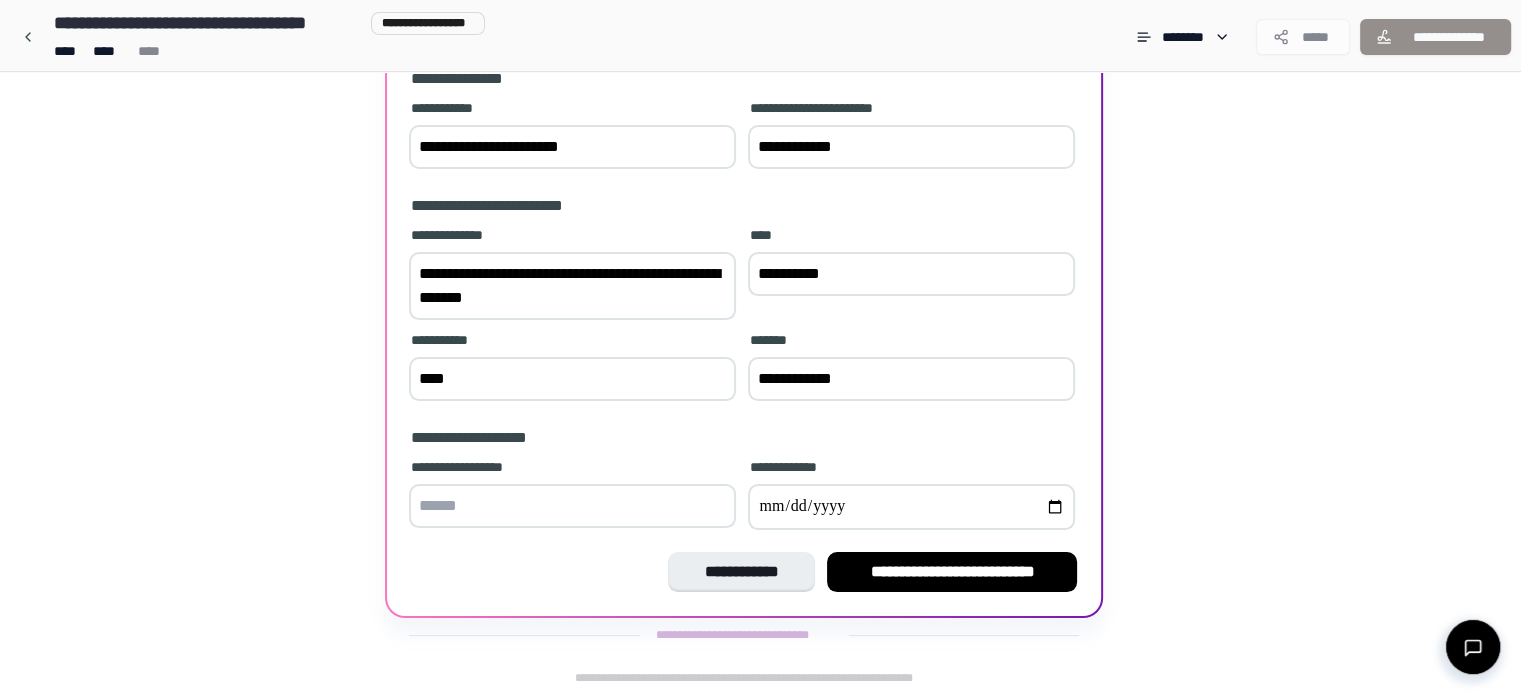 type on "**********" 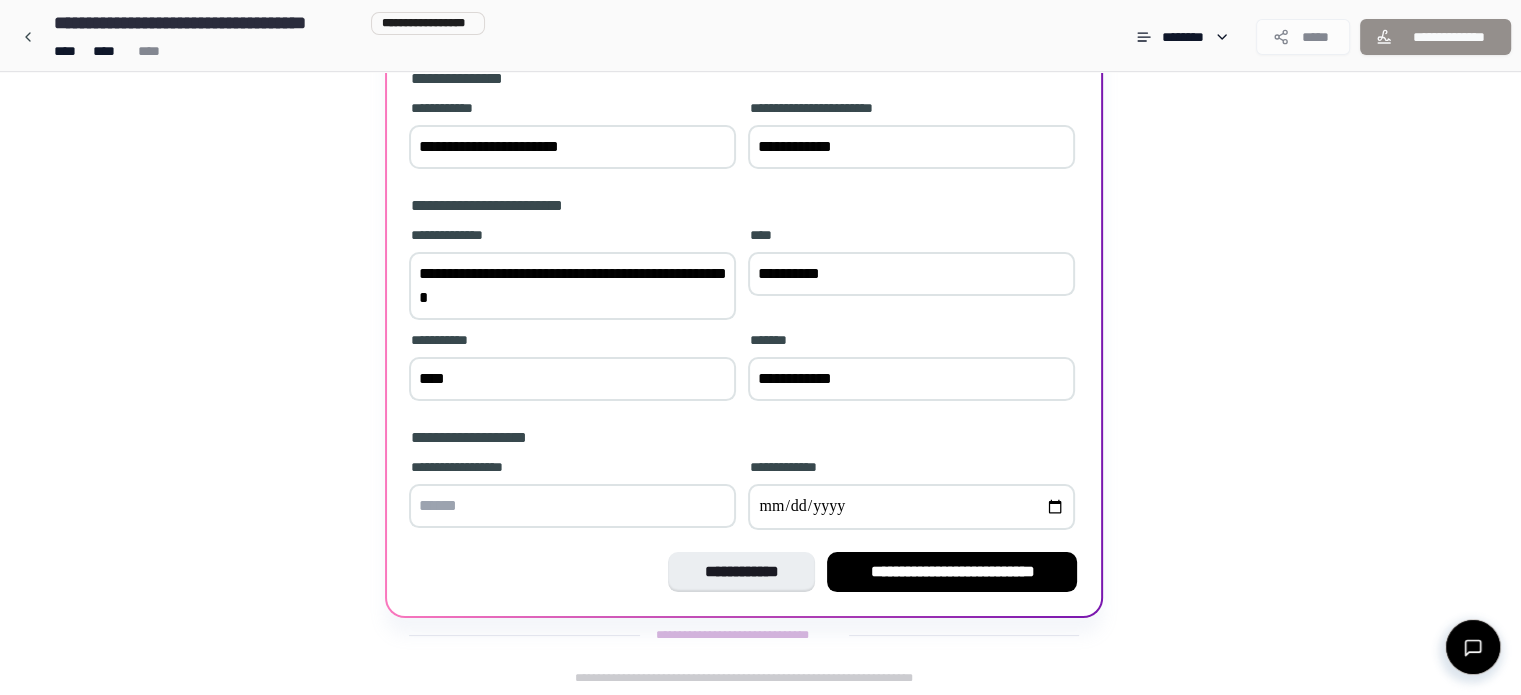 type on "**********" 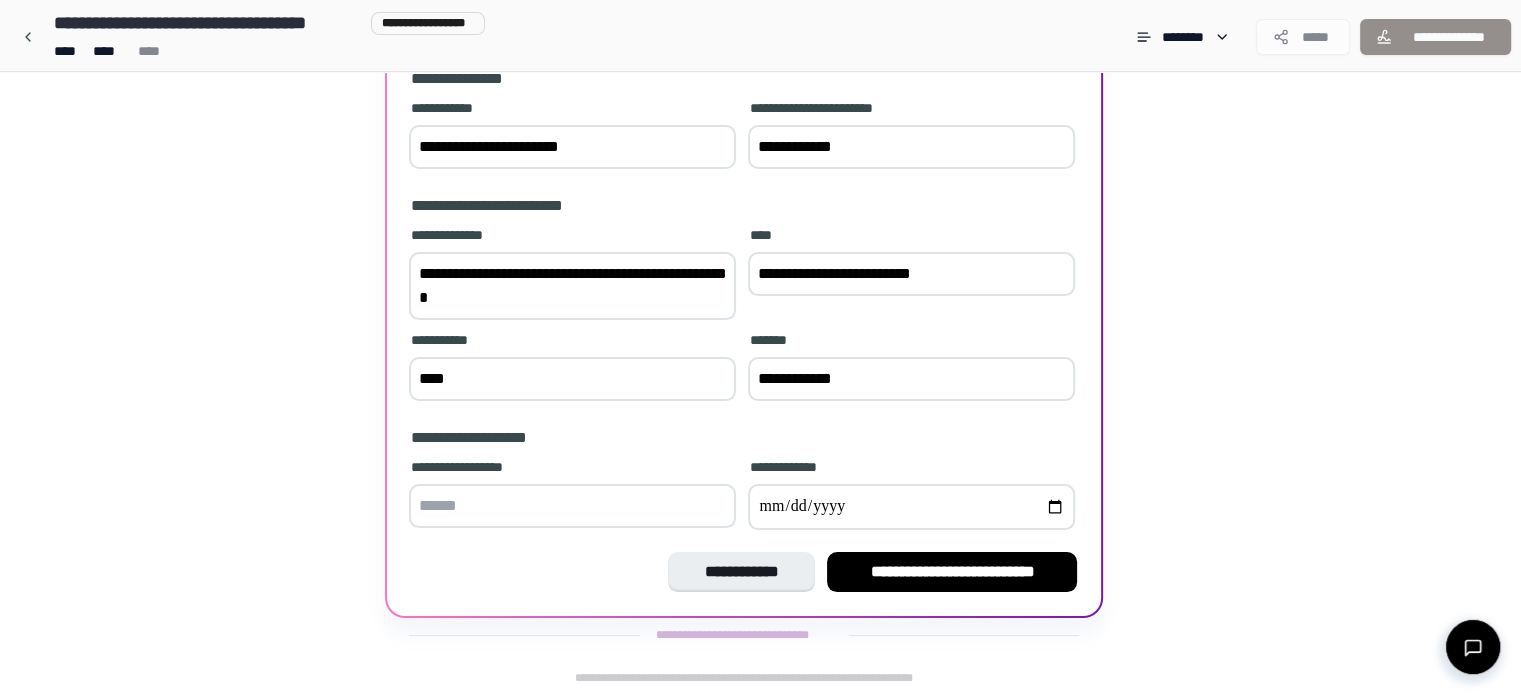 type on "**********" 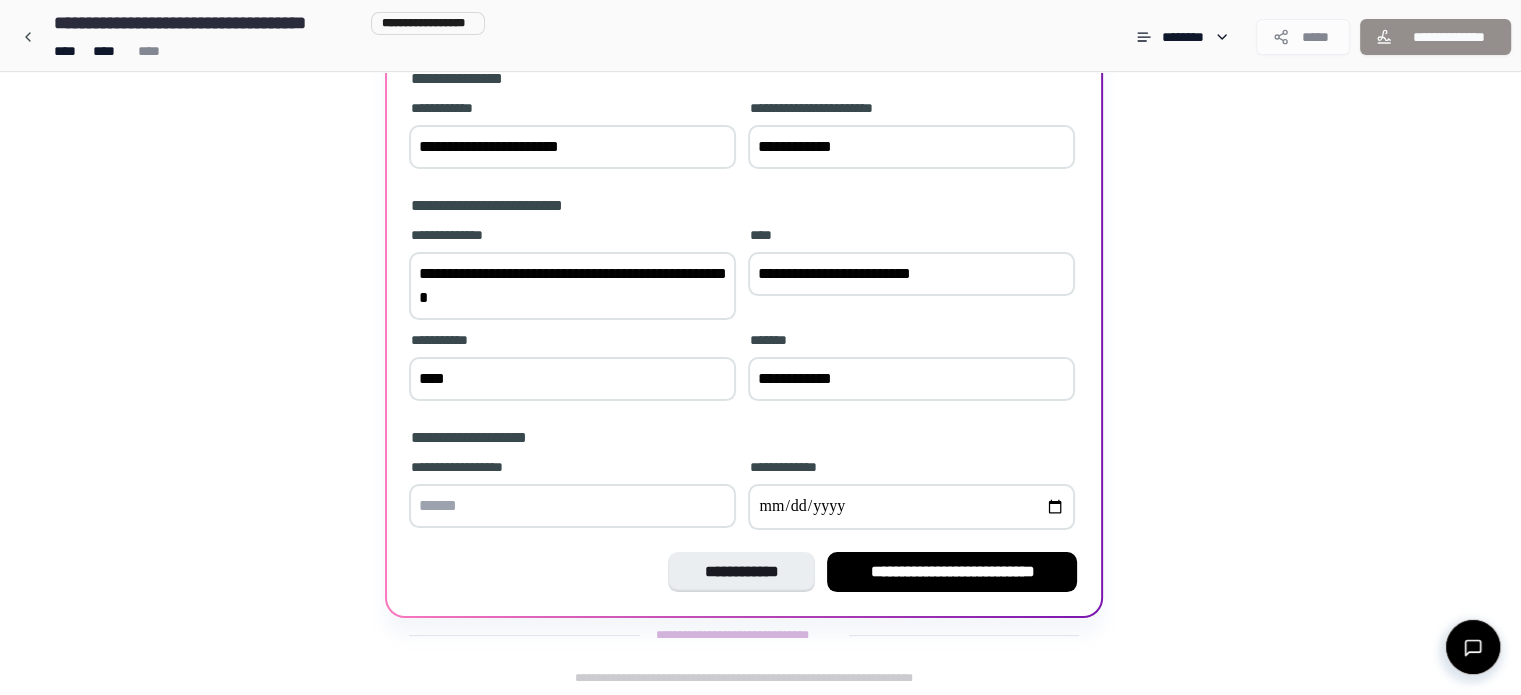 click on "**********" at bounding box center (572, 286) 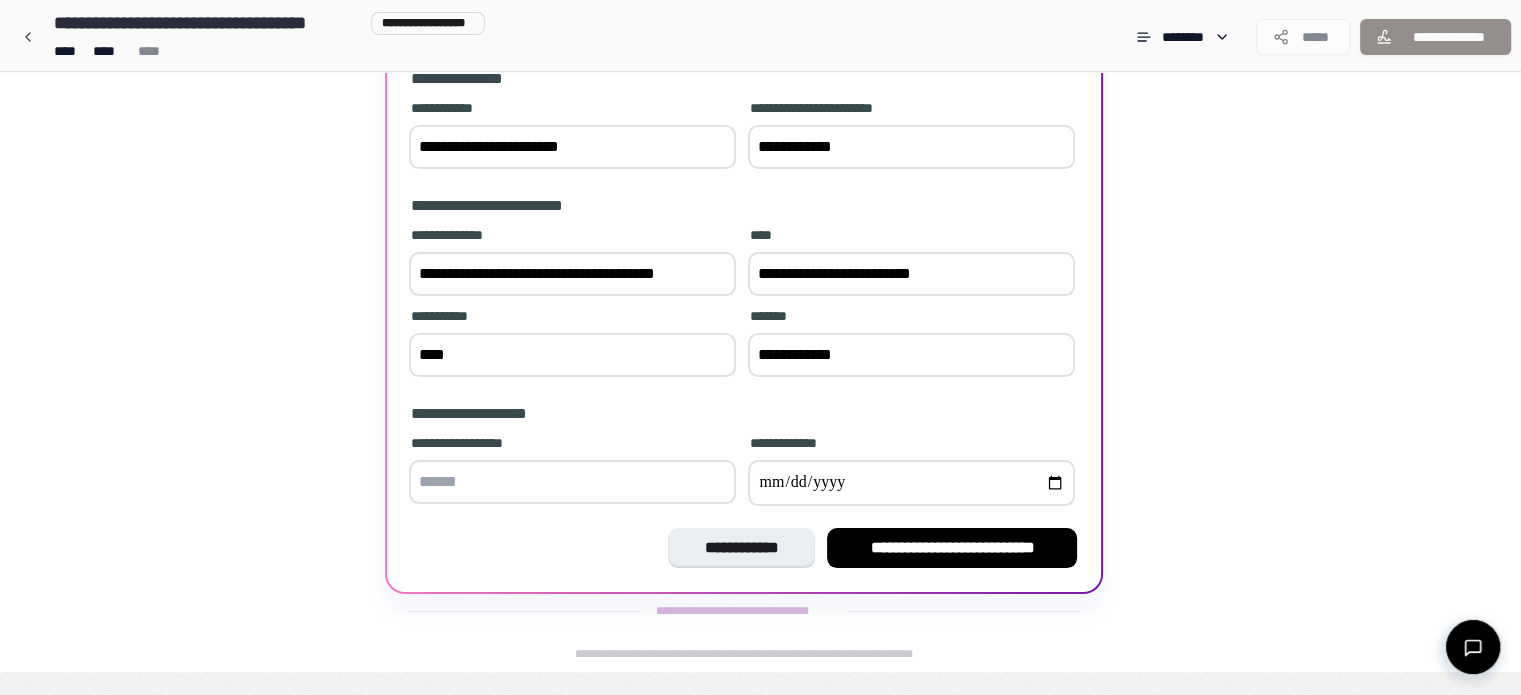 scroll, scrollTop: 136, scrollLeft: 0, axis: vertical 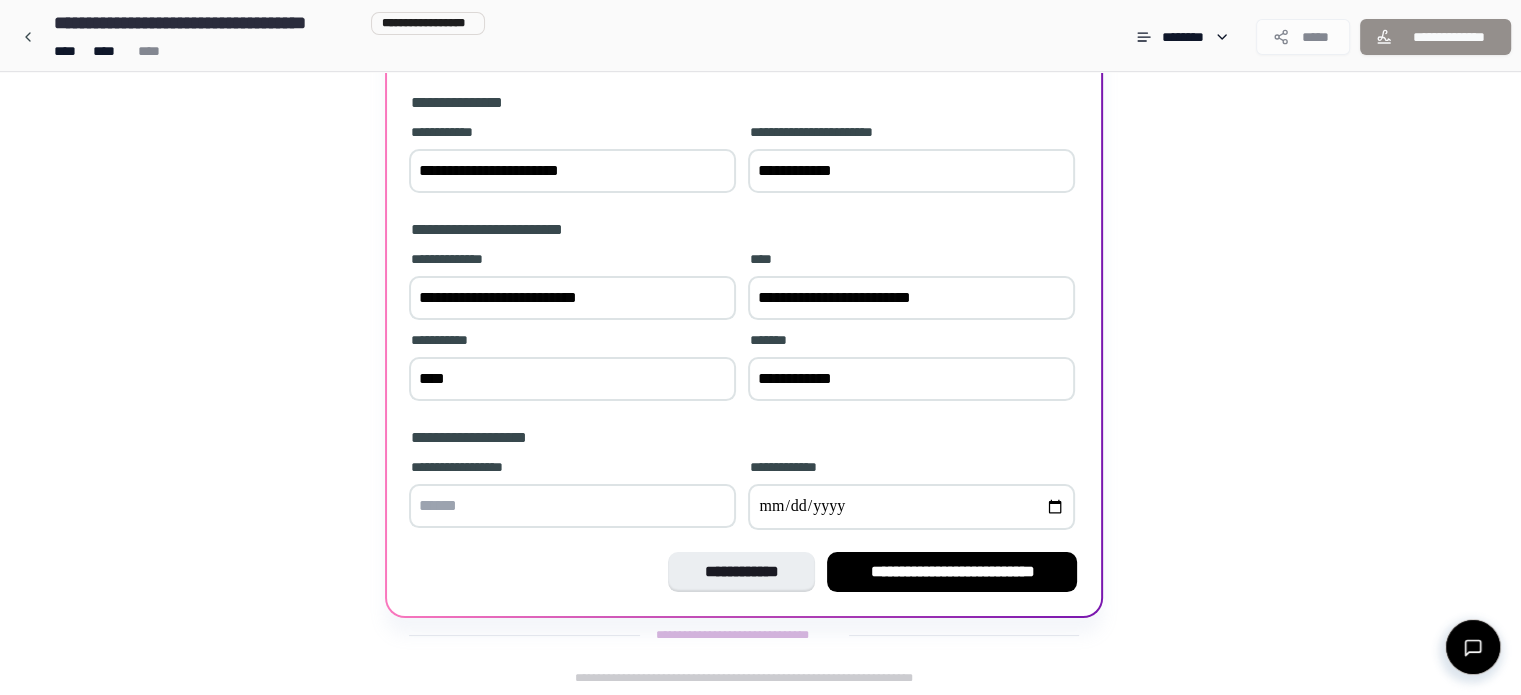 type on "**********" 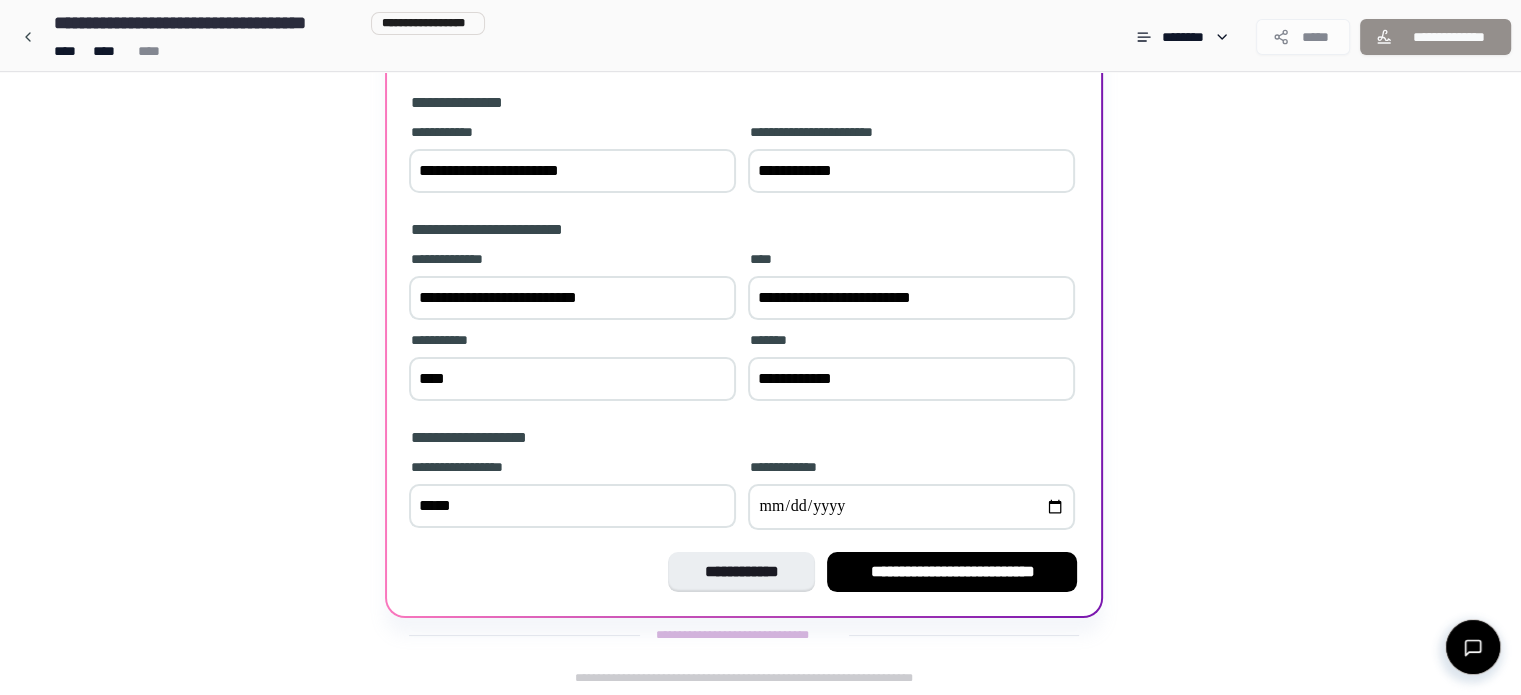 type on "*****" 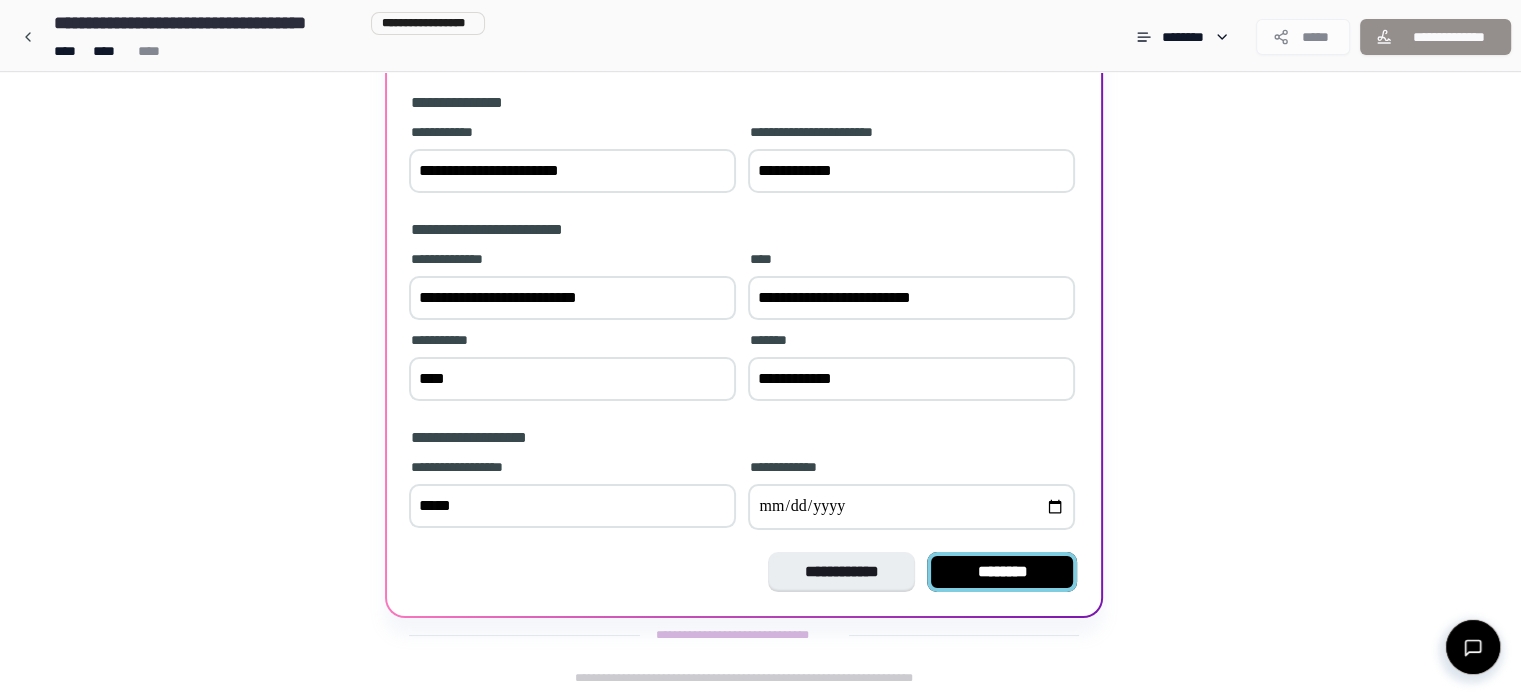 click on "********" at bounding box center (1002, 572) 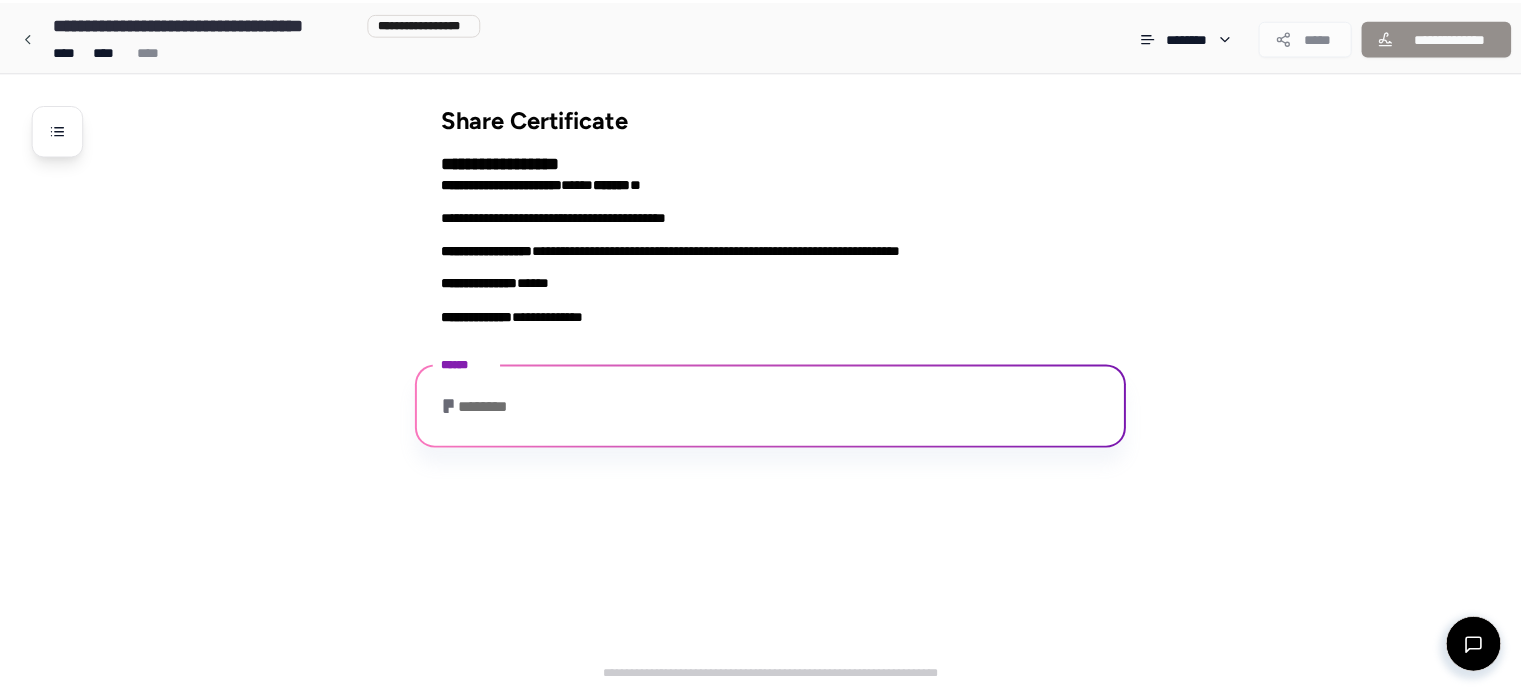 scroll, scrollTop: 296, scrollLeft: 0, axis: vertical 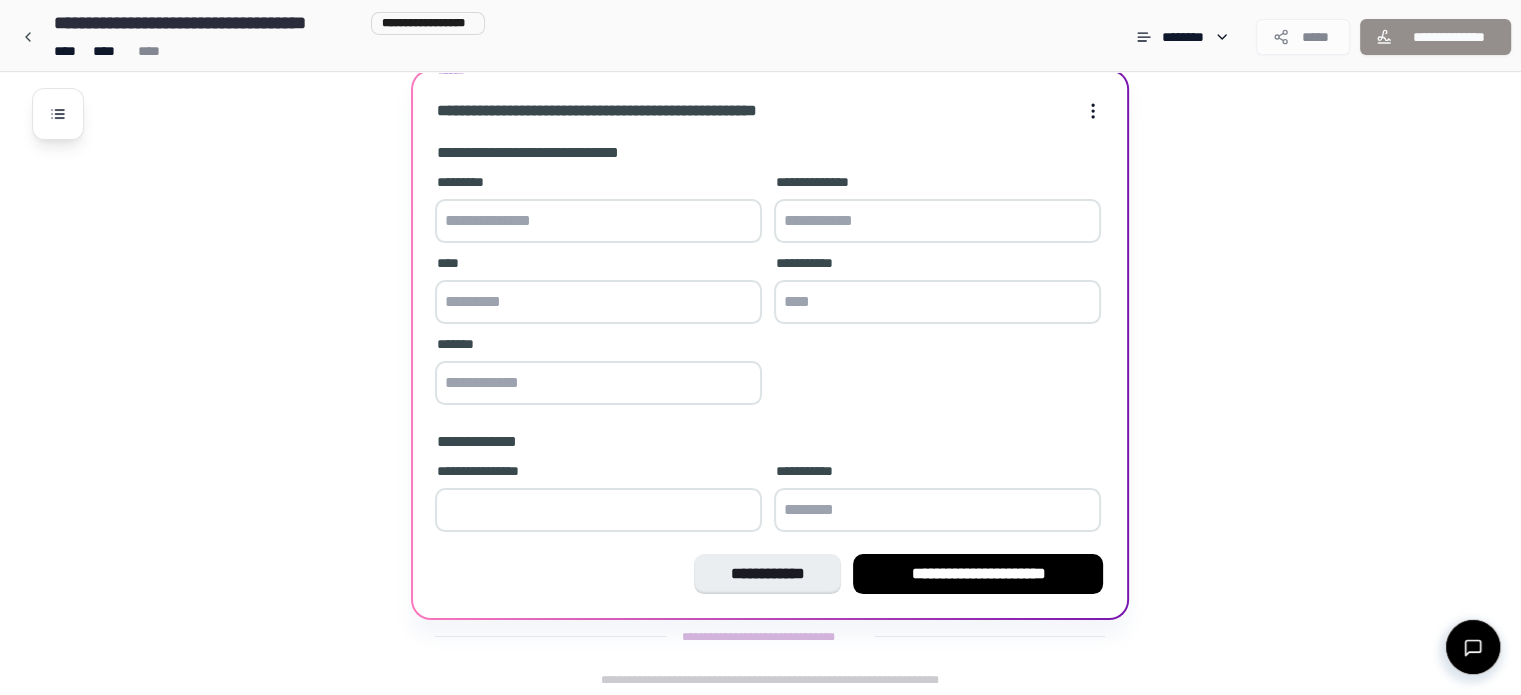 click at bounding box center (598, 221) 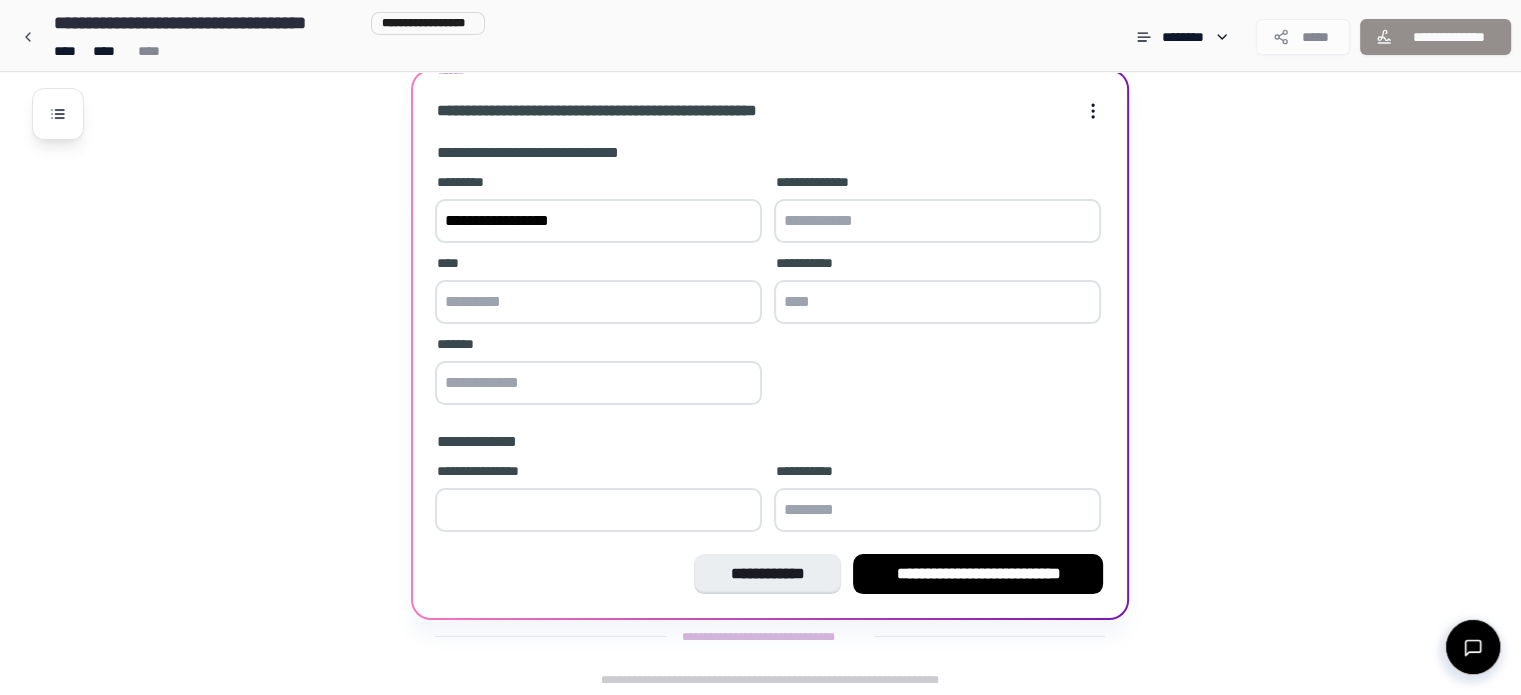 type on "**********" 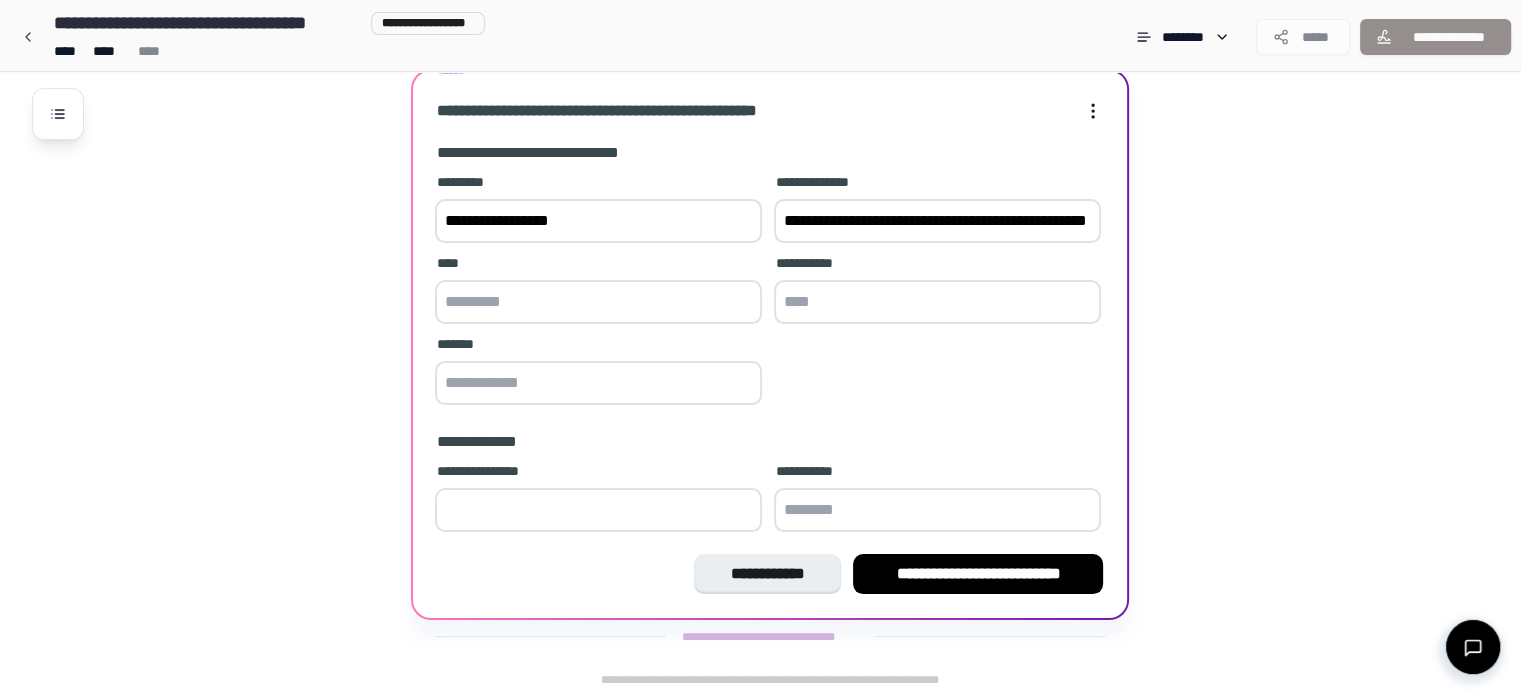 scroll, scrollTop: 320, scrollLeft: 0, axis: vertical 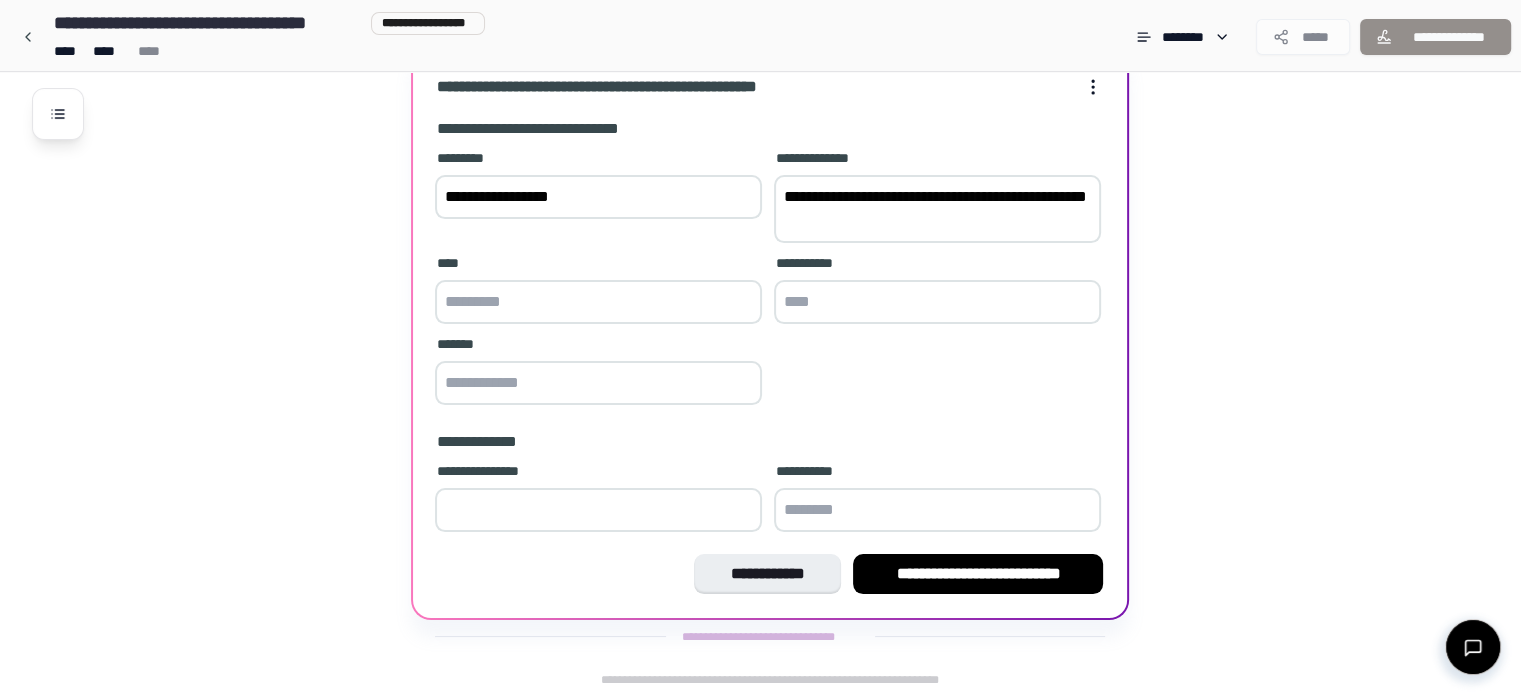 type on "**********" 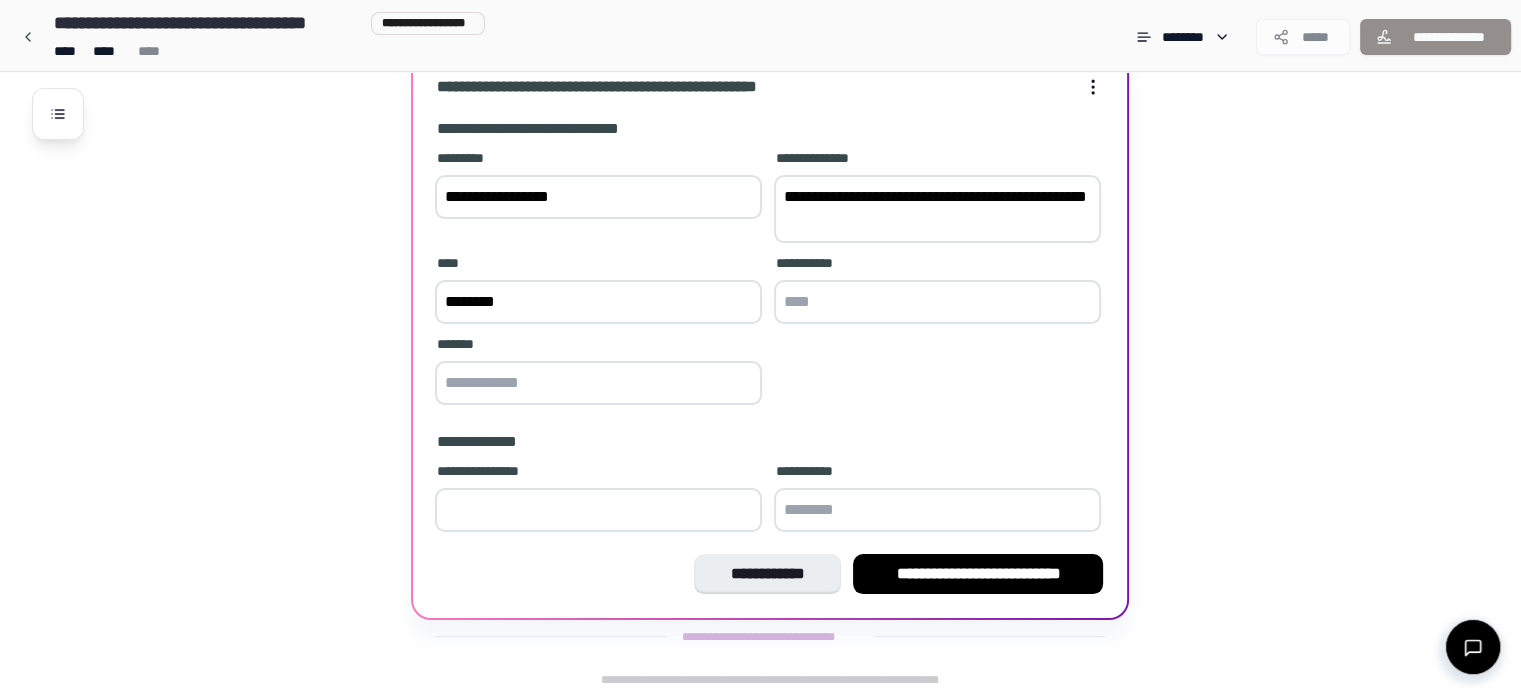 type on "********" 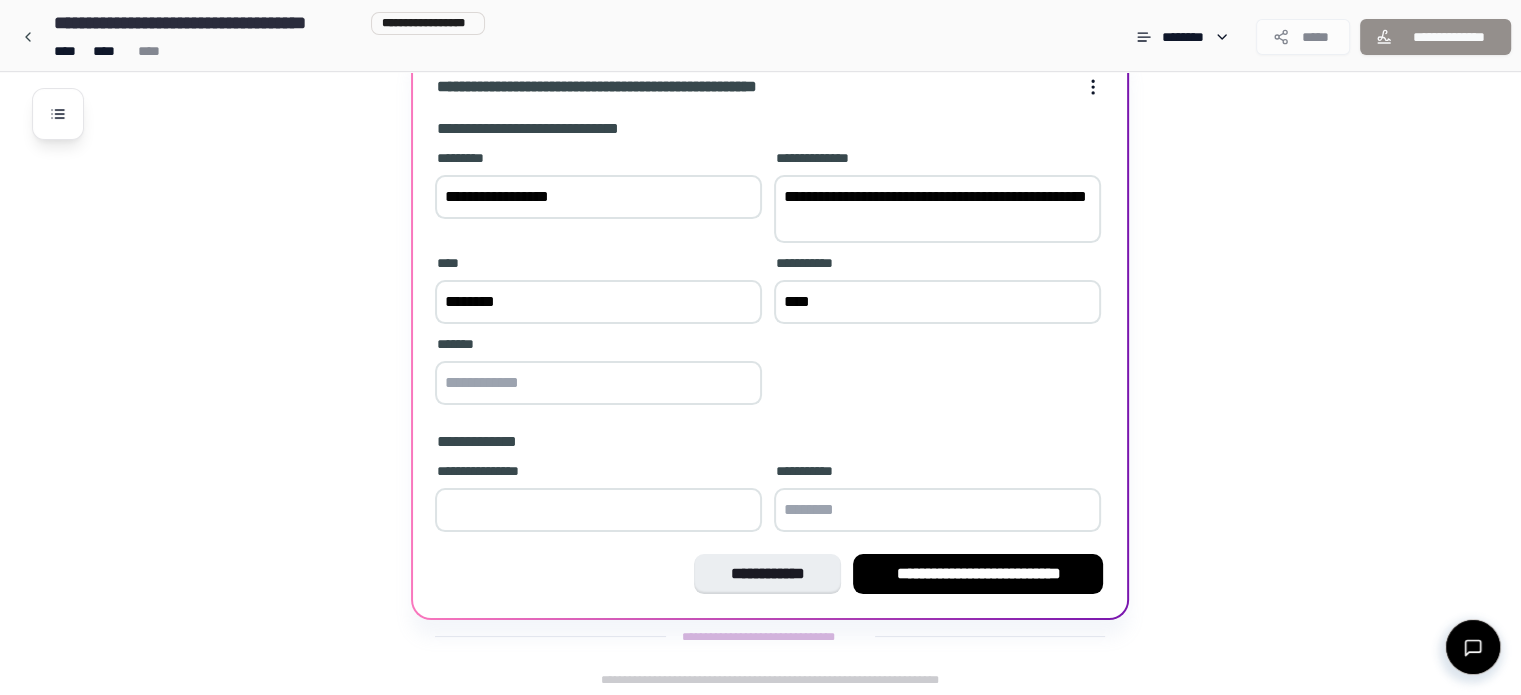 type on "****" 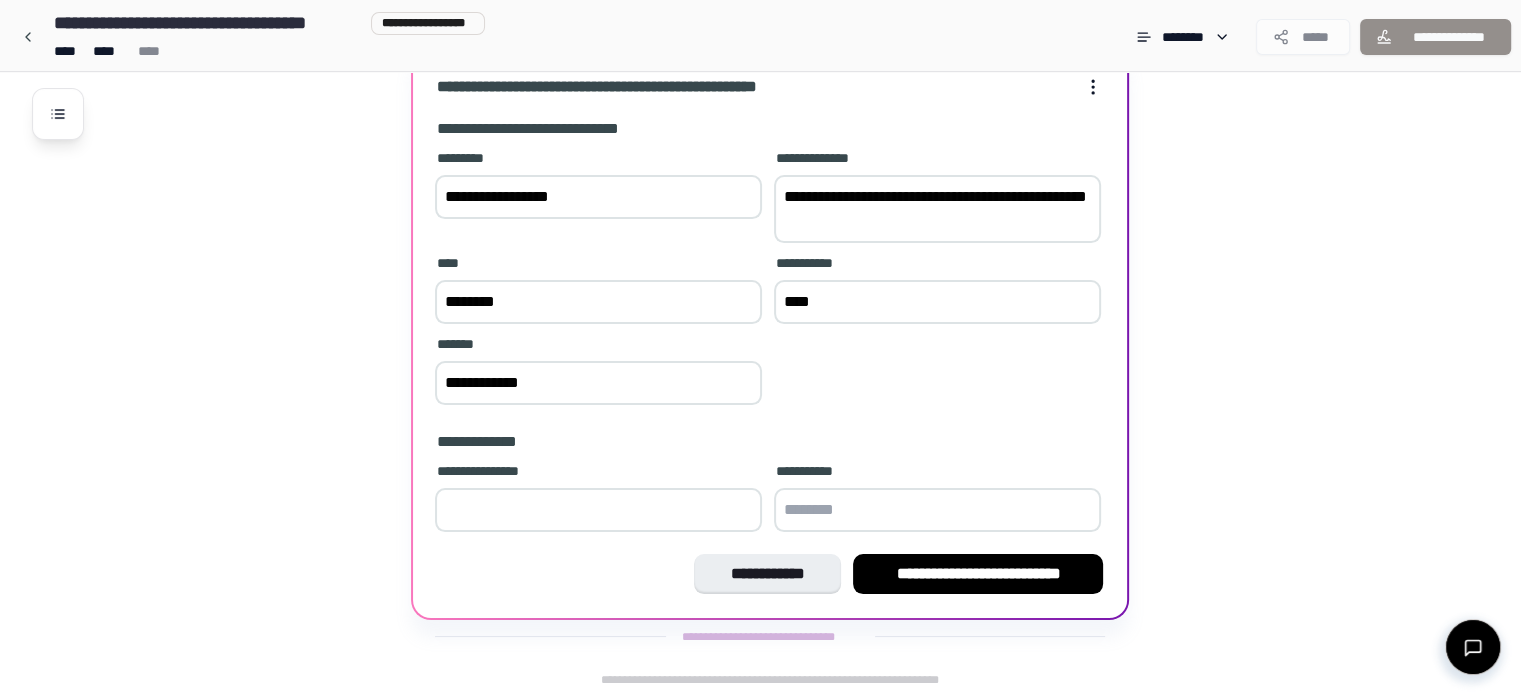 type on "**********" 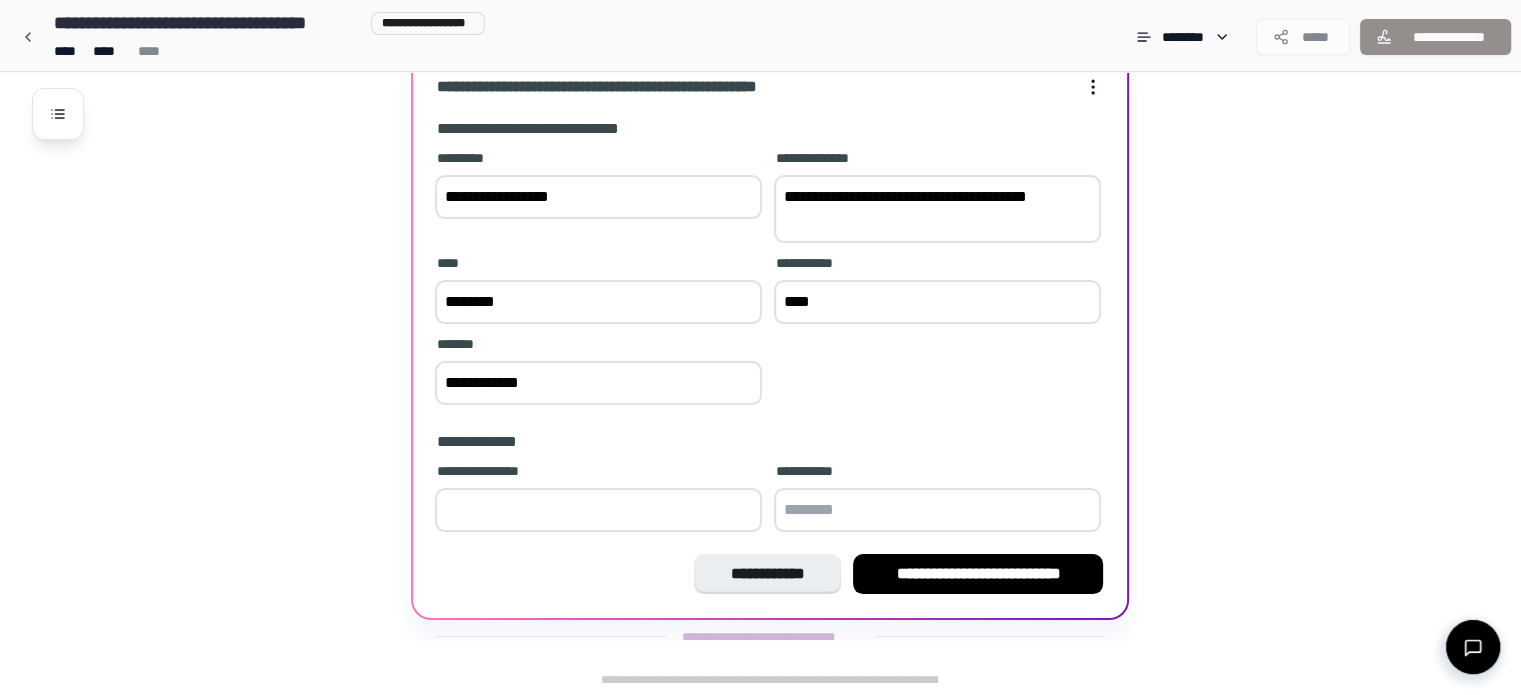 scroll, scrollTop: 296, scrollLeft: 0, axis: vertical 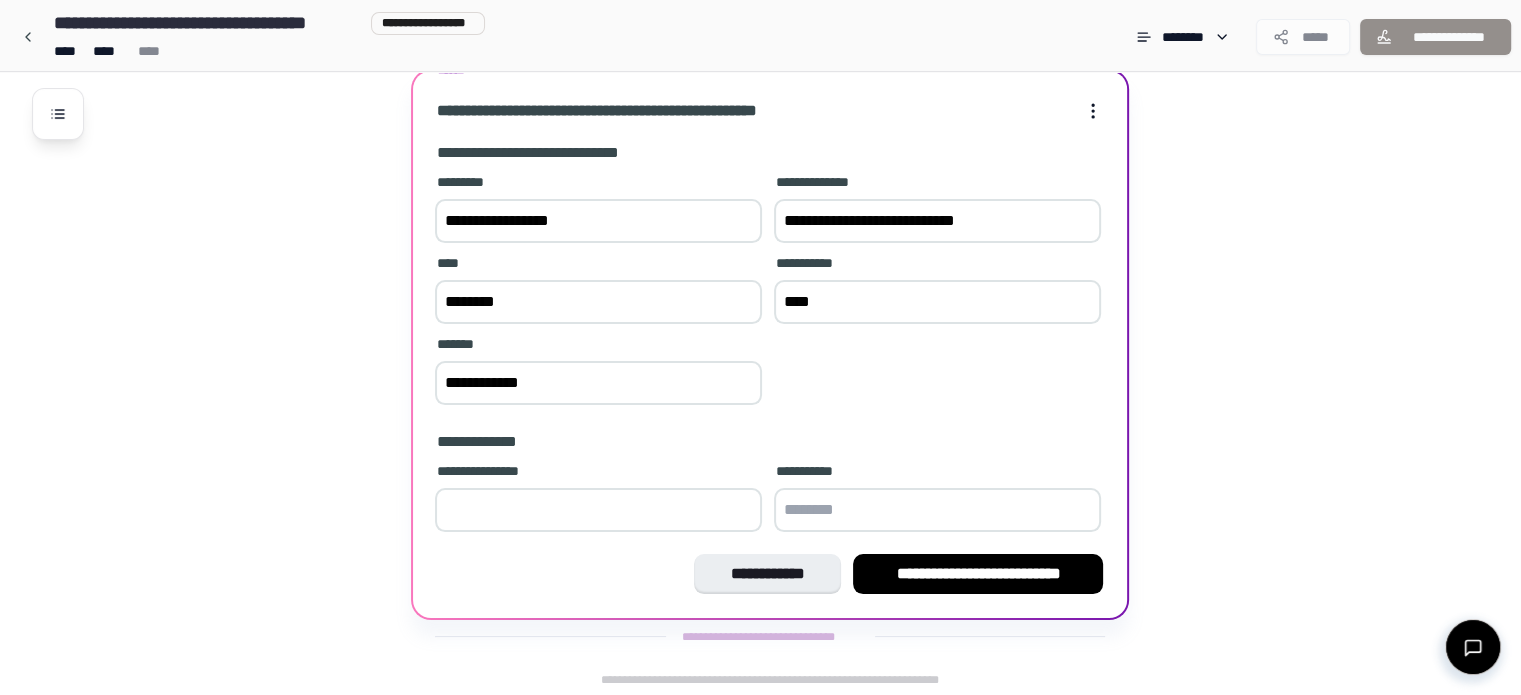 type on "**********" 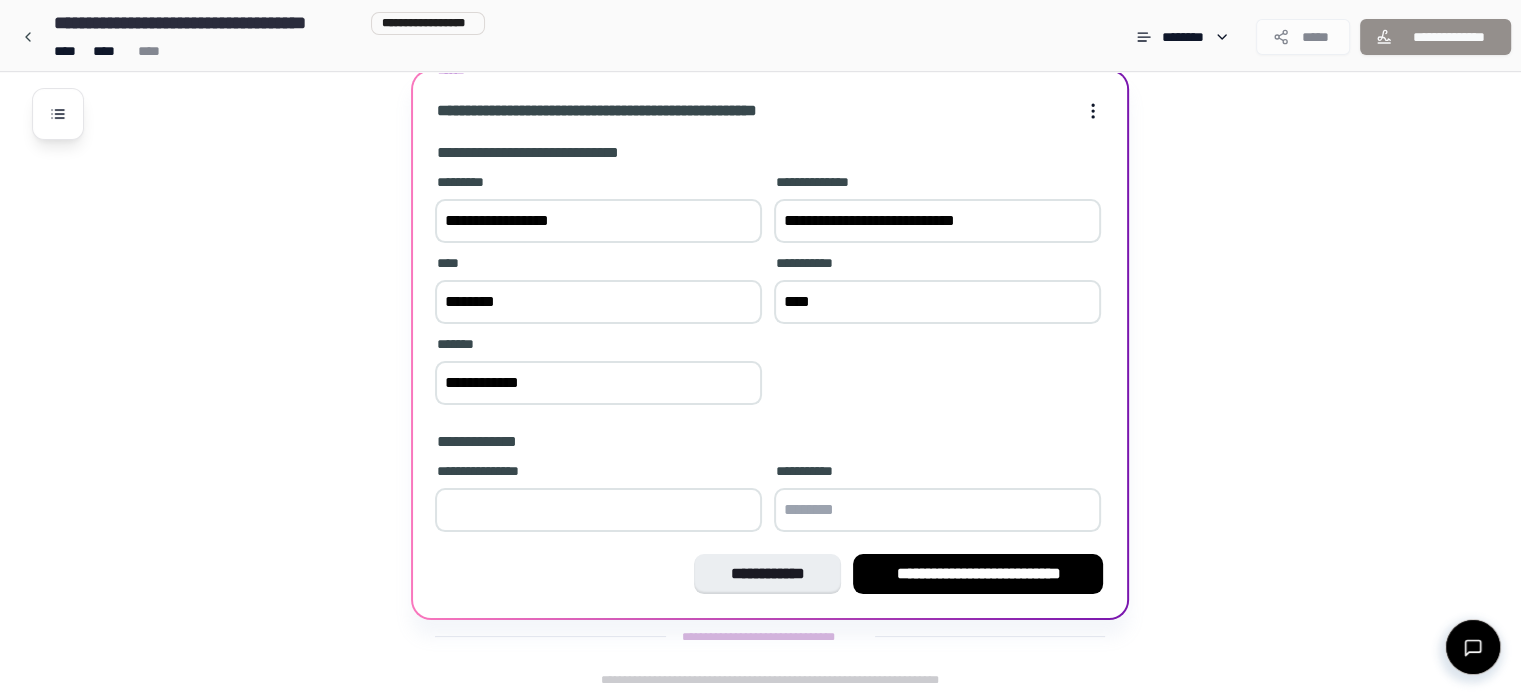 click at bounding box center (598, 510) 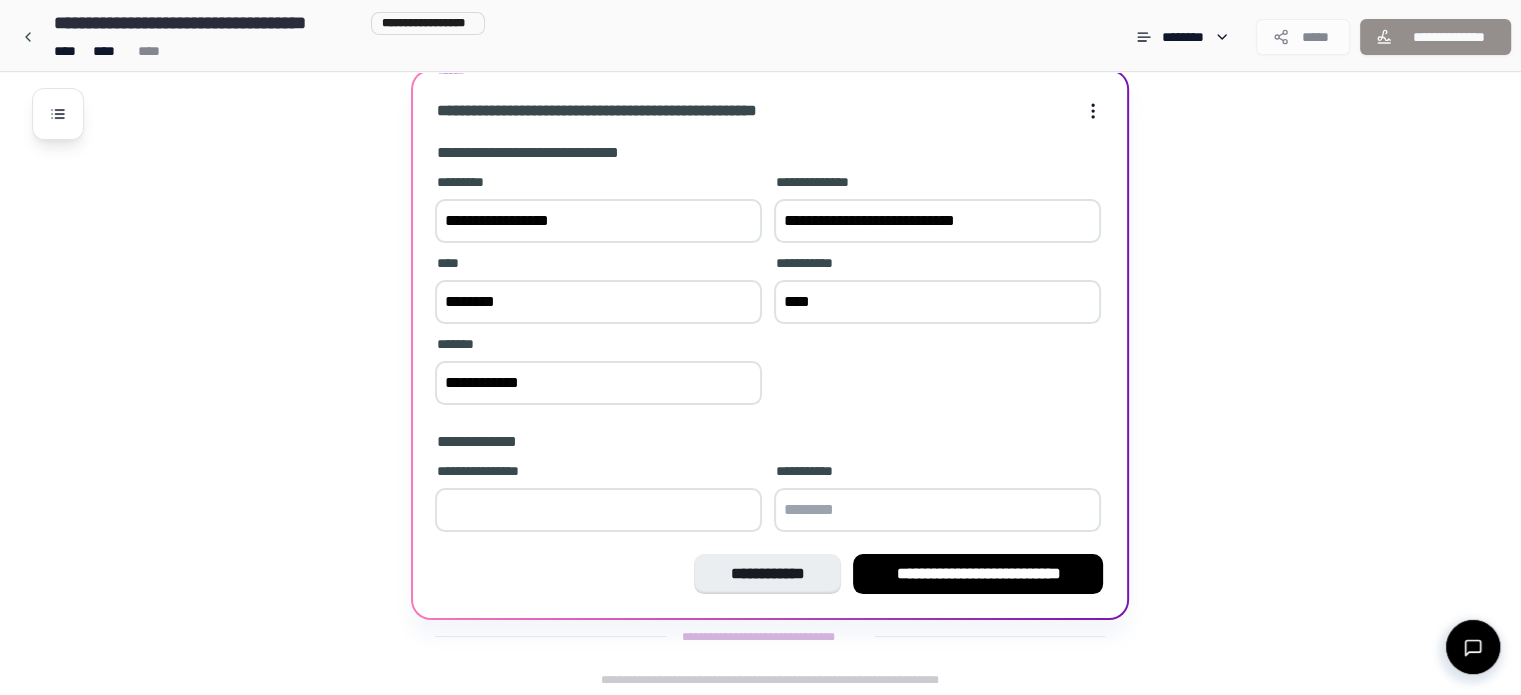 type on "*" 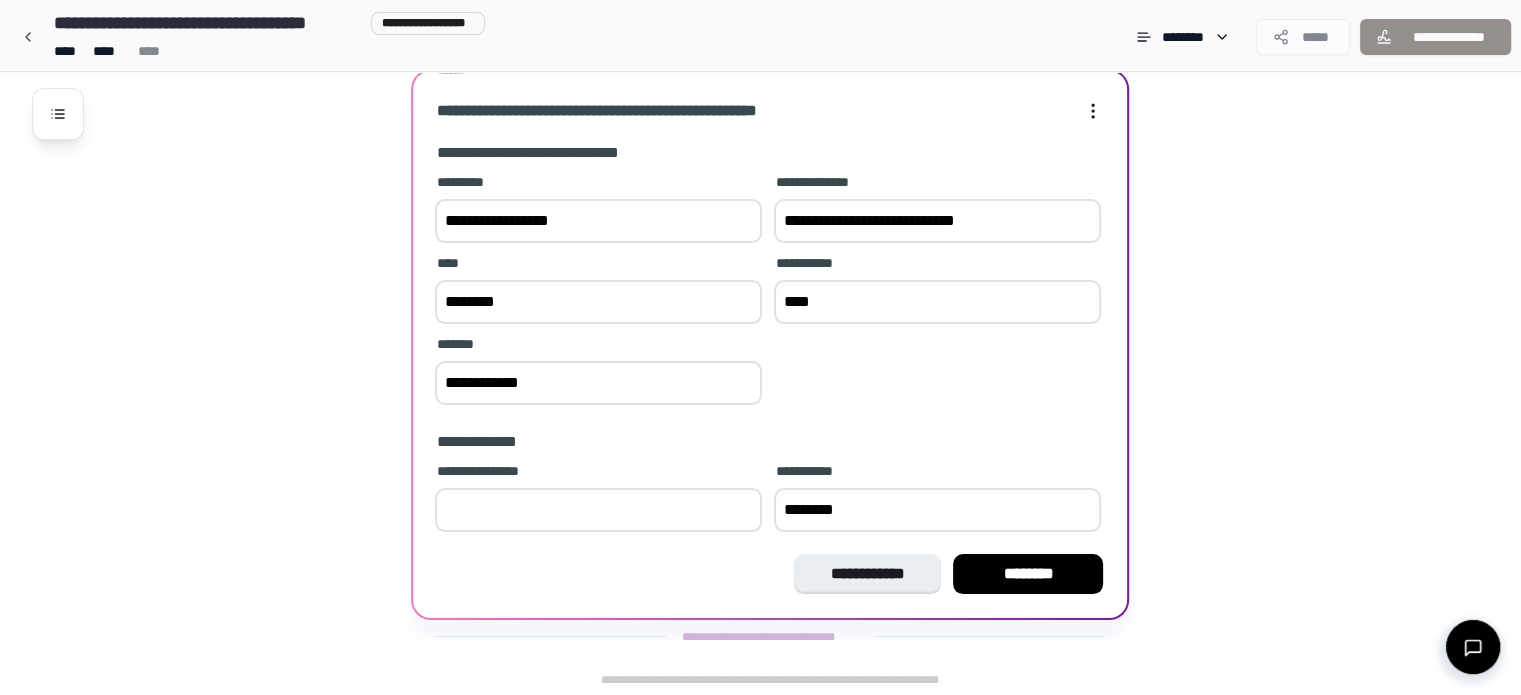 type on "********" 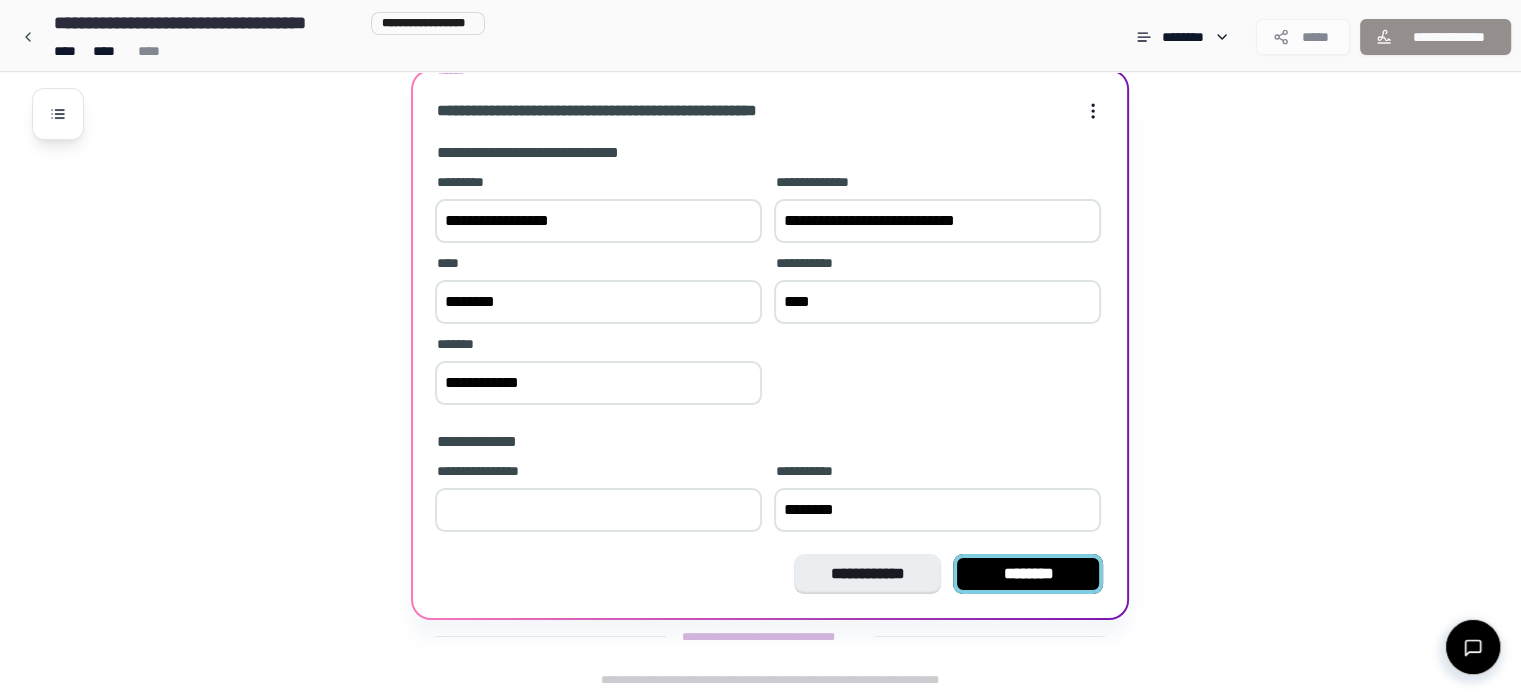click on "********" at bounding box center [1028, 574] 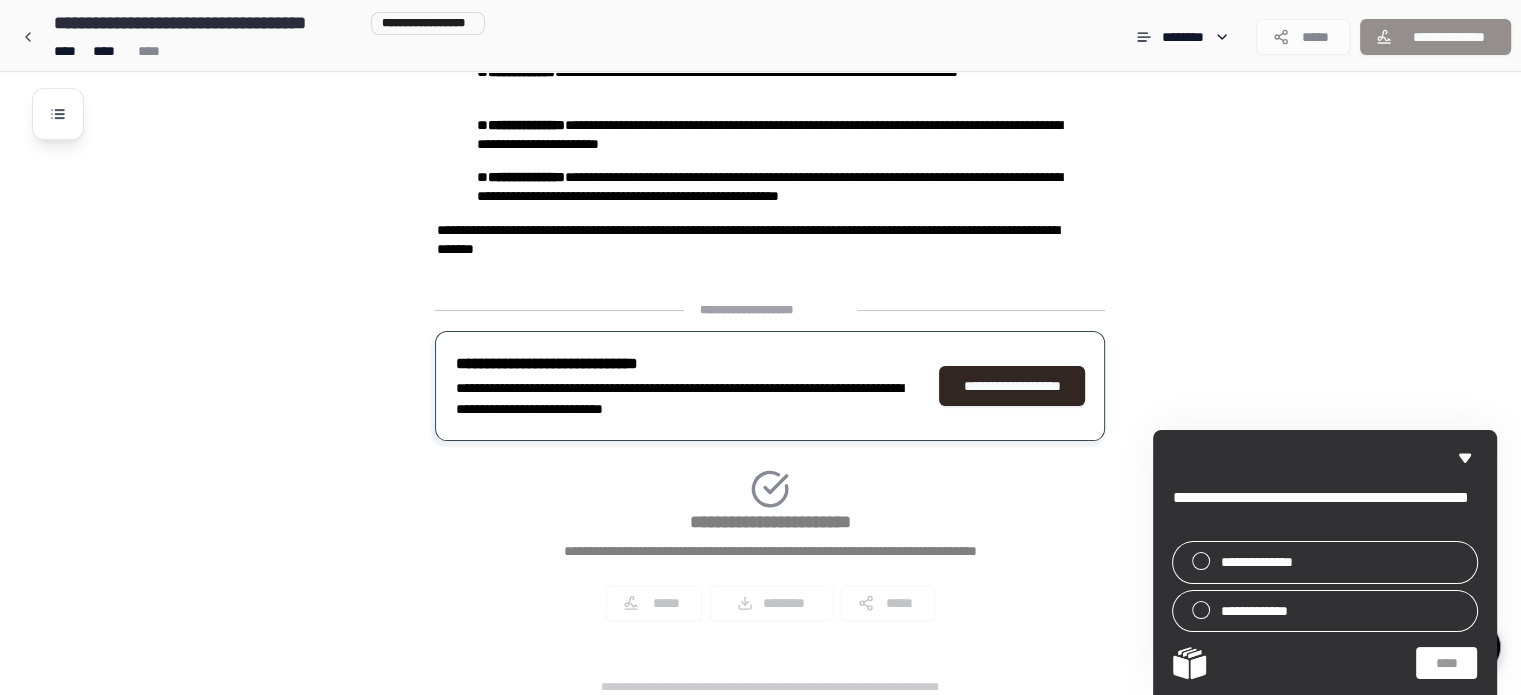 scroll, scrollTop: 503, scrollLeft: 0, axis: vertical 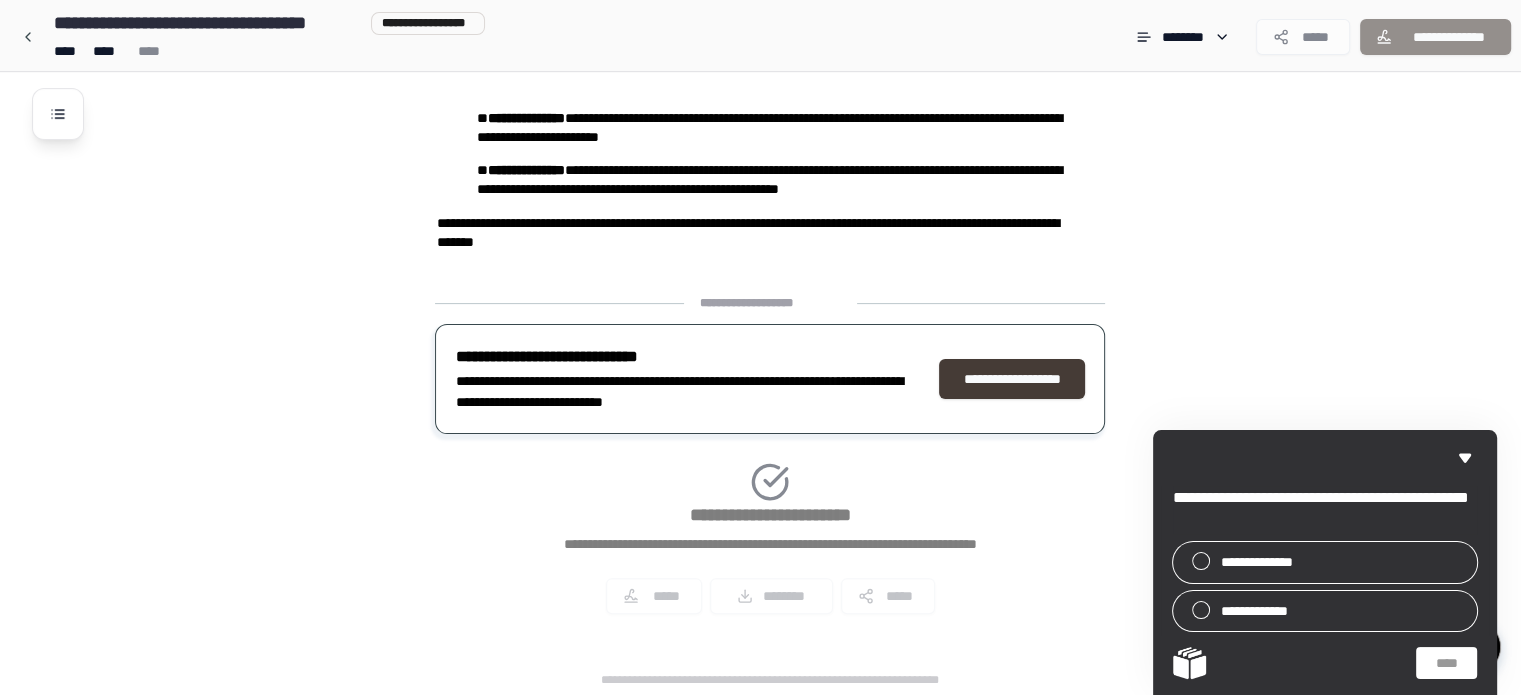 click on "**********" at bounding box center [1012, 379] 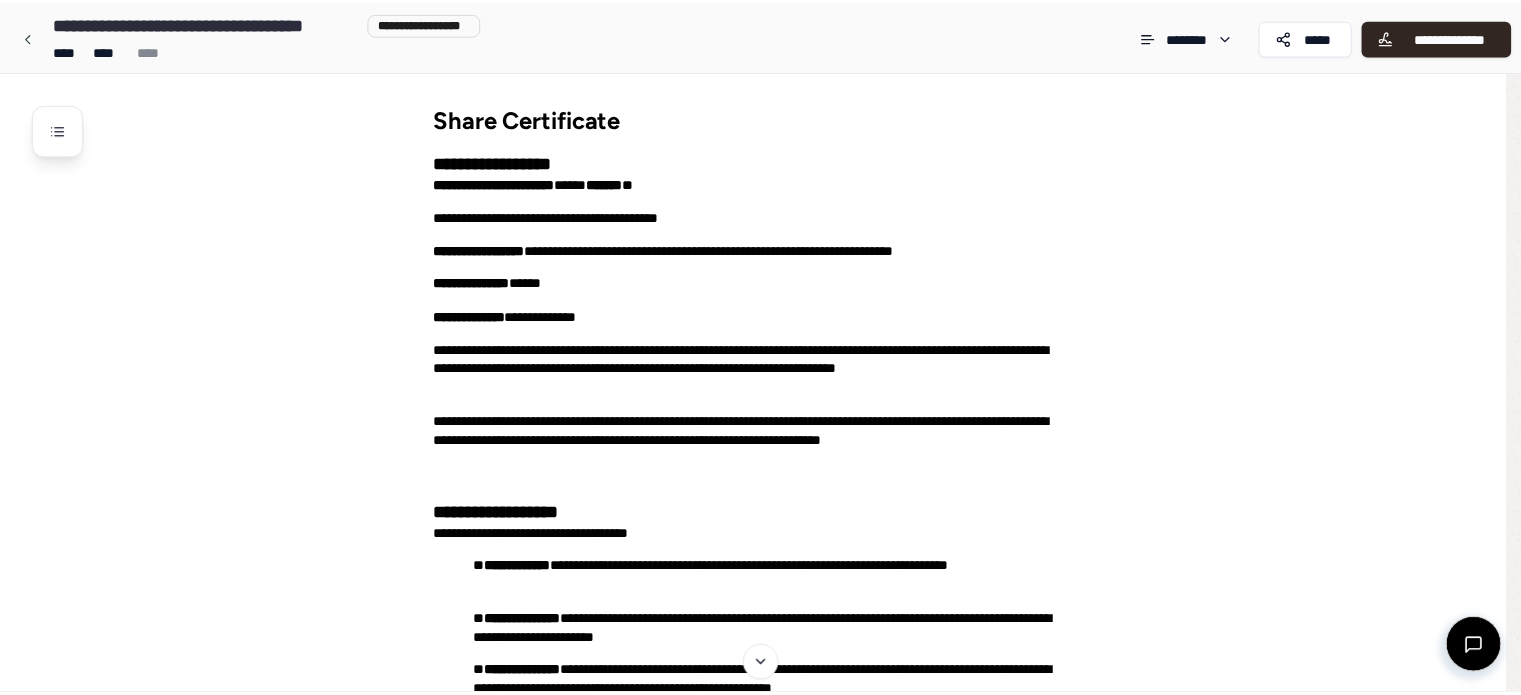 scroll, scrollTop: 0, scrollLeft: 0, axis: both 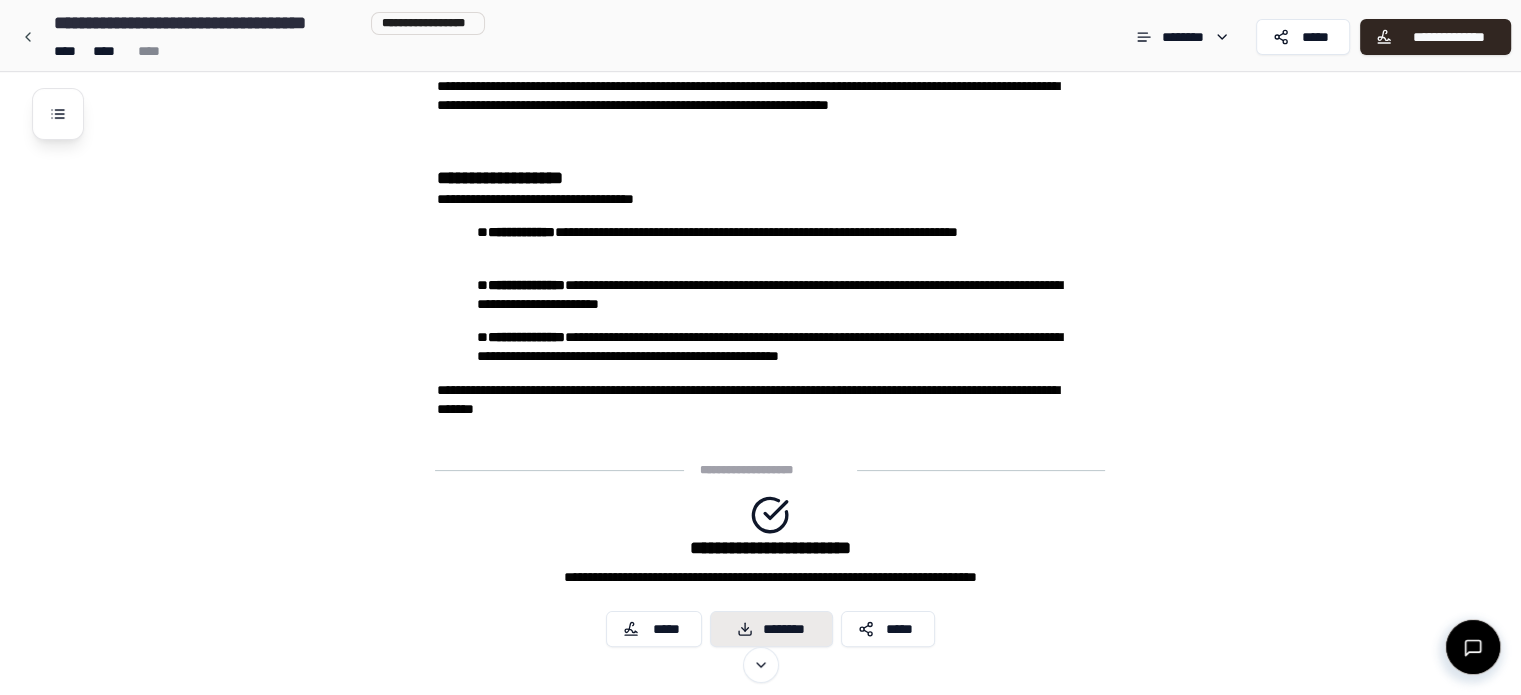 click on "********" at bounding box center [771, 629] 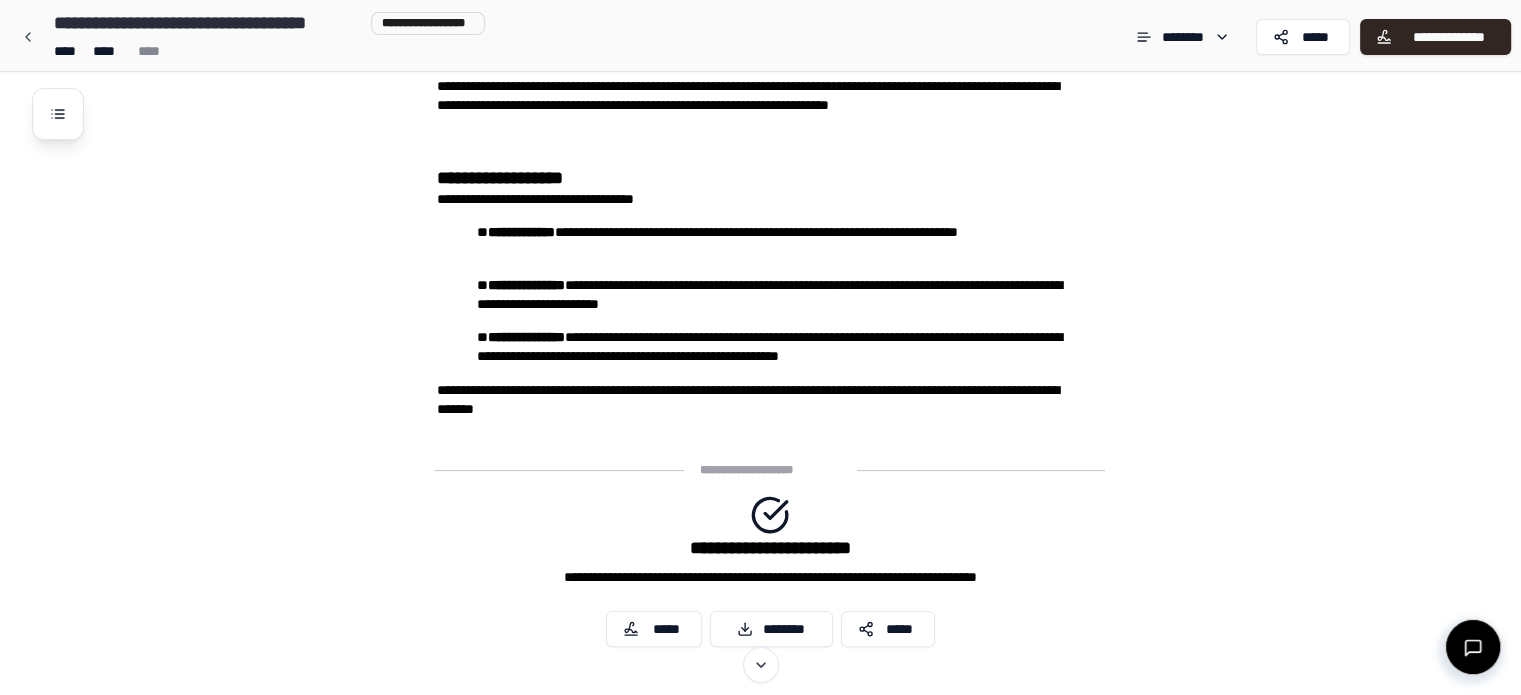 click on "**********" at bounding box center [786, 233] 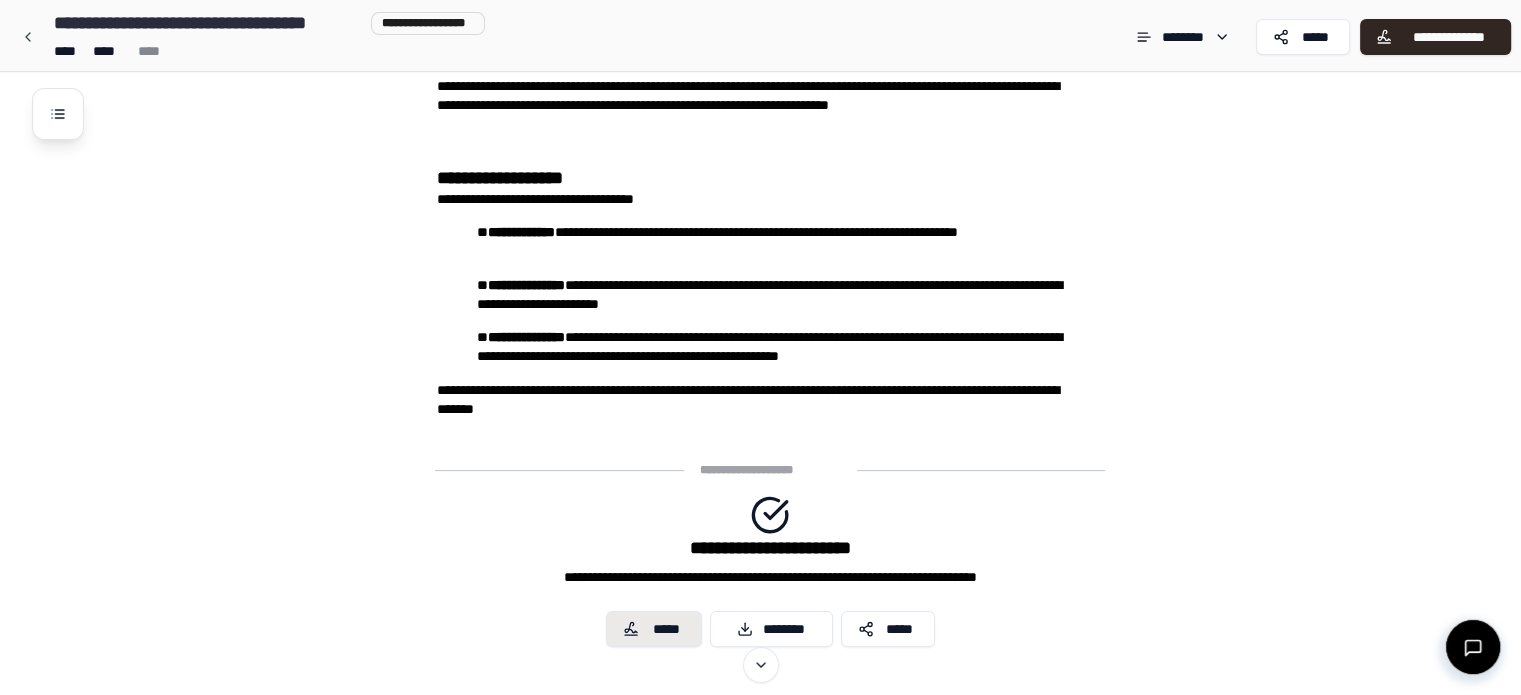 click on "*****" at bounding box center [654, 629] 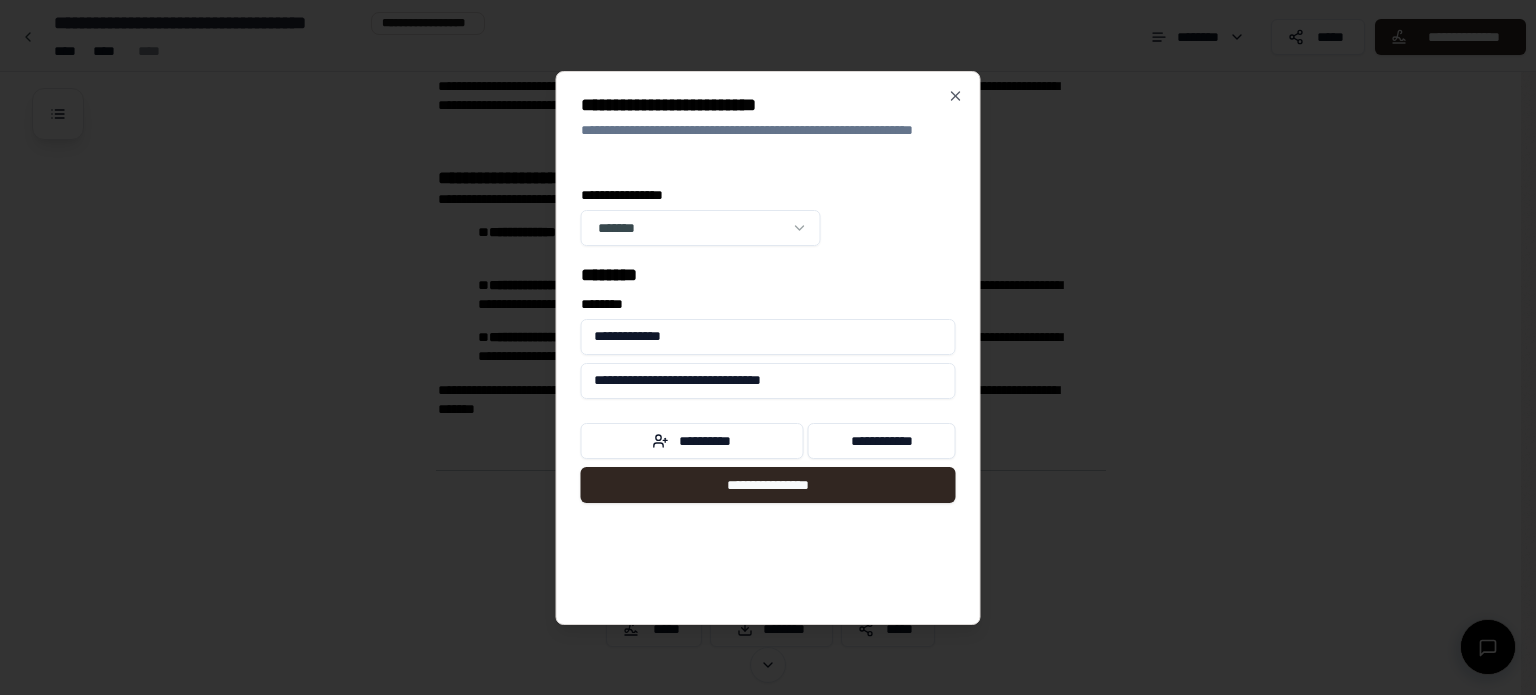 drag, startPoint x: 704, startPoint y: 340, endPoint x: 541, endPoint y: 339, distance: 163.00307 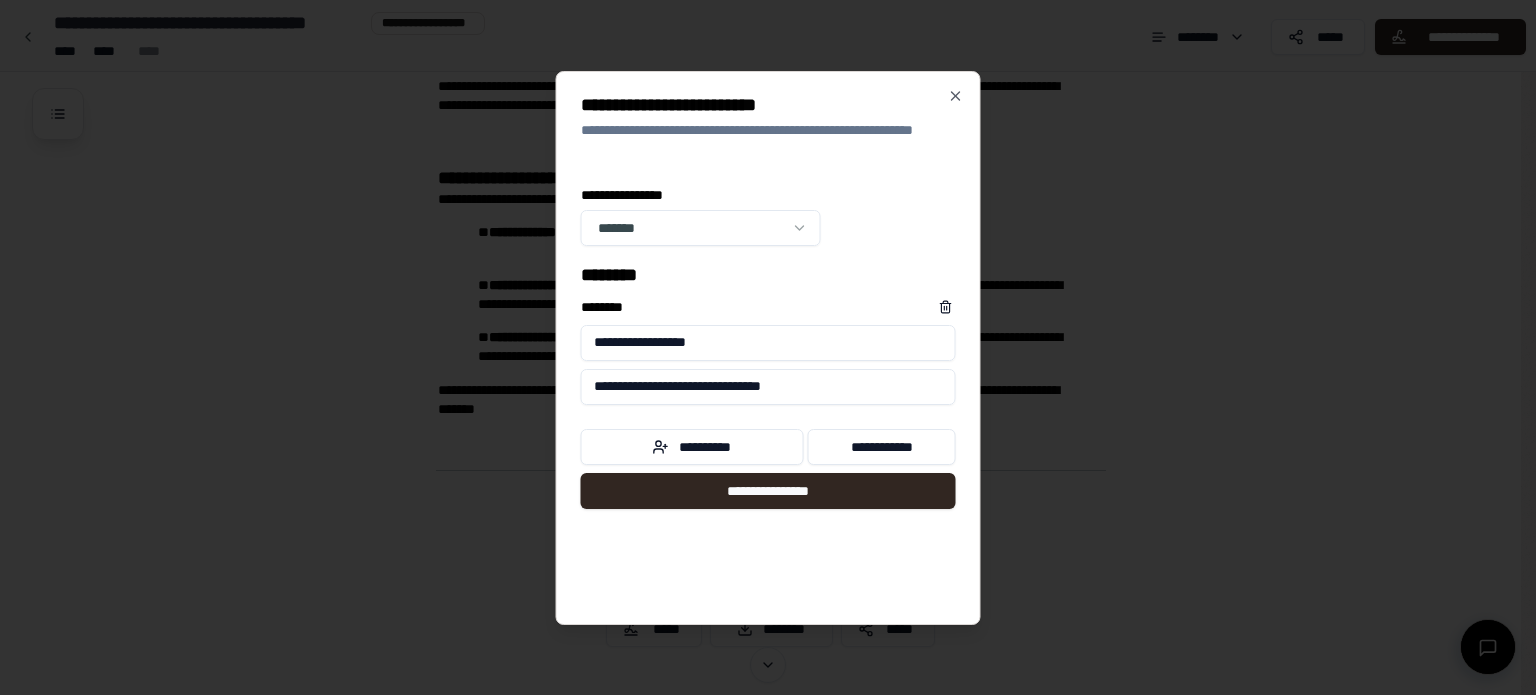 type on "**********" 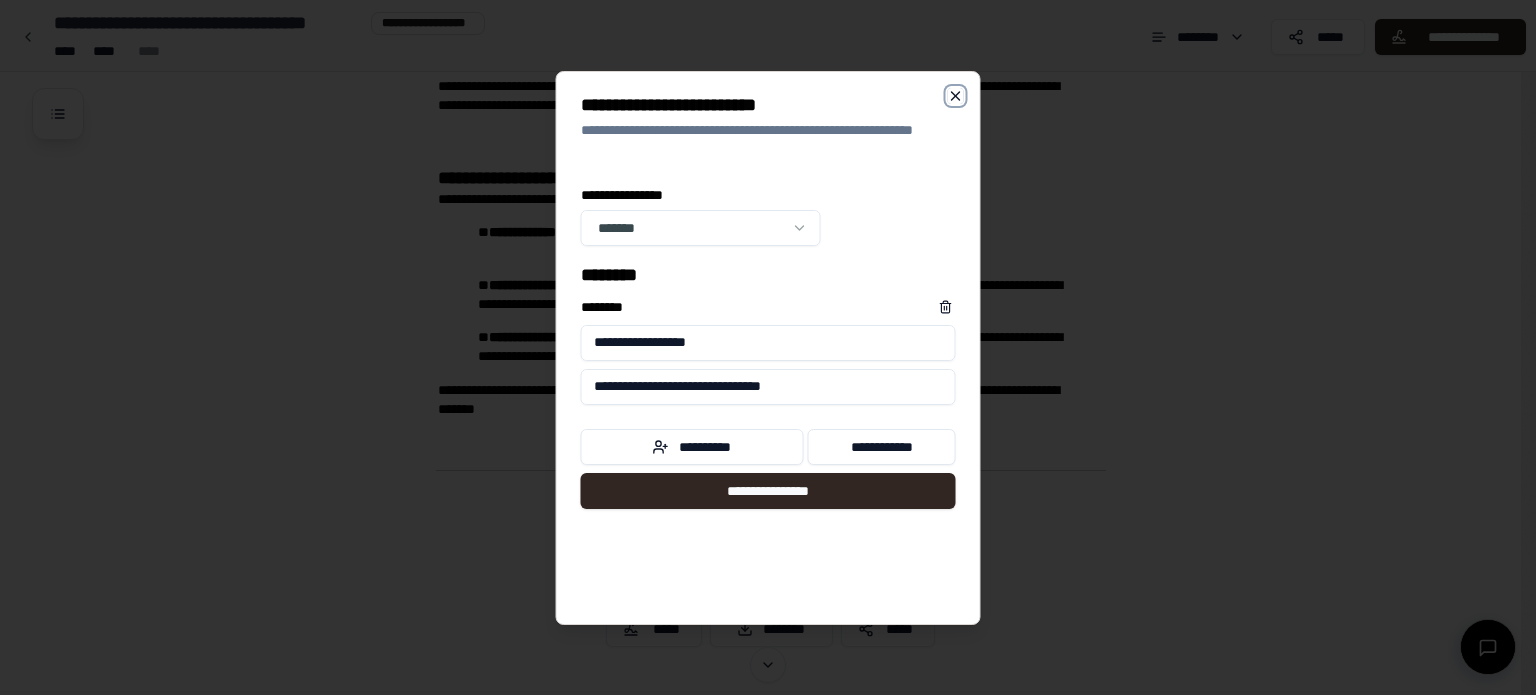 click 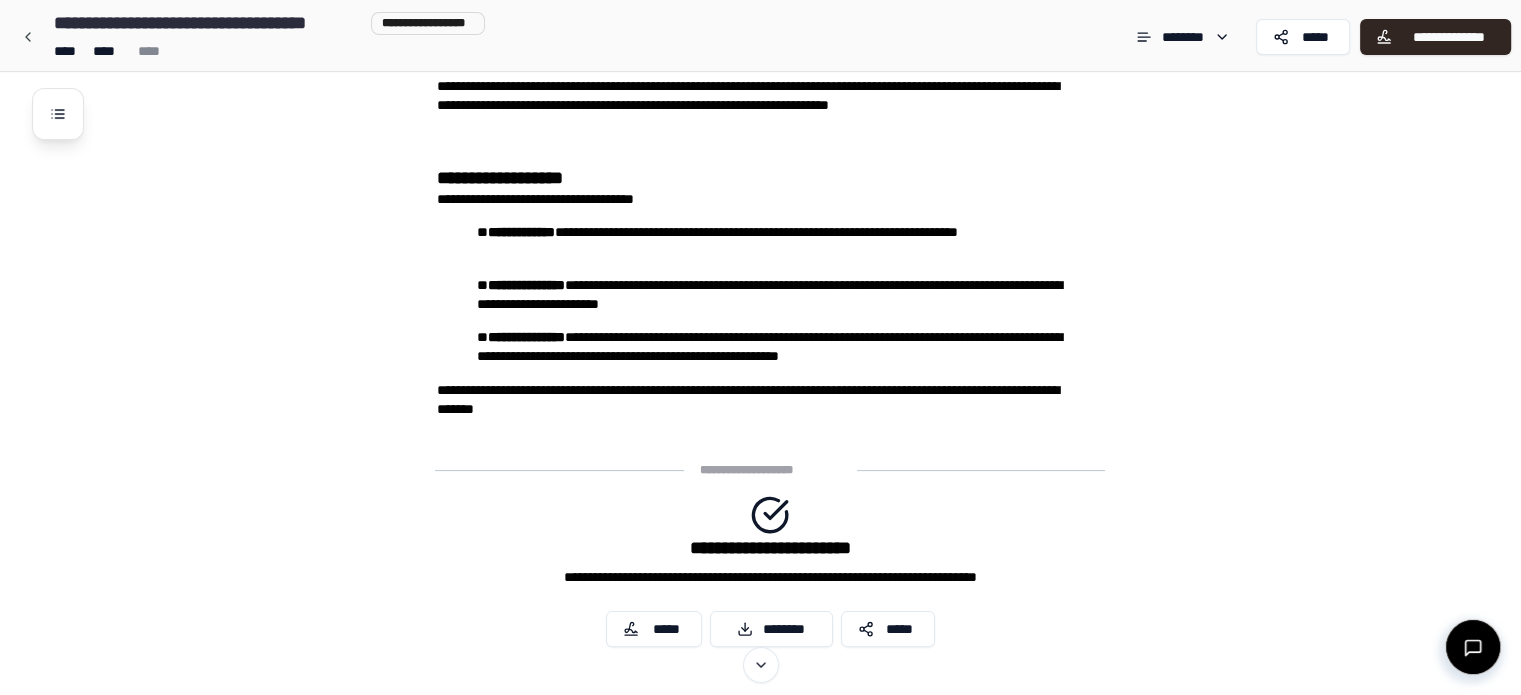scroll, scrollTop: 0, scrollLeft: 0, axis: both 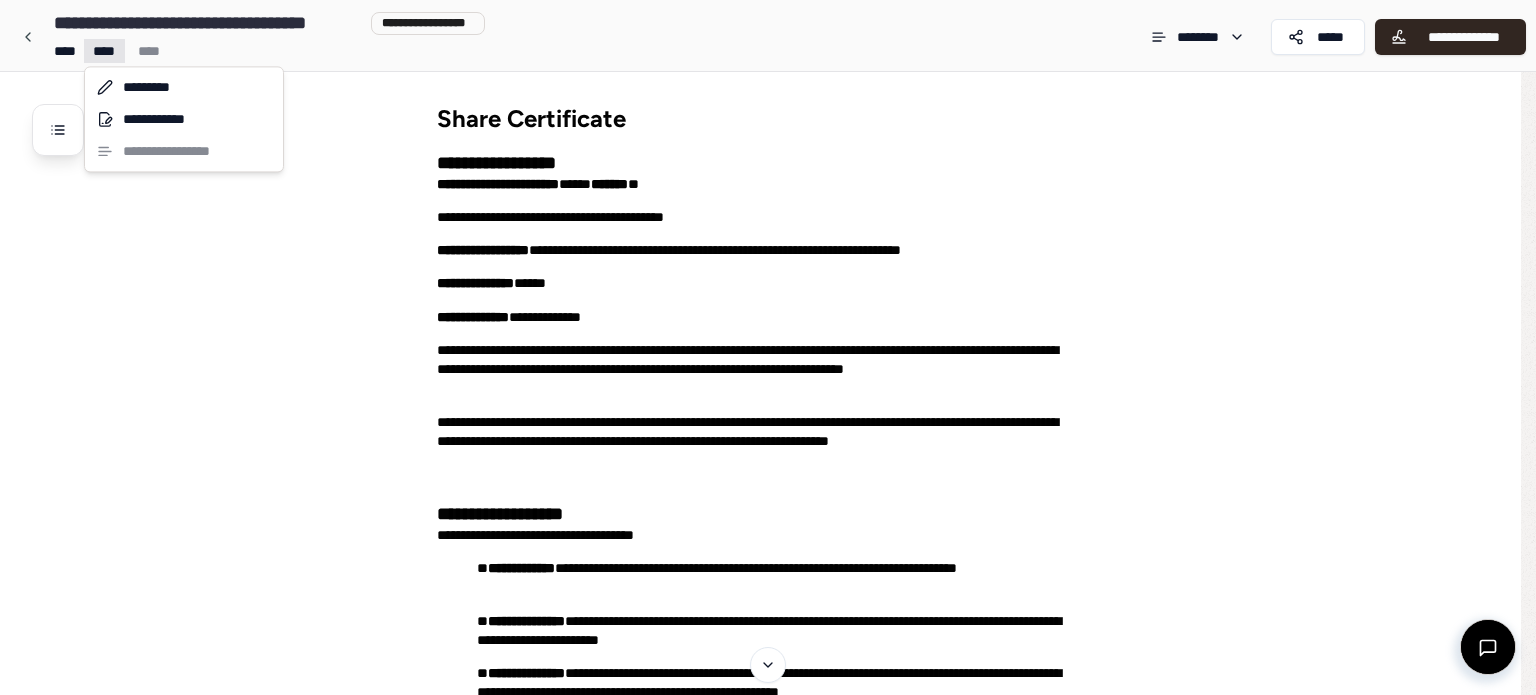 click on "**********" at bounding box center [760, 532] 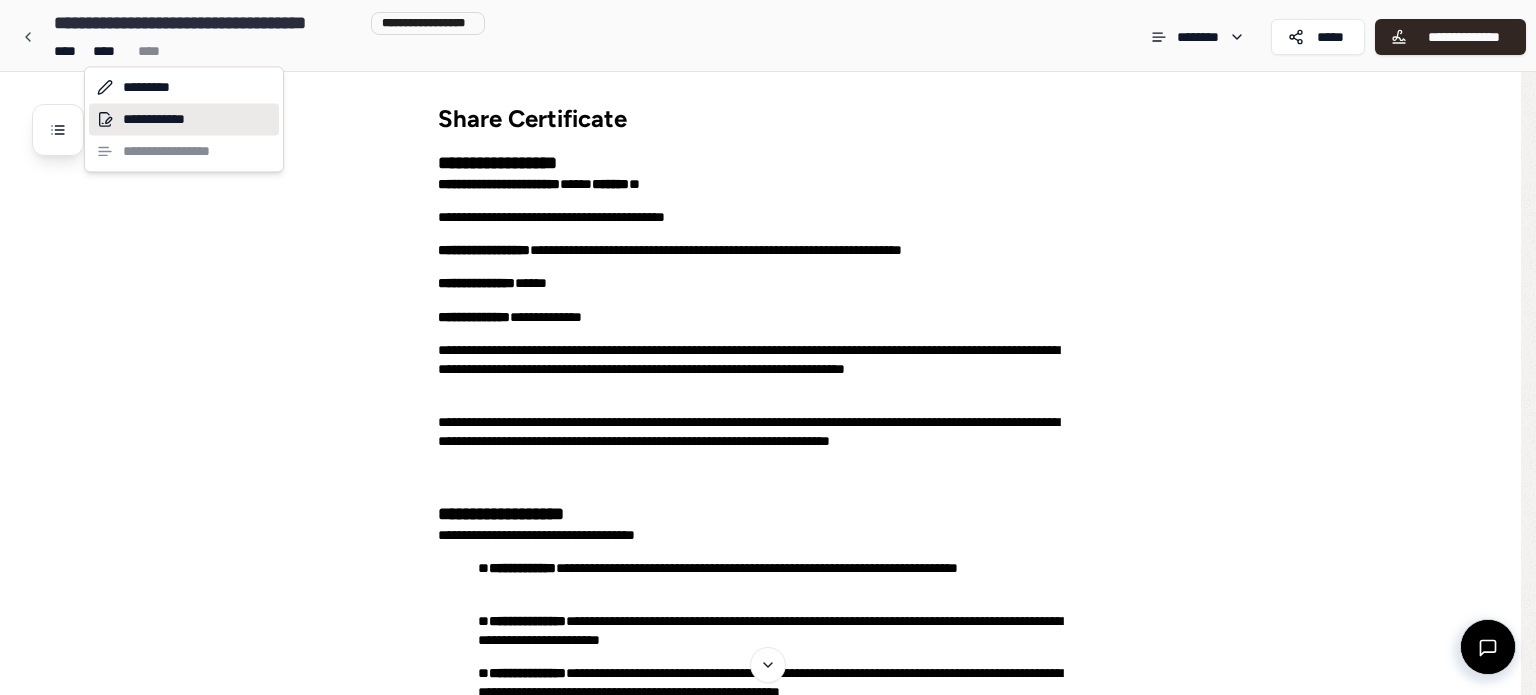 click on "**********" at bounding box center (184, 119) 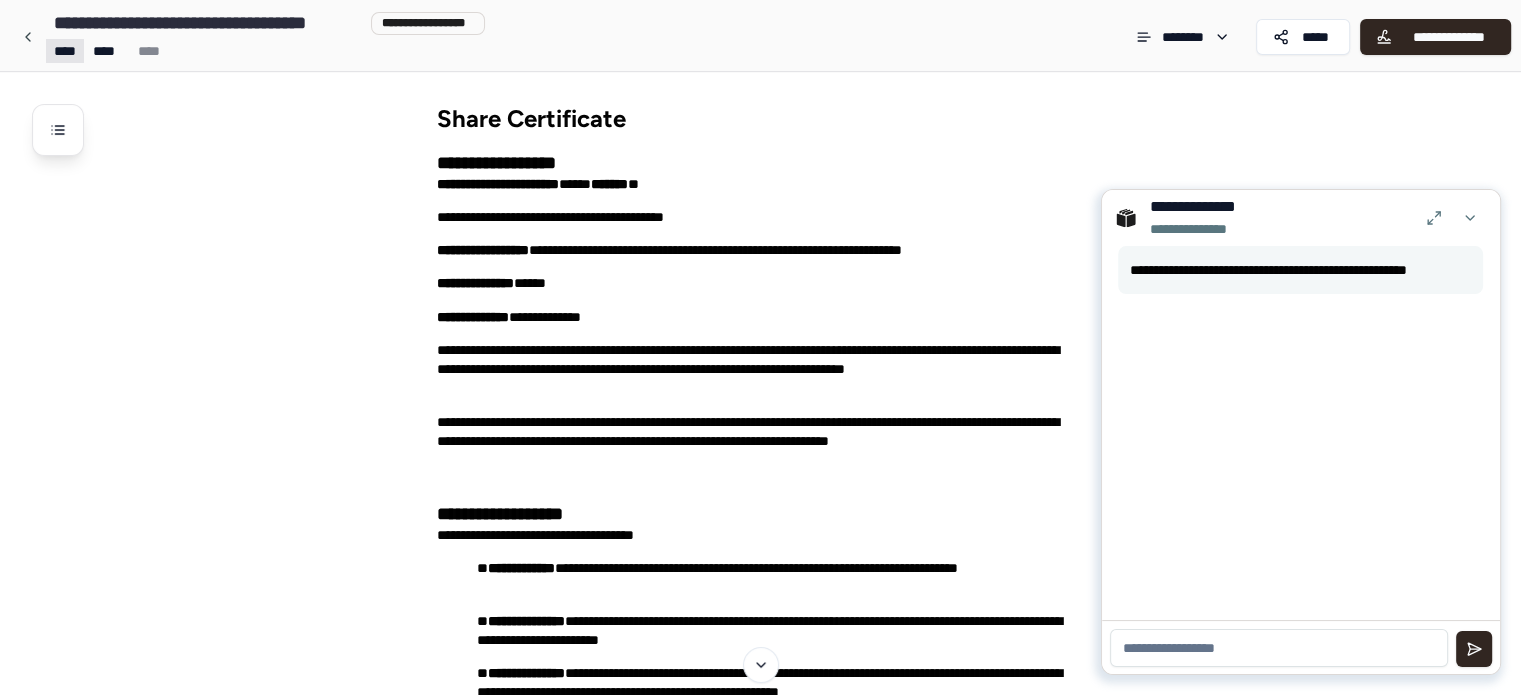 click on "**********" at bounding box center (760, 532) 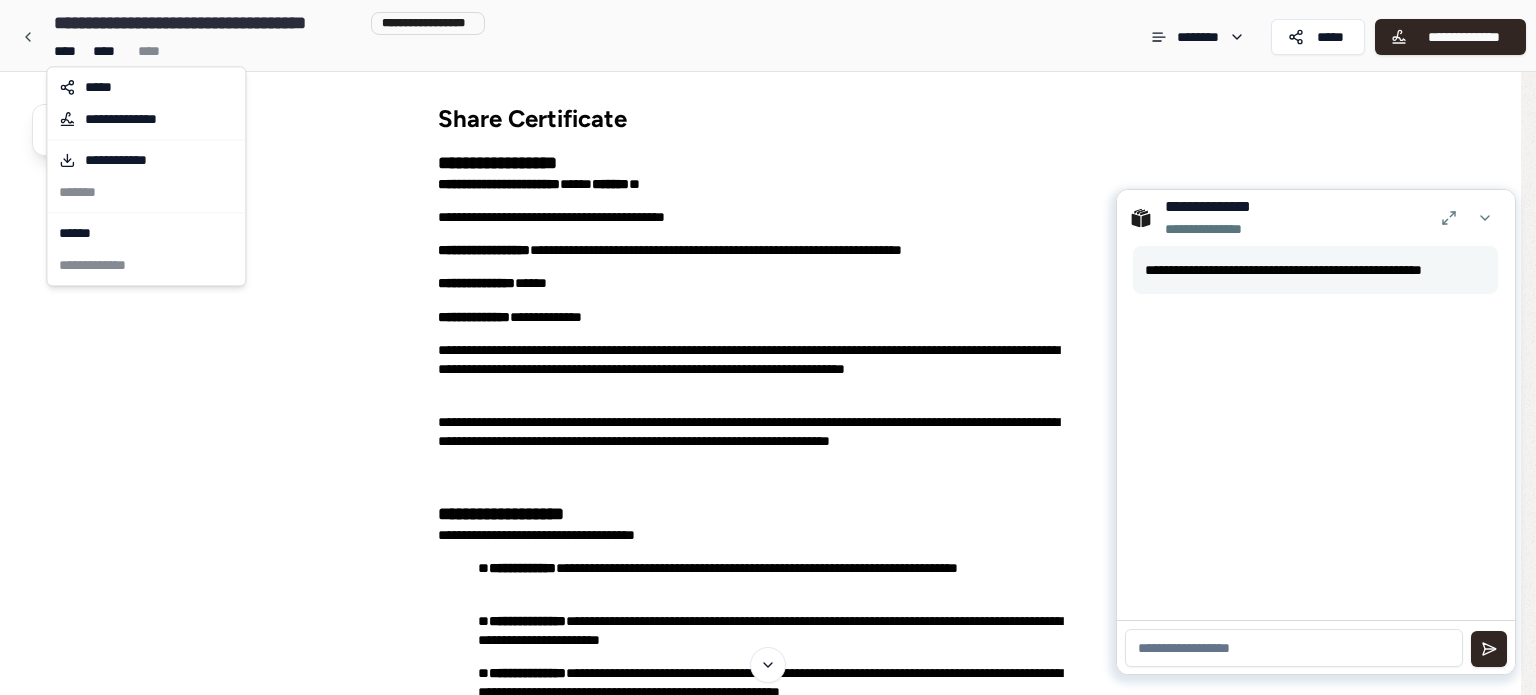 click on "**********" at bounding box center [768, 532] 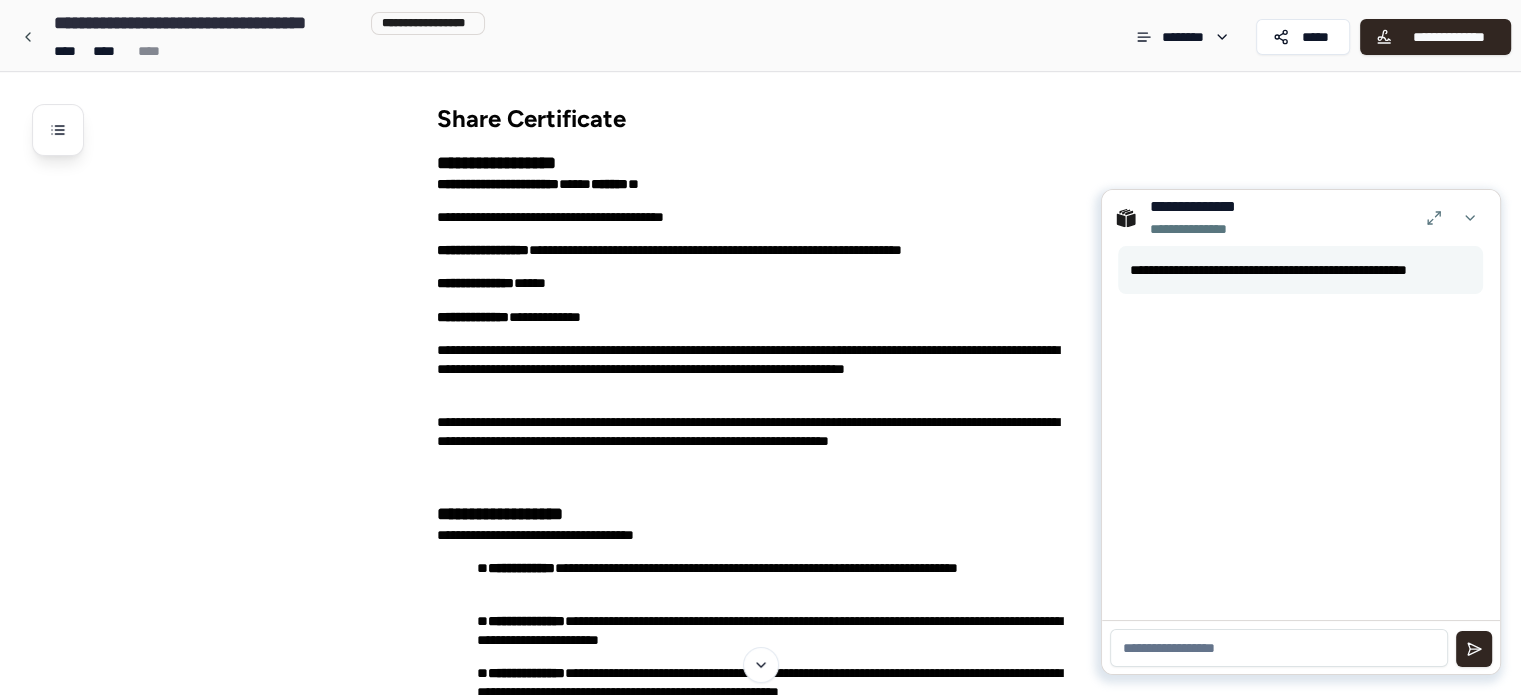 click at bounding box center (28, 37) 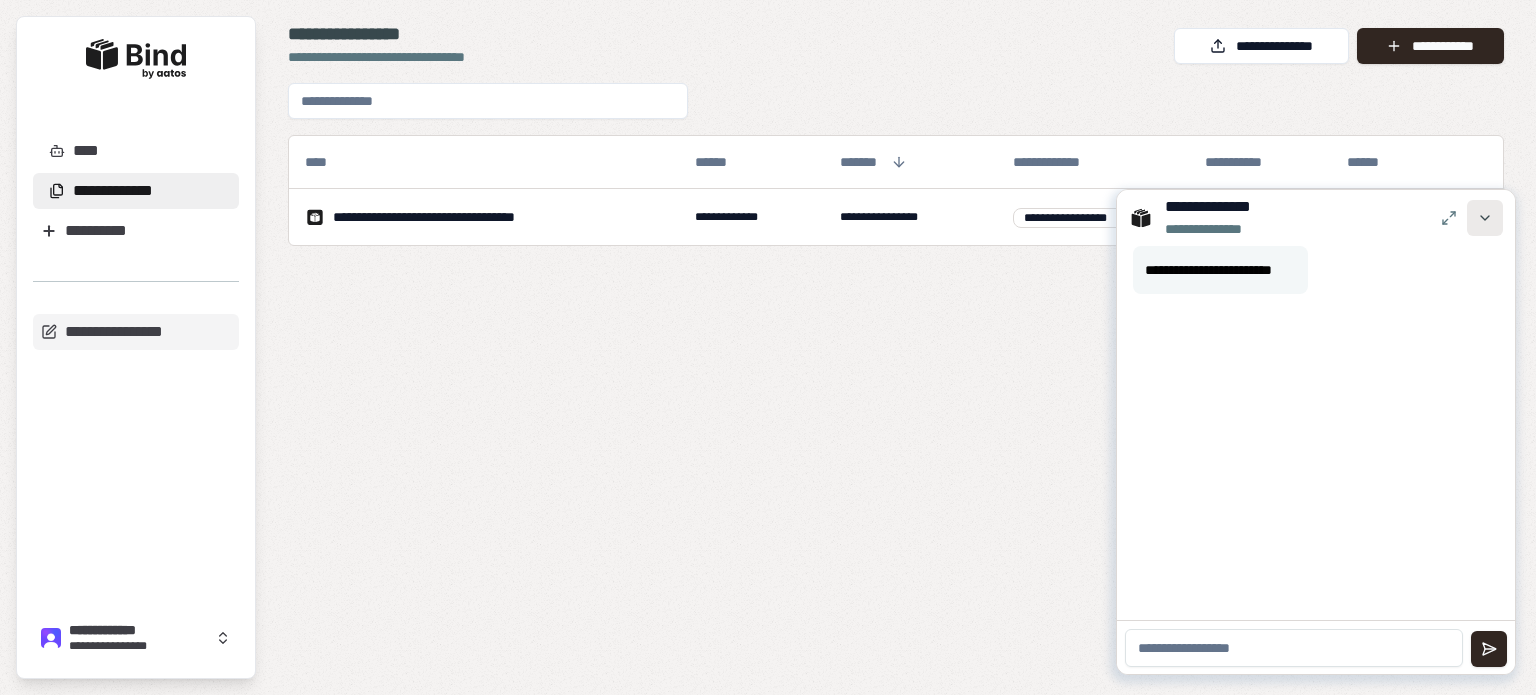 click at bounding box center (1485, 218) 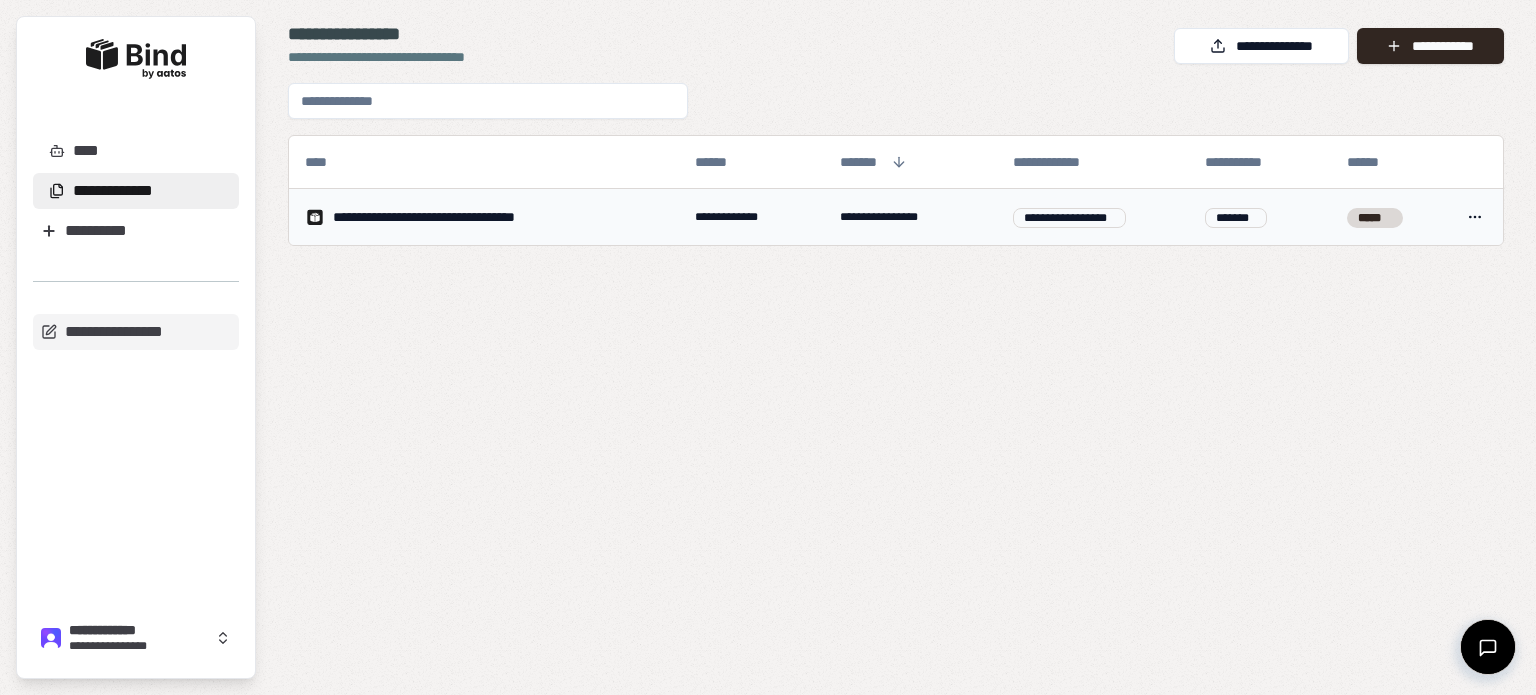 click on "**********" at bounding box center [768, 347] 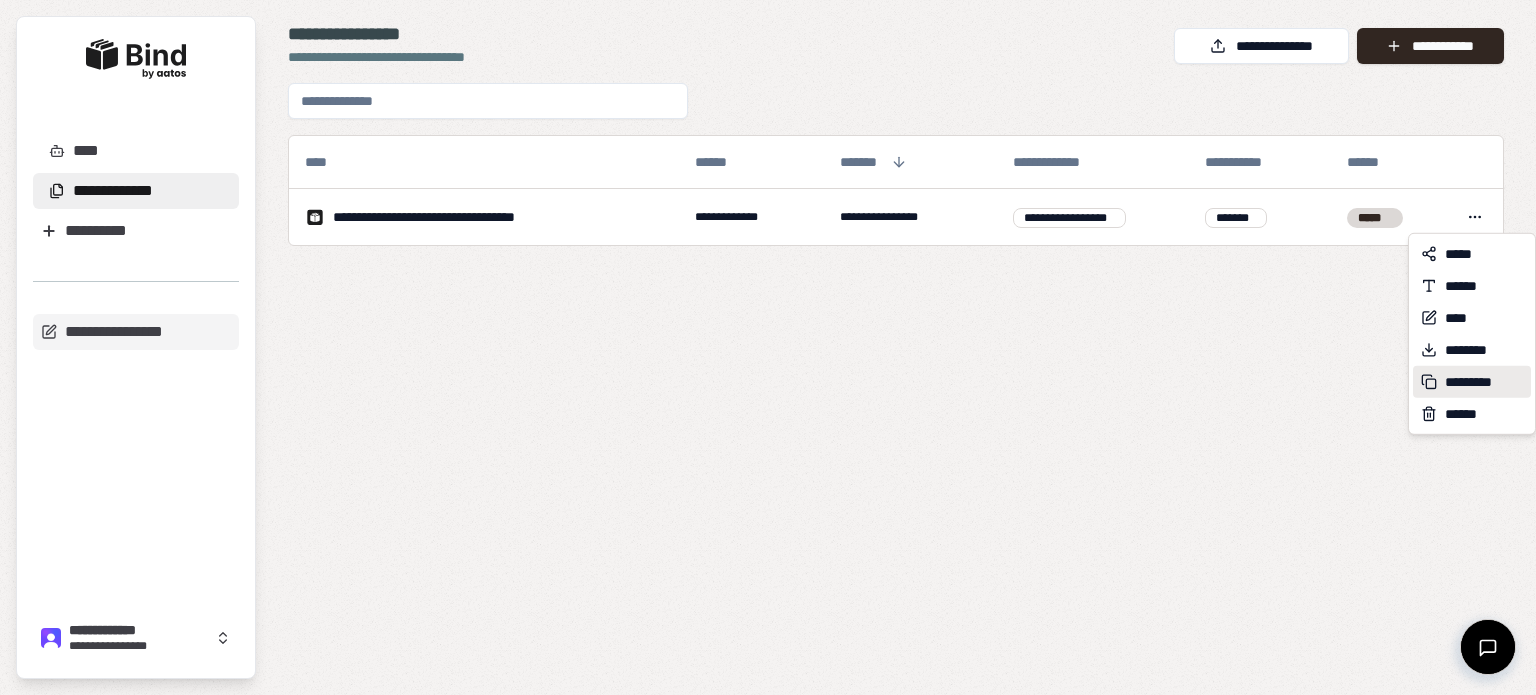 click on "*********" at bounding box center (1475, 382) 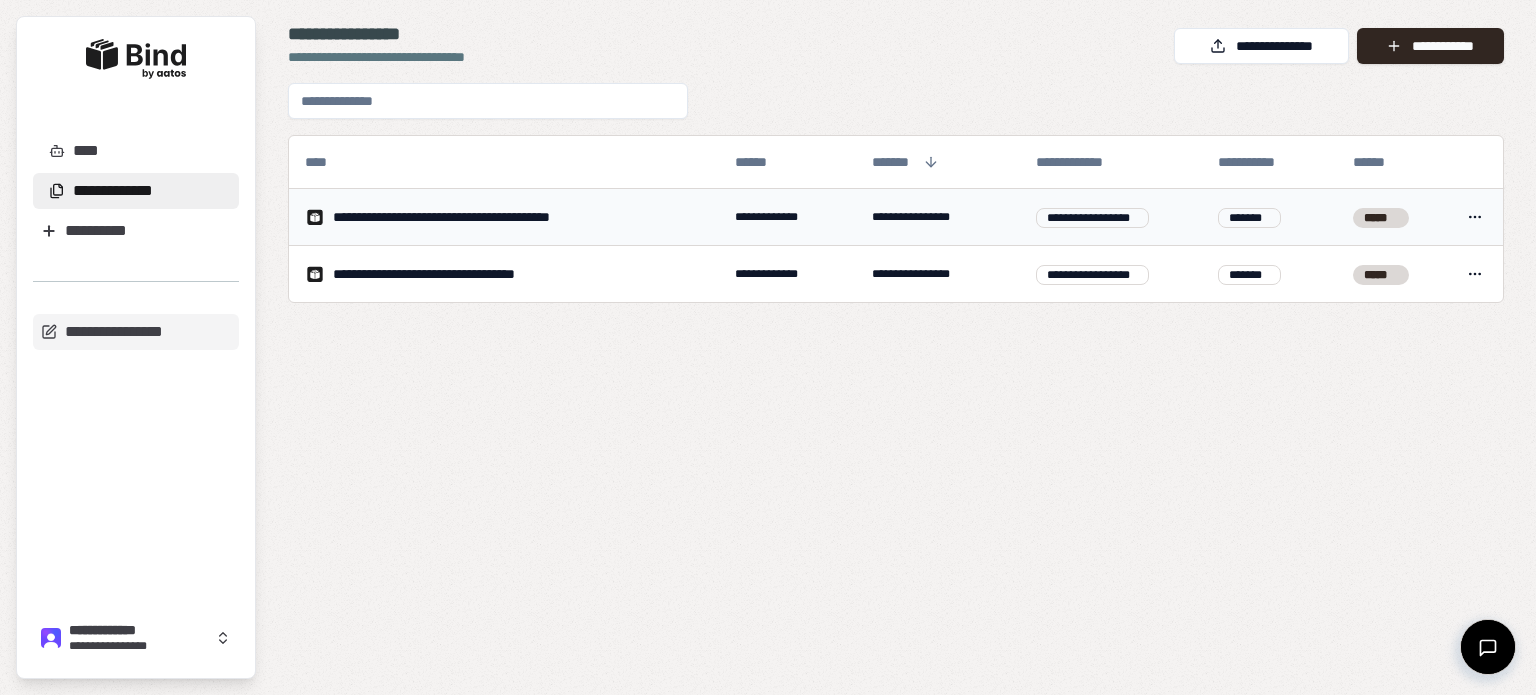click on "**********" at bounding box center [473, 217] 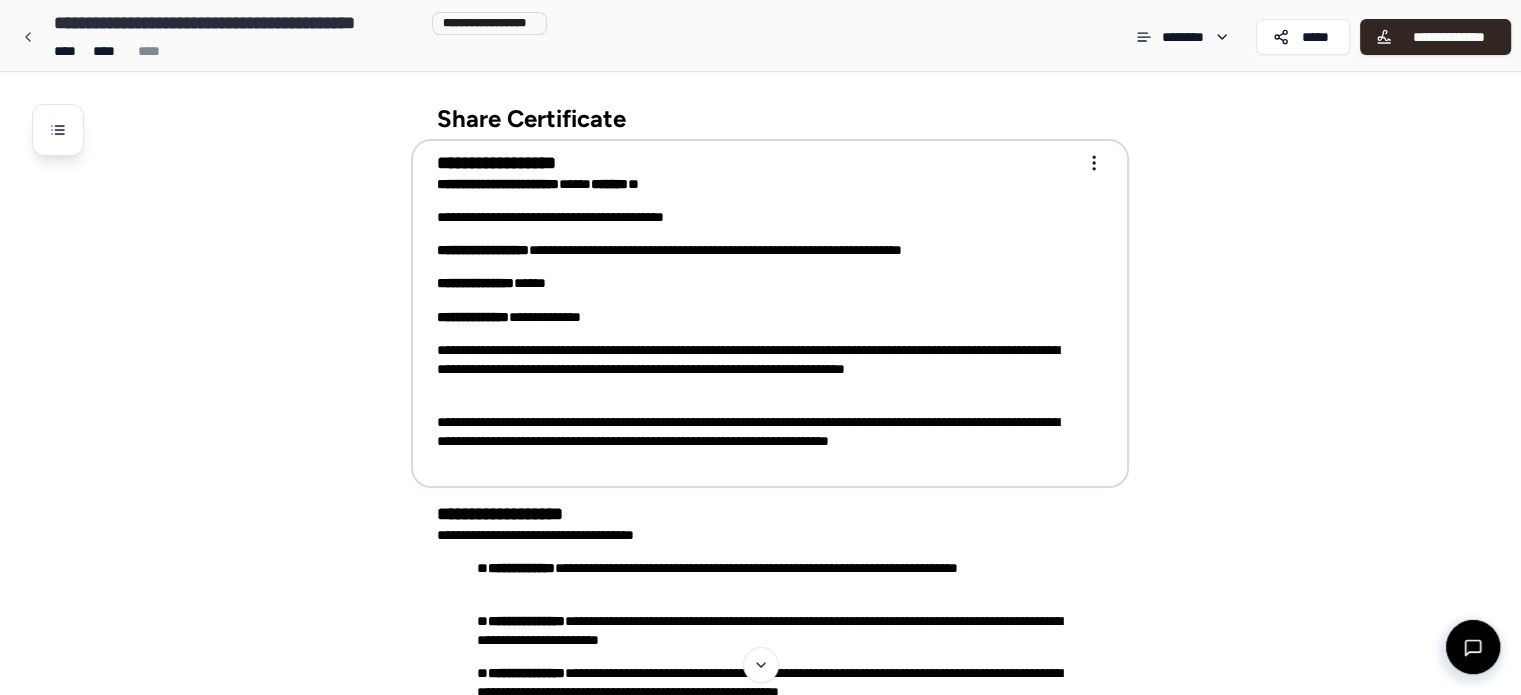 scroll, scrollTop: 0, scrollLeft: 0, axis: both 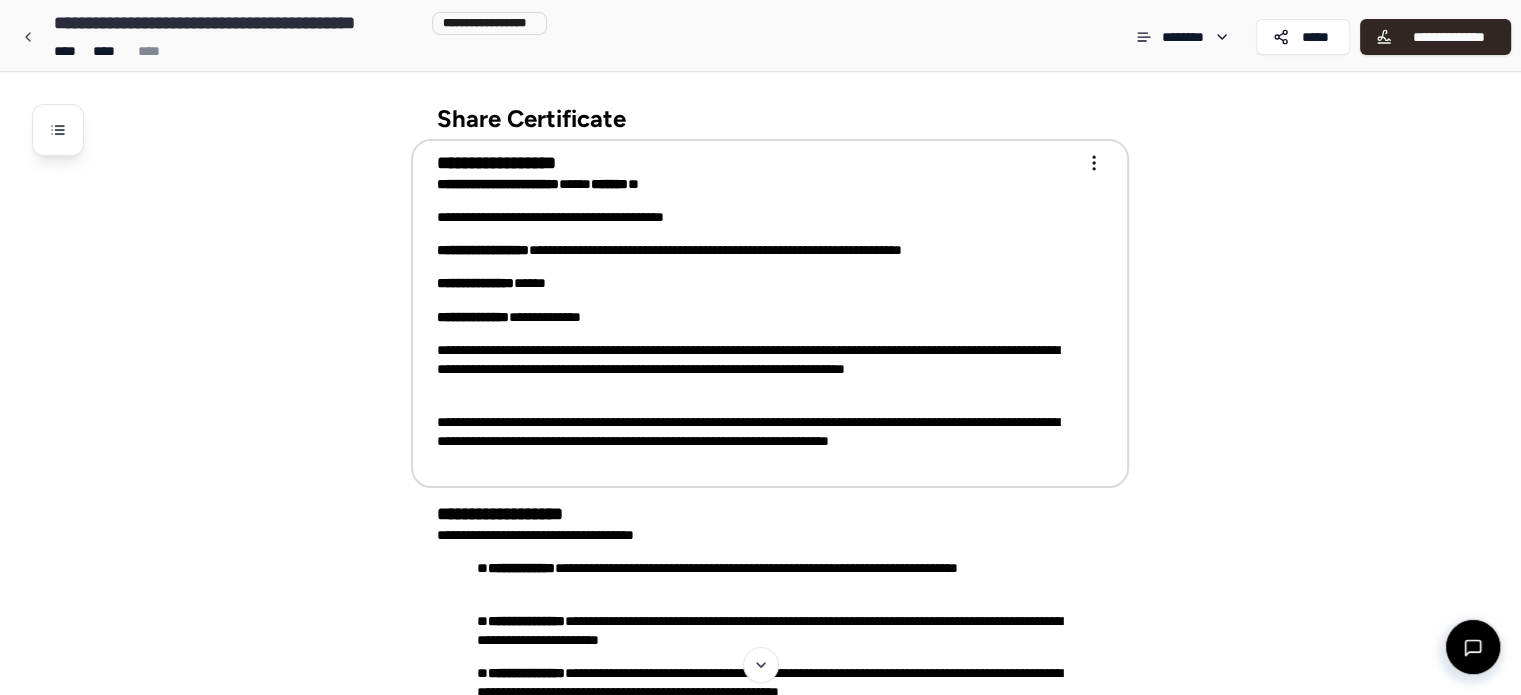 click on "**********" at bounding box center (760, 532) 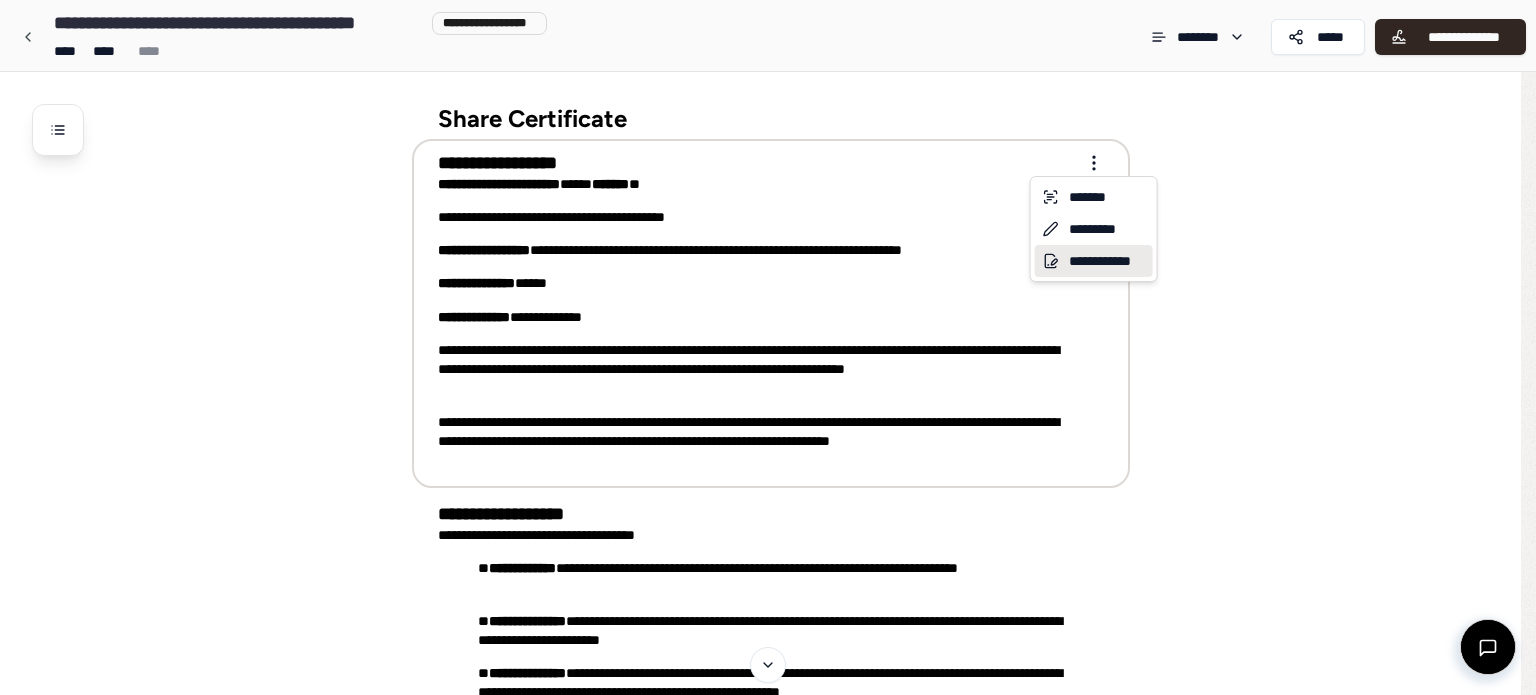 click on "**********" at bounding box center (1094, 261) 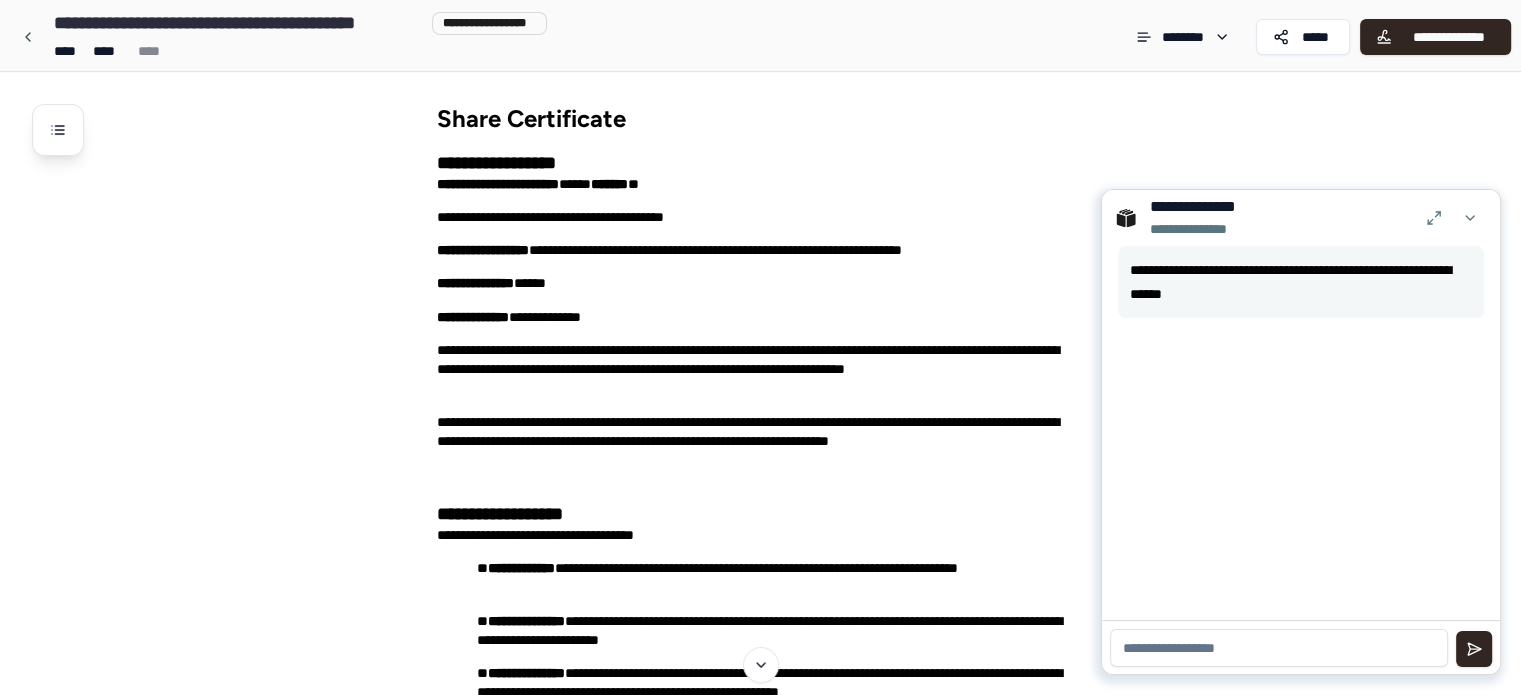 click at bounding box center (1279, 648) 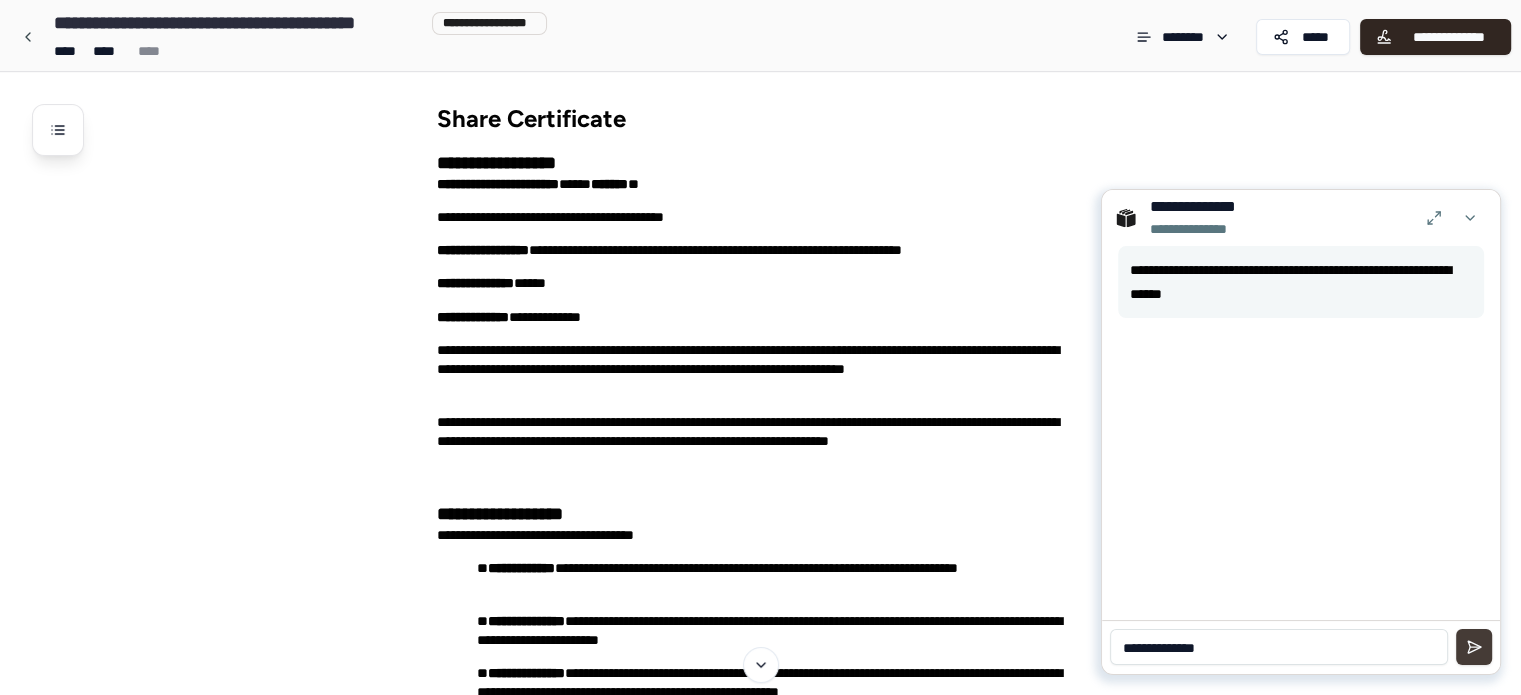 type on "**********" 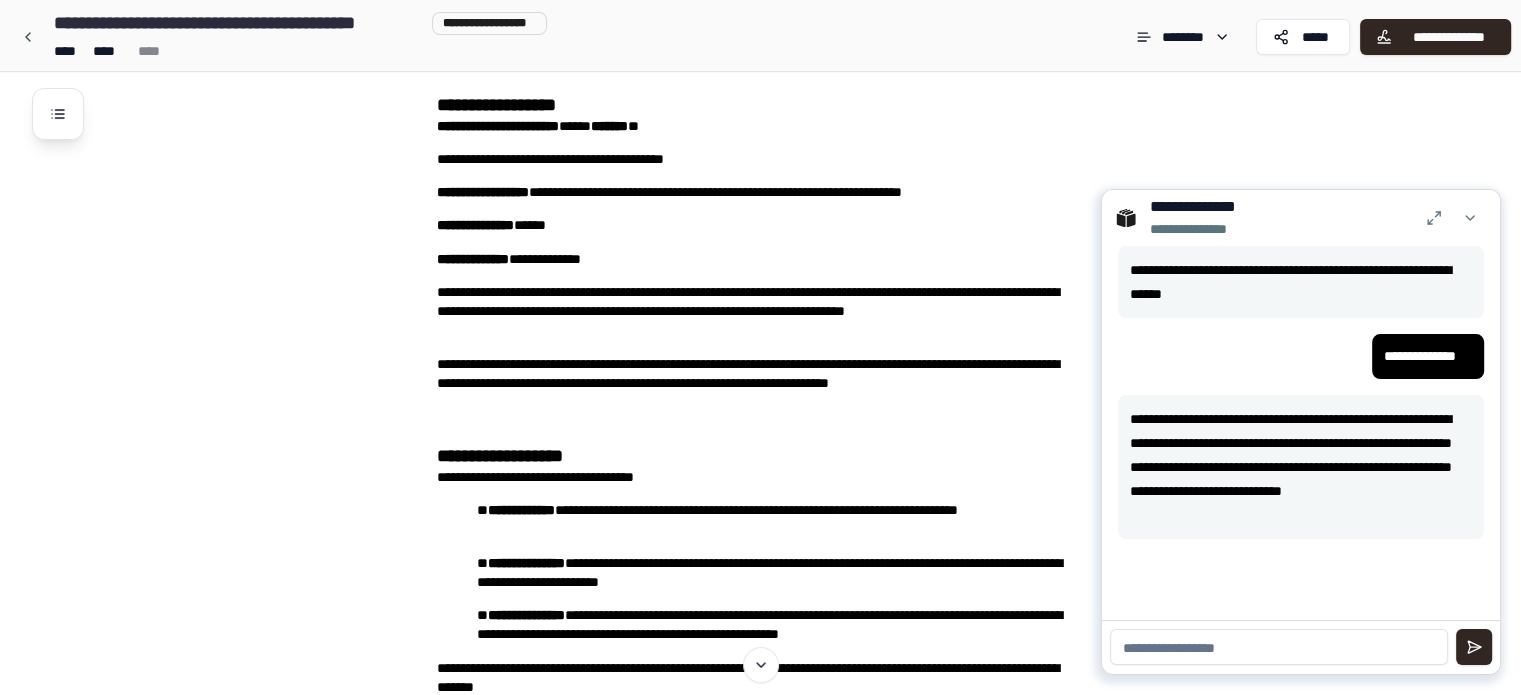 scroll, scrollTop: 0, scrollLeft: 0, axis: both 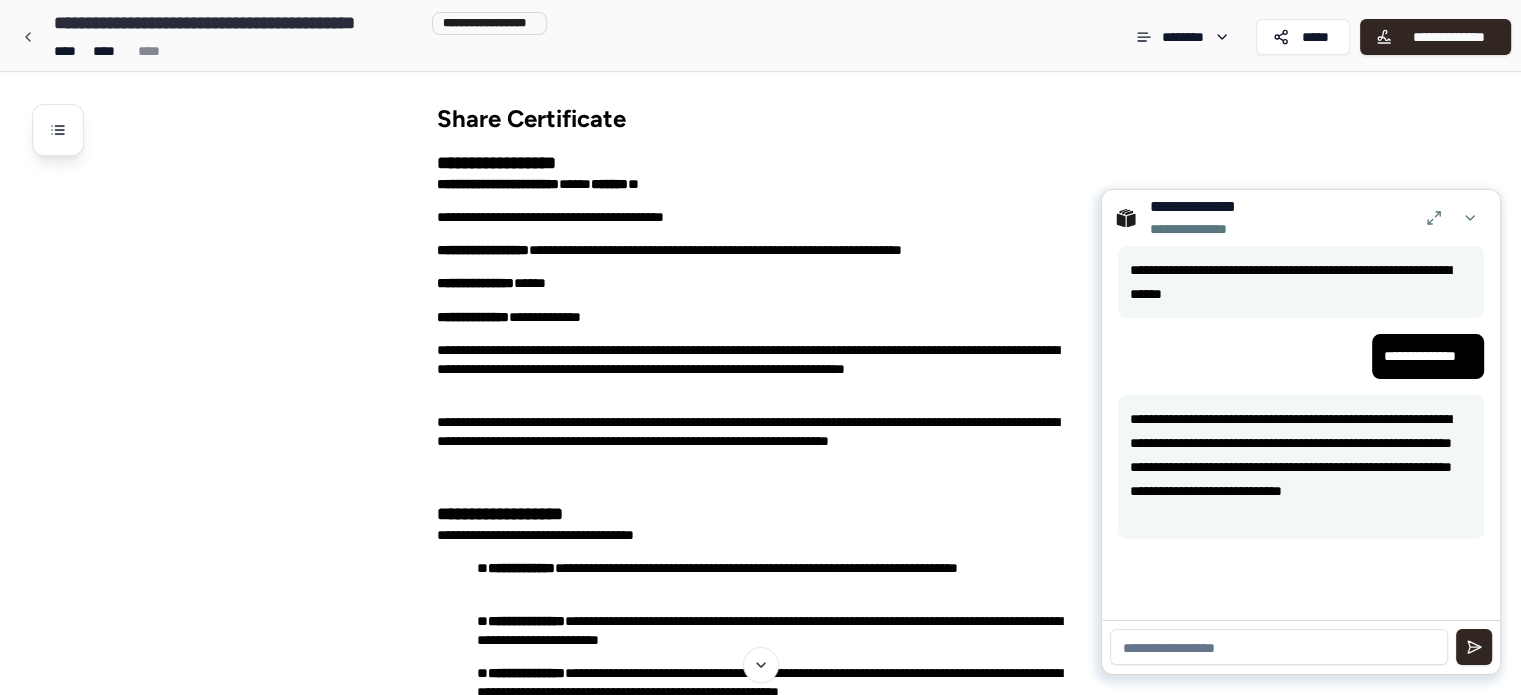 click on "Share Certificate" at bounding box center (770, 112) 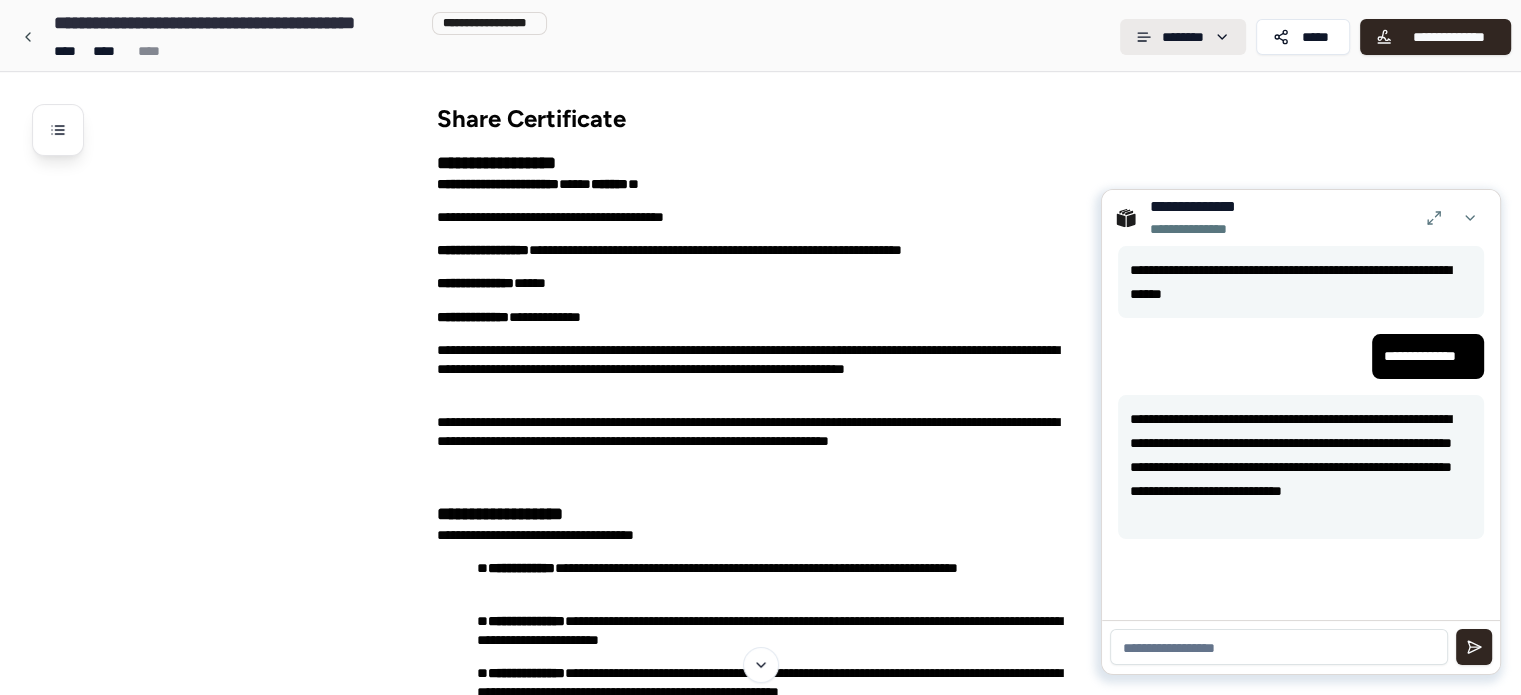 click on "**********" at bounding box center [760, 532] 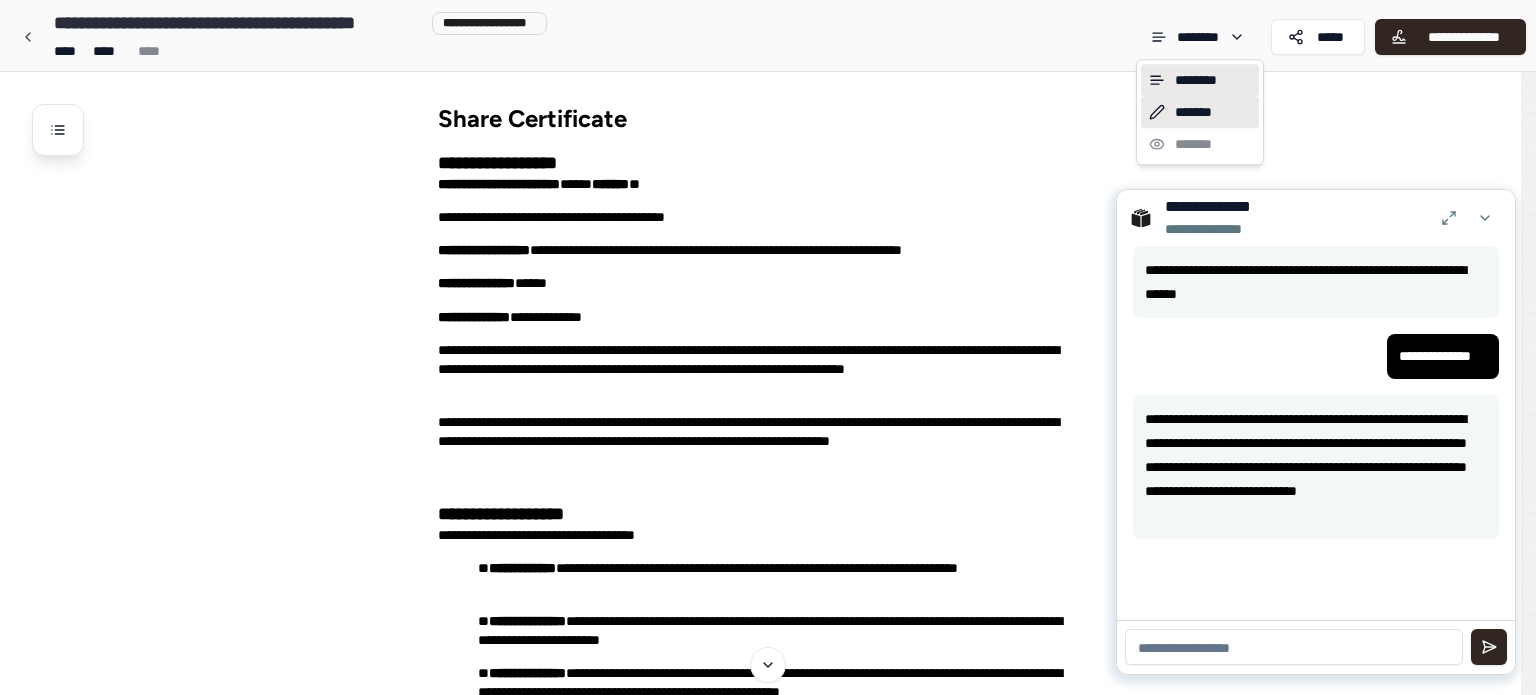 click on "*******" at bounding box center [1200, 112] 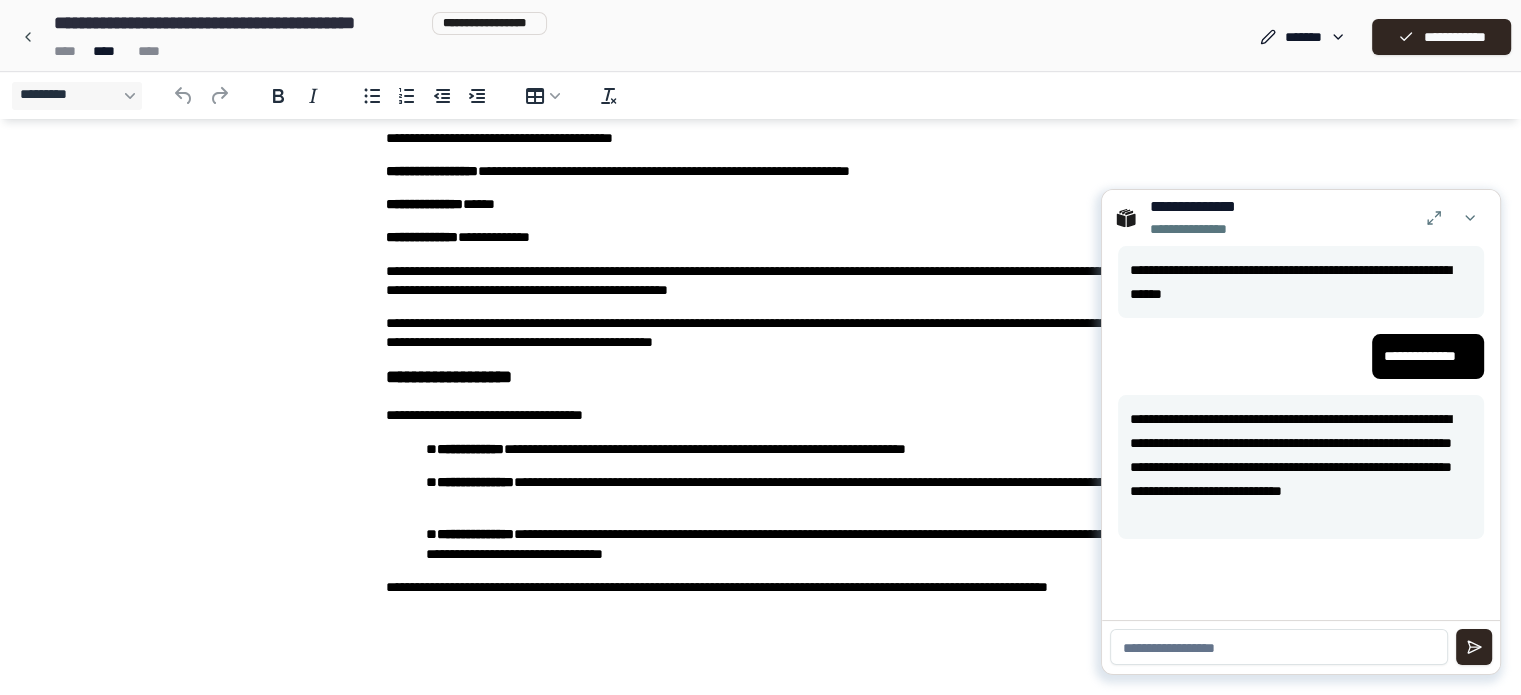 scroll, scrollTop: 156, scrollLeft: 0, axis: vertical 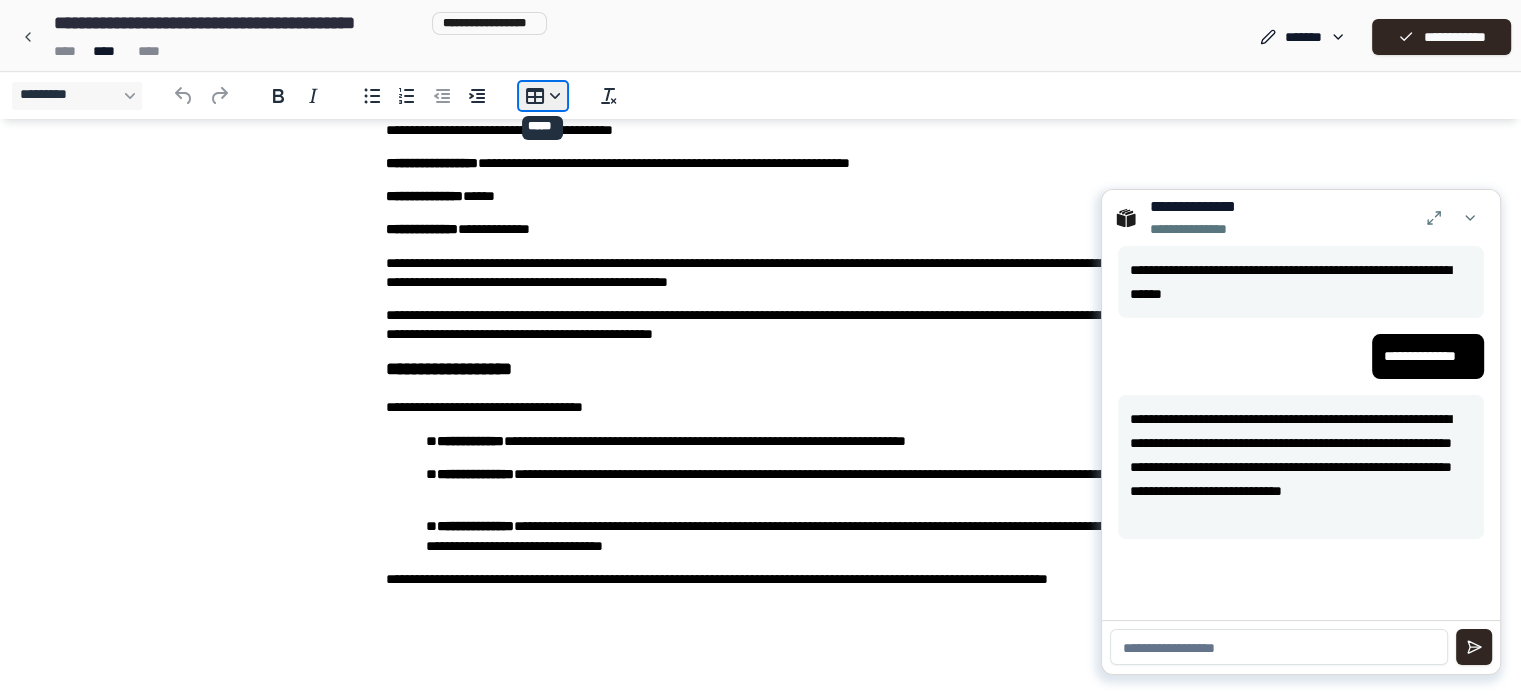 click on "*********" at bounding box center [543, 96] 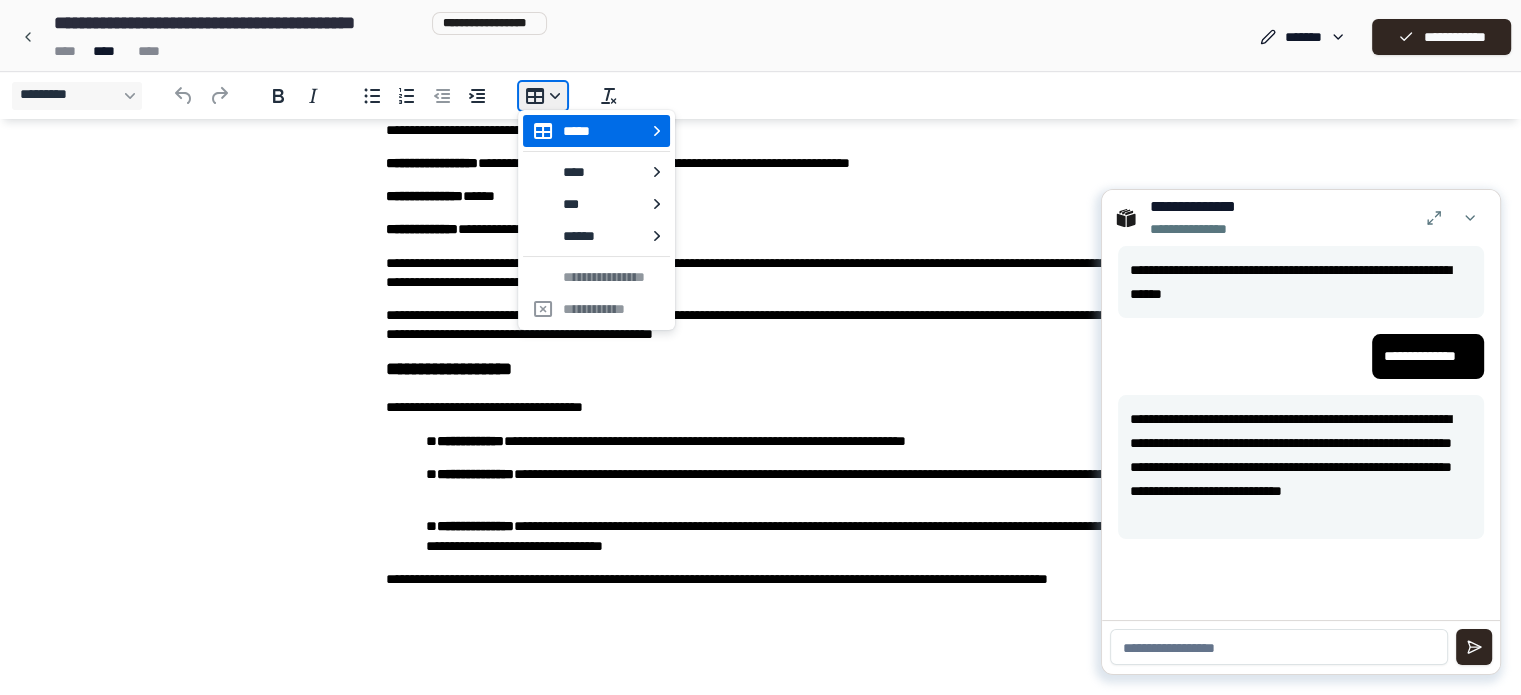 click on "*********" at bounding box center (543, 96) 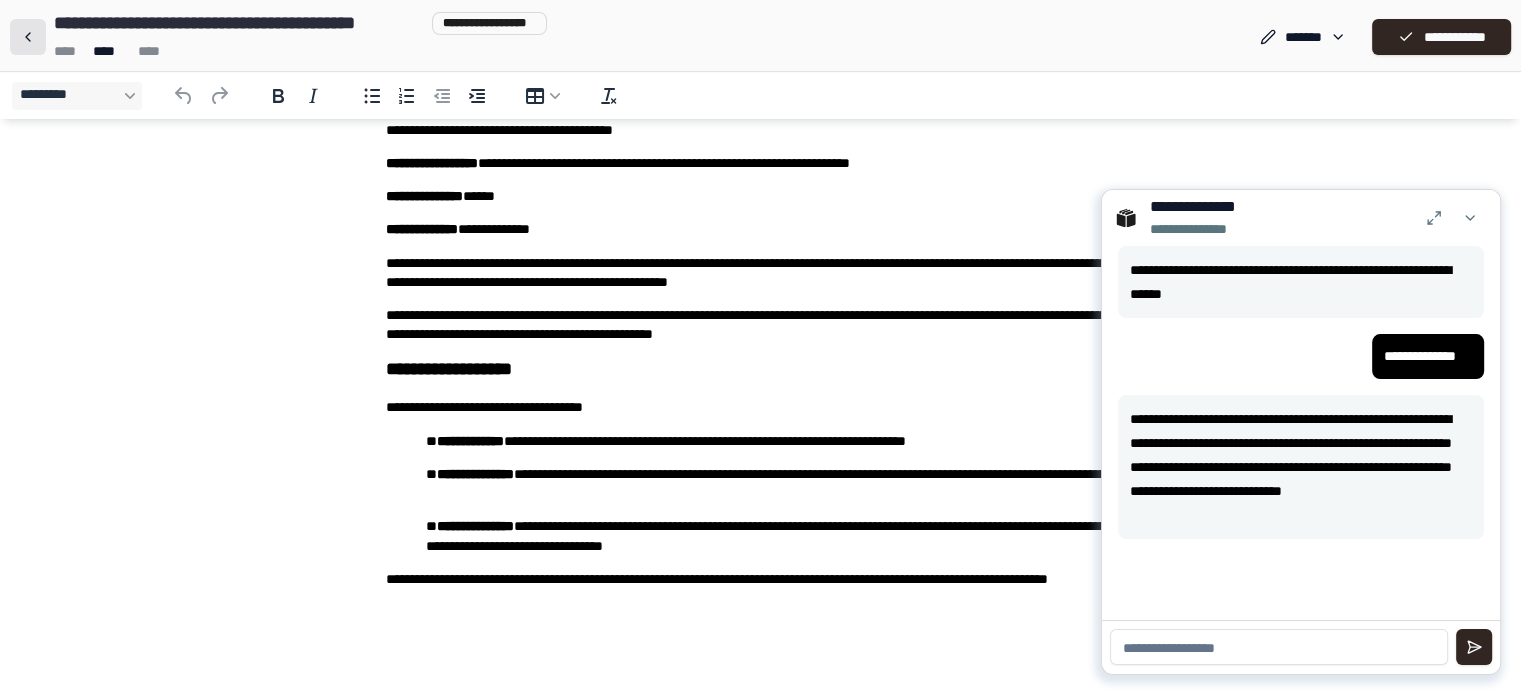 click at bounding box center [28, 37] 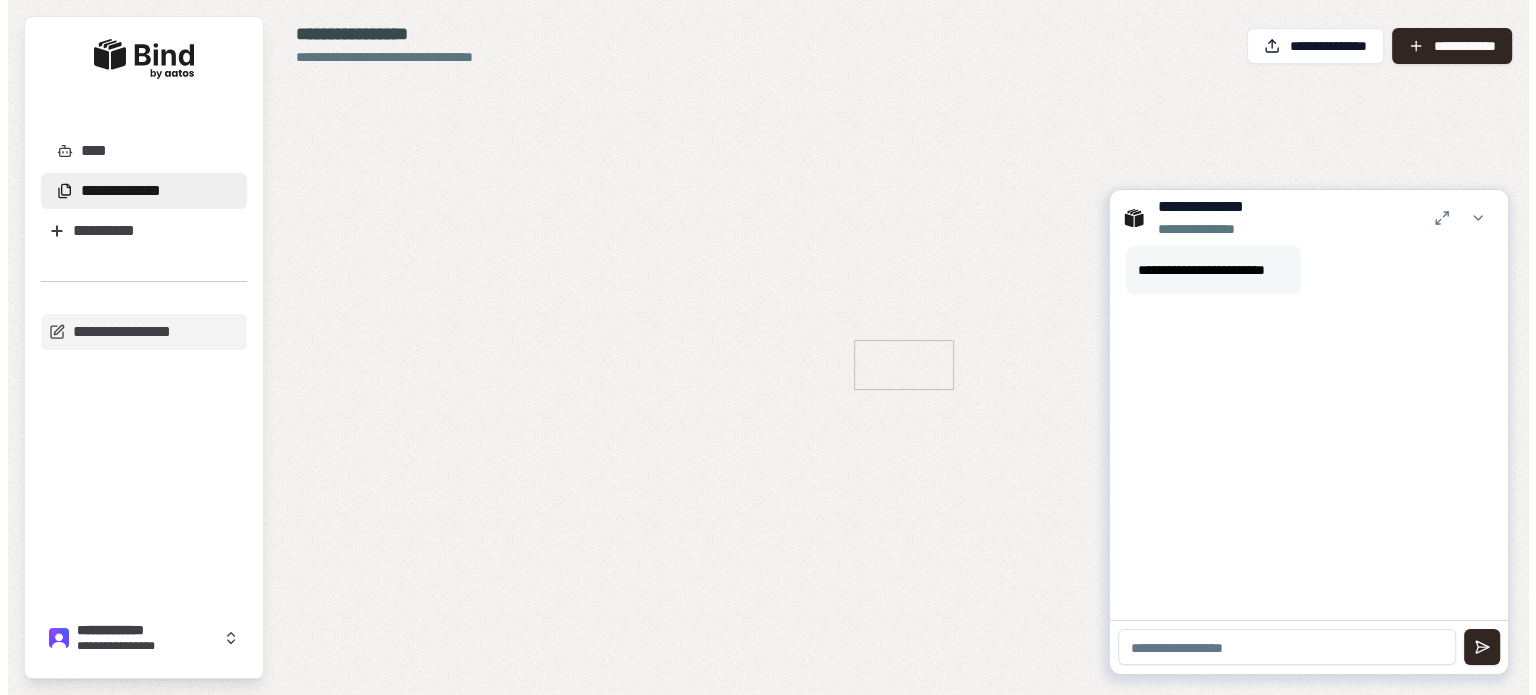 scroll, scrollTop: 0, scrollLeft: 0, axis: both 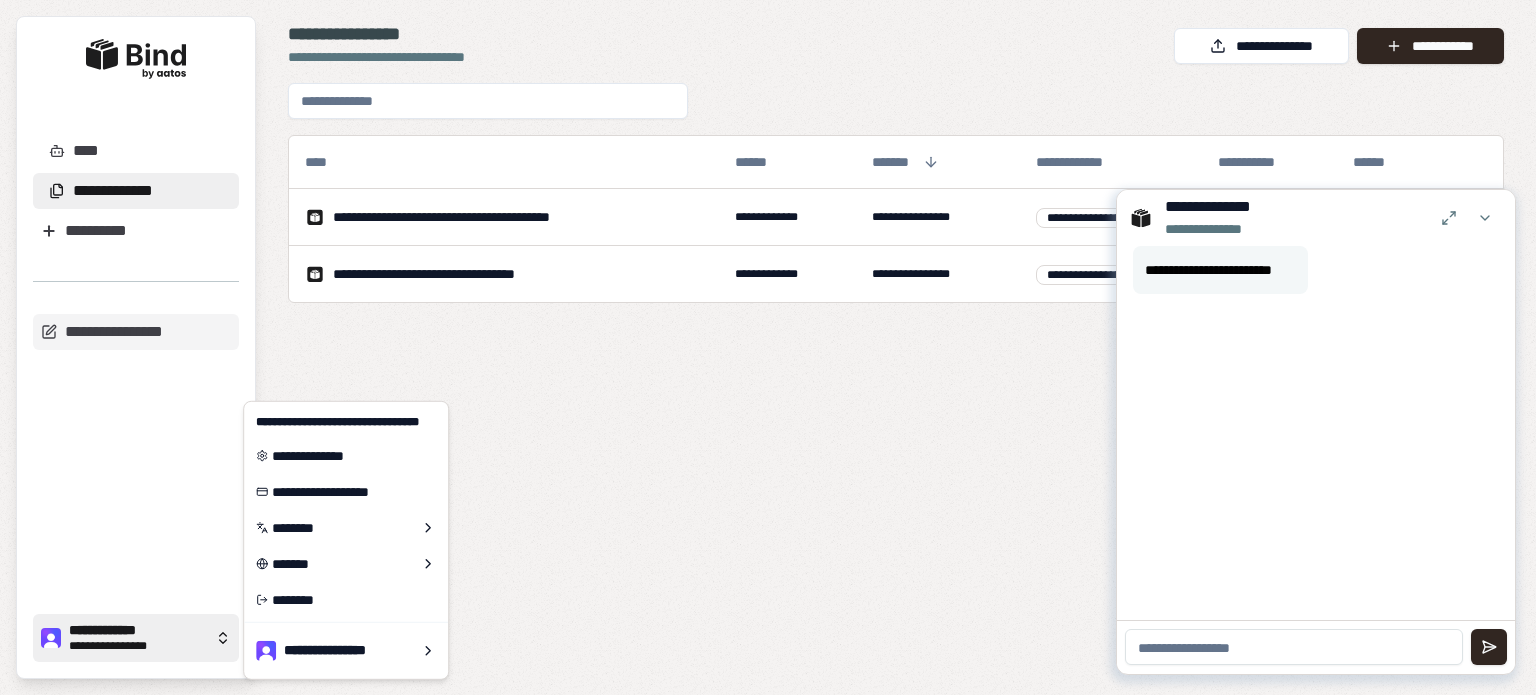 click on "**********" at bounding box center (138, 631) 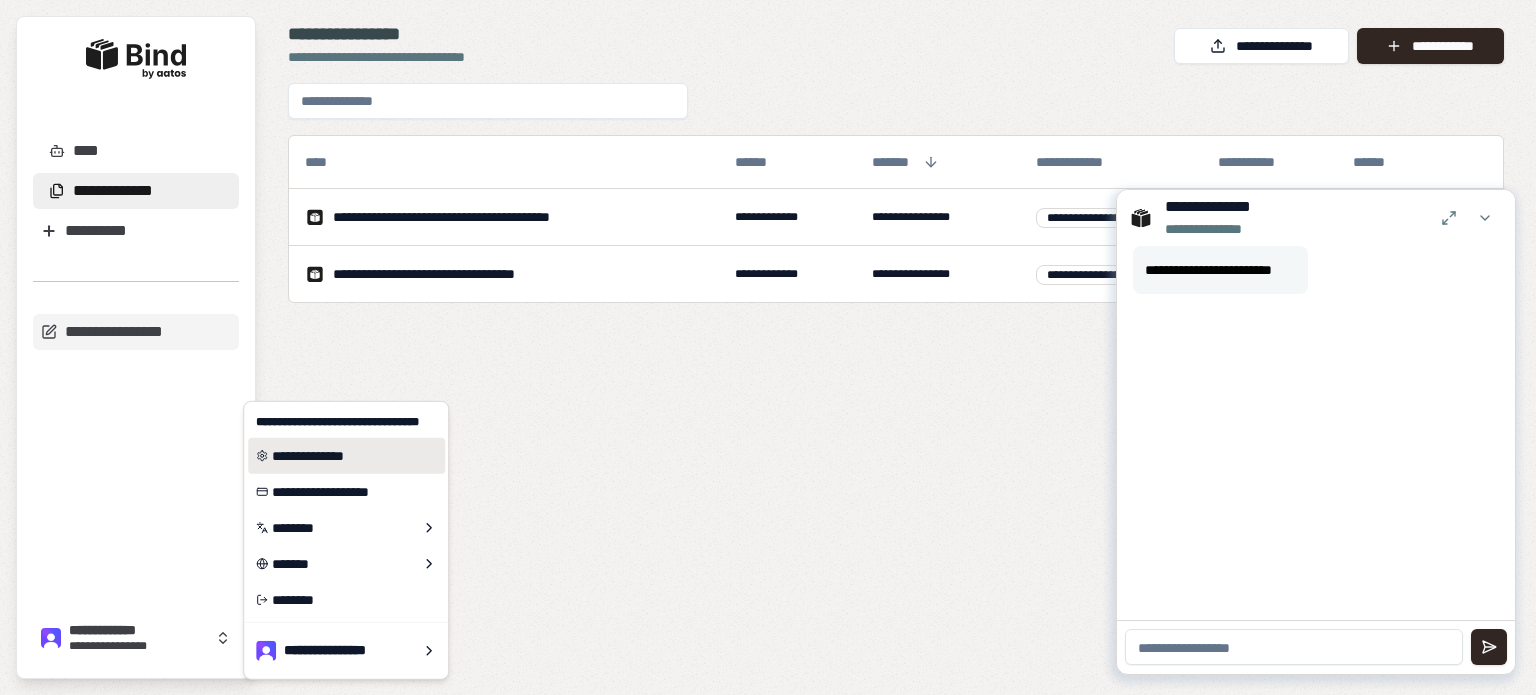 click on "**********" at bounding box center (346, 456) 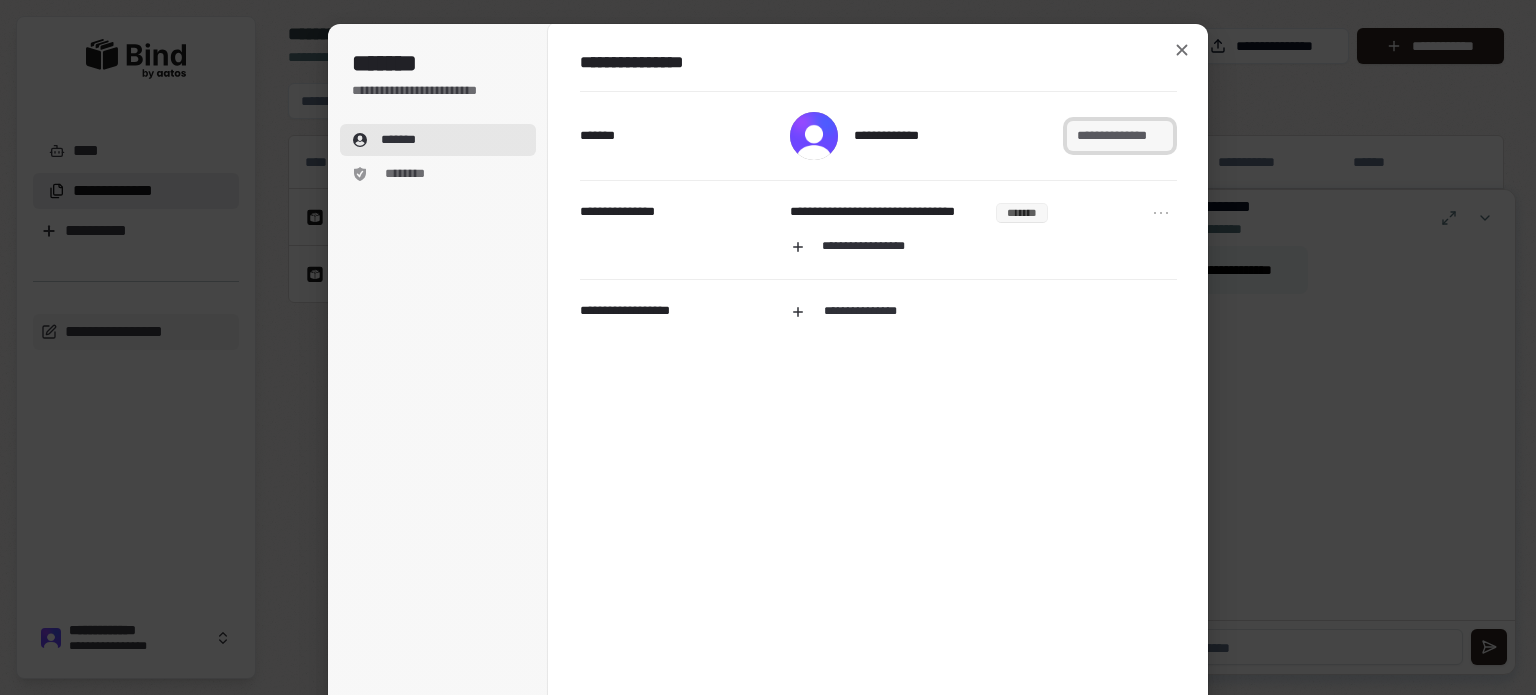 click on "**********" at bounding box center (1120, 136) 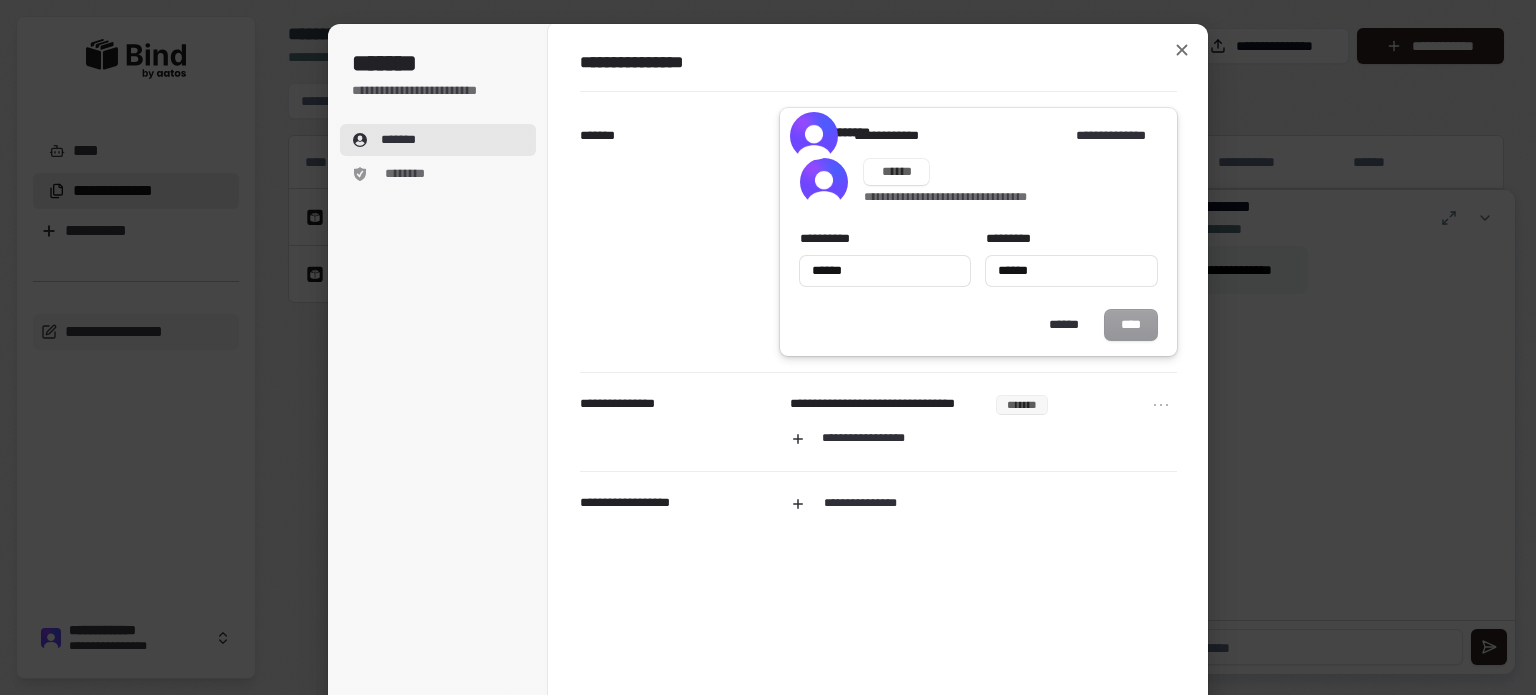 type on "******" 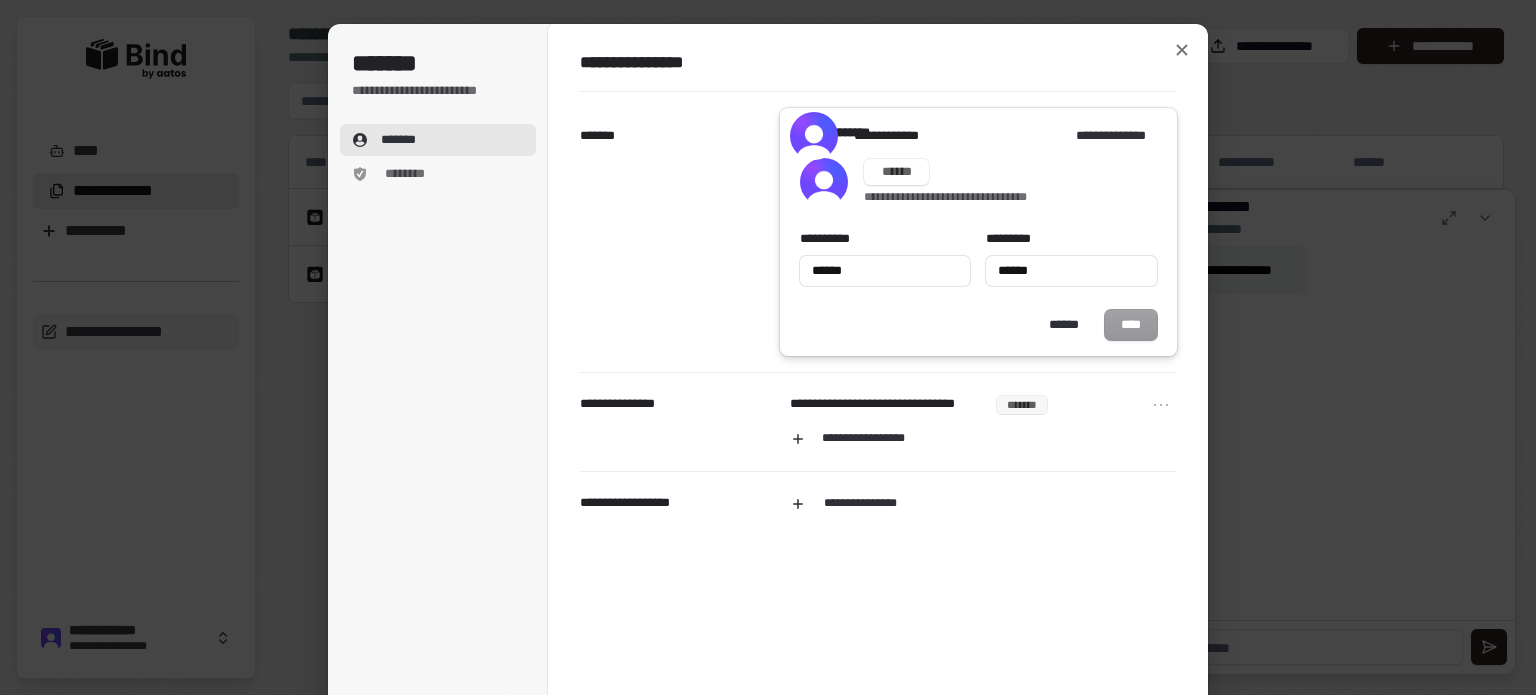 type on "******" 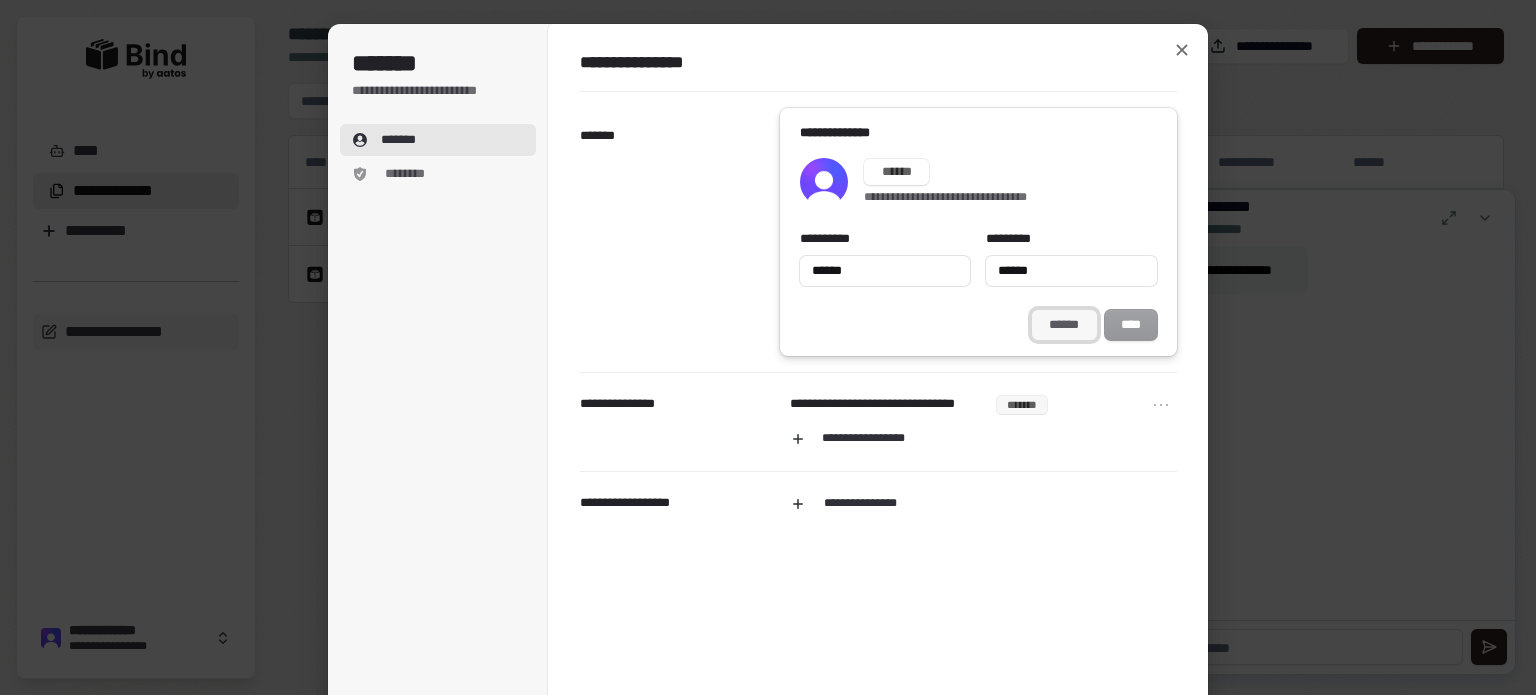 type on "******" 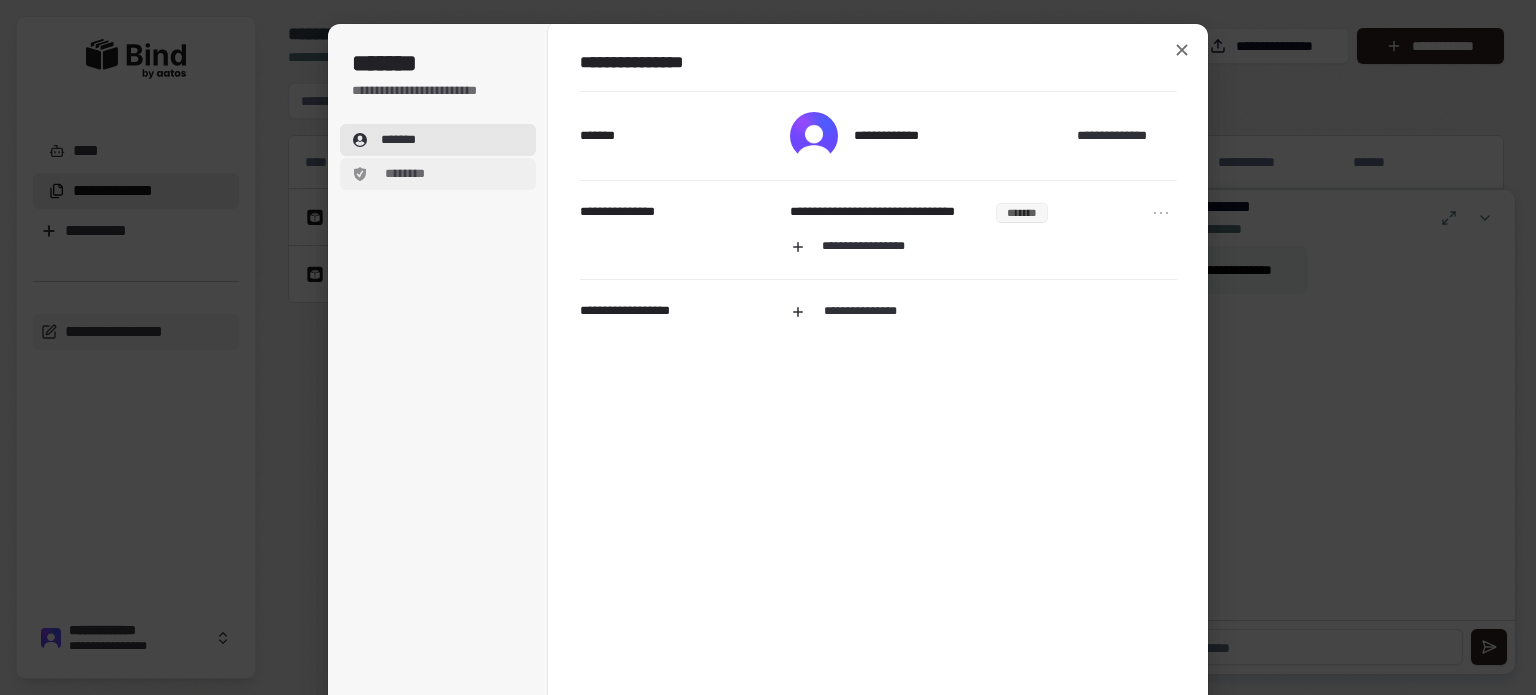 click on "********" at bounding box center (404, 174) 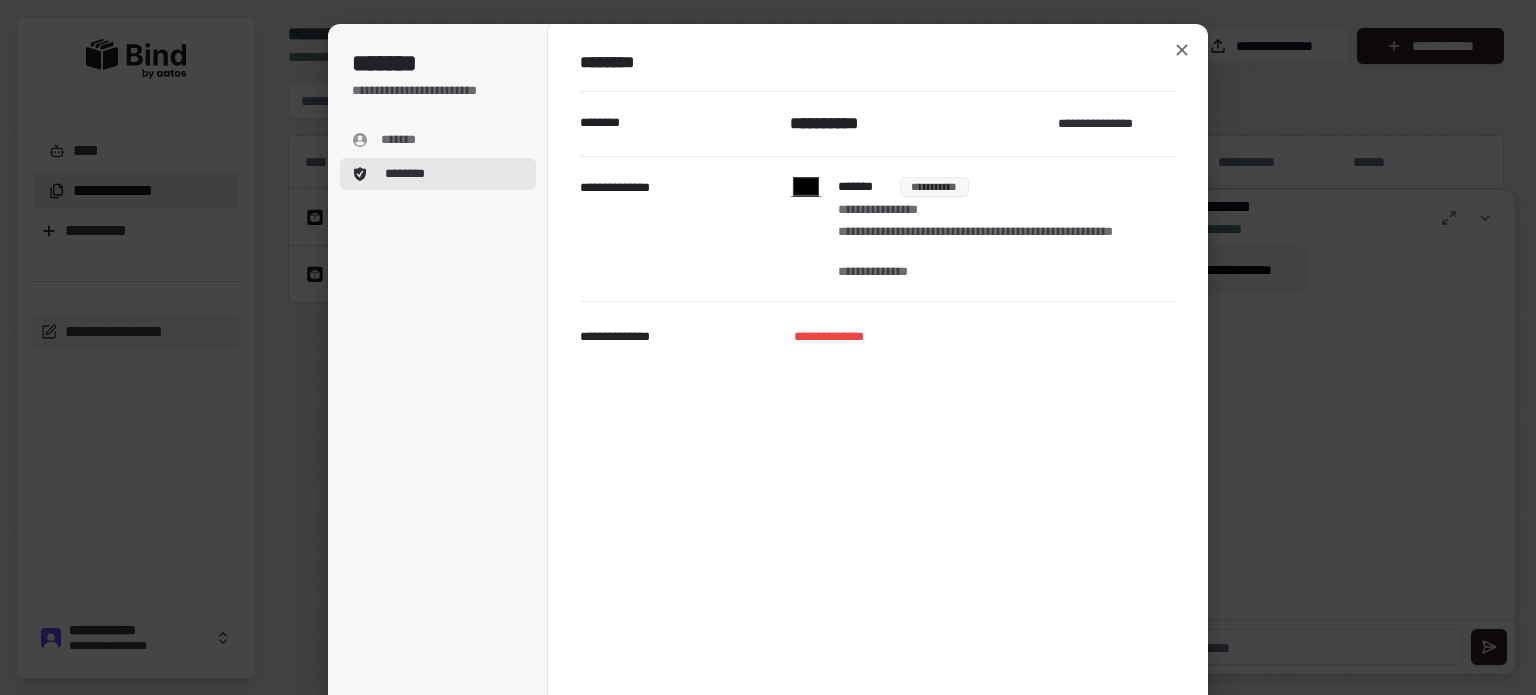 scroll, scrollTop: 32, scrollLeft: 0, axis: vertical 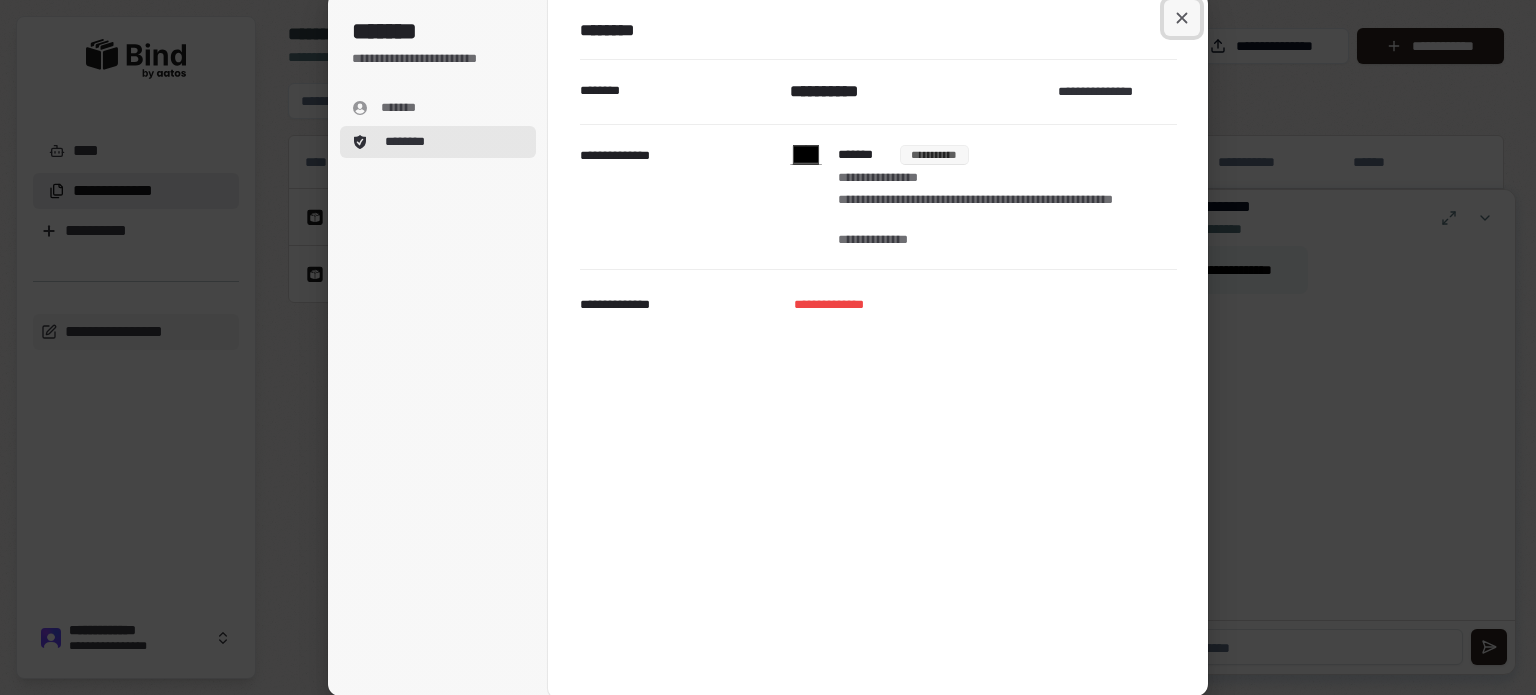 click 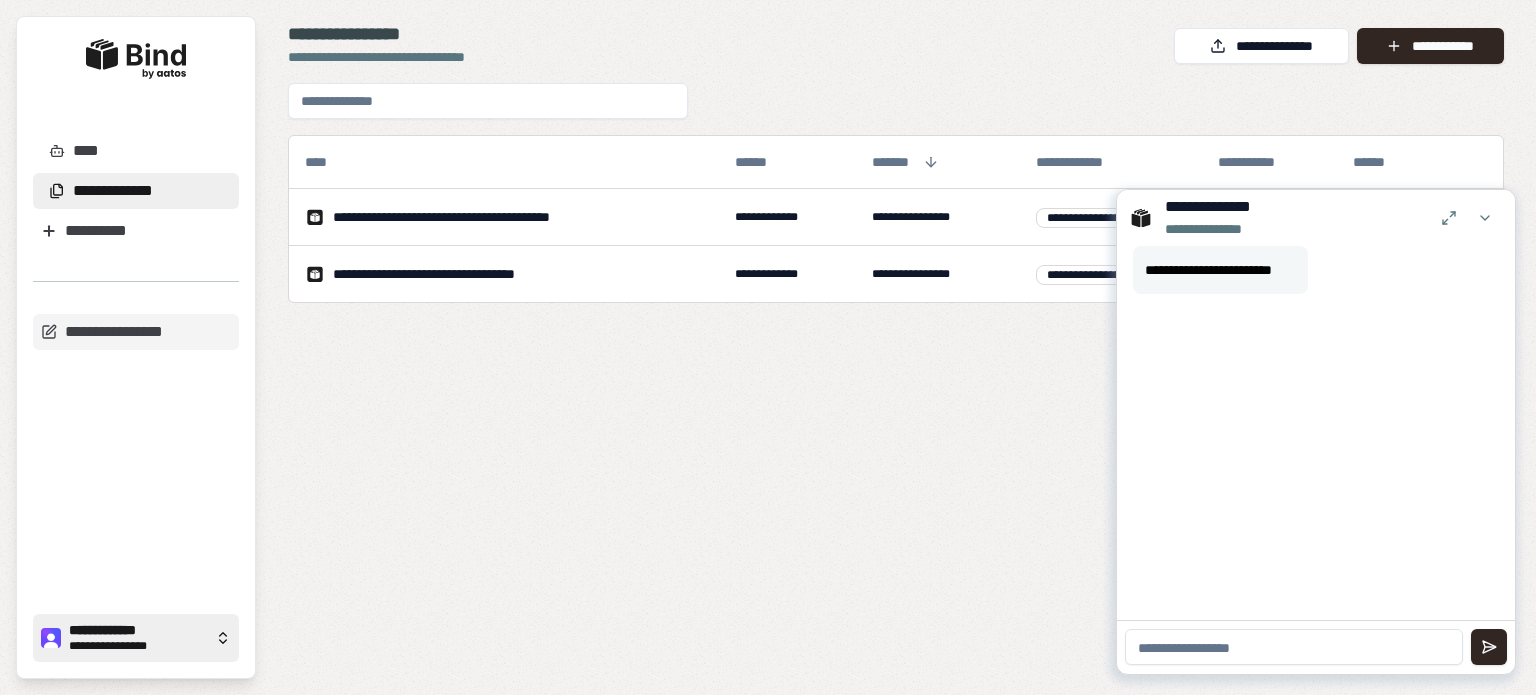 click on "**********" at bounding box center [138, 646] 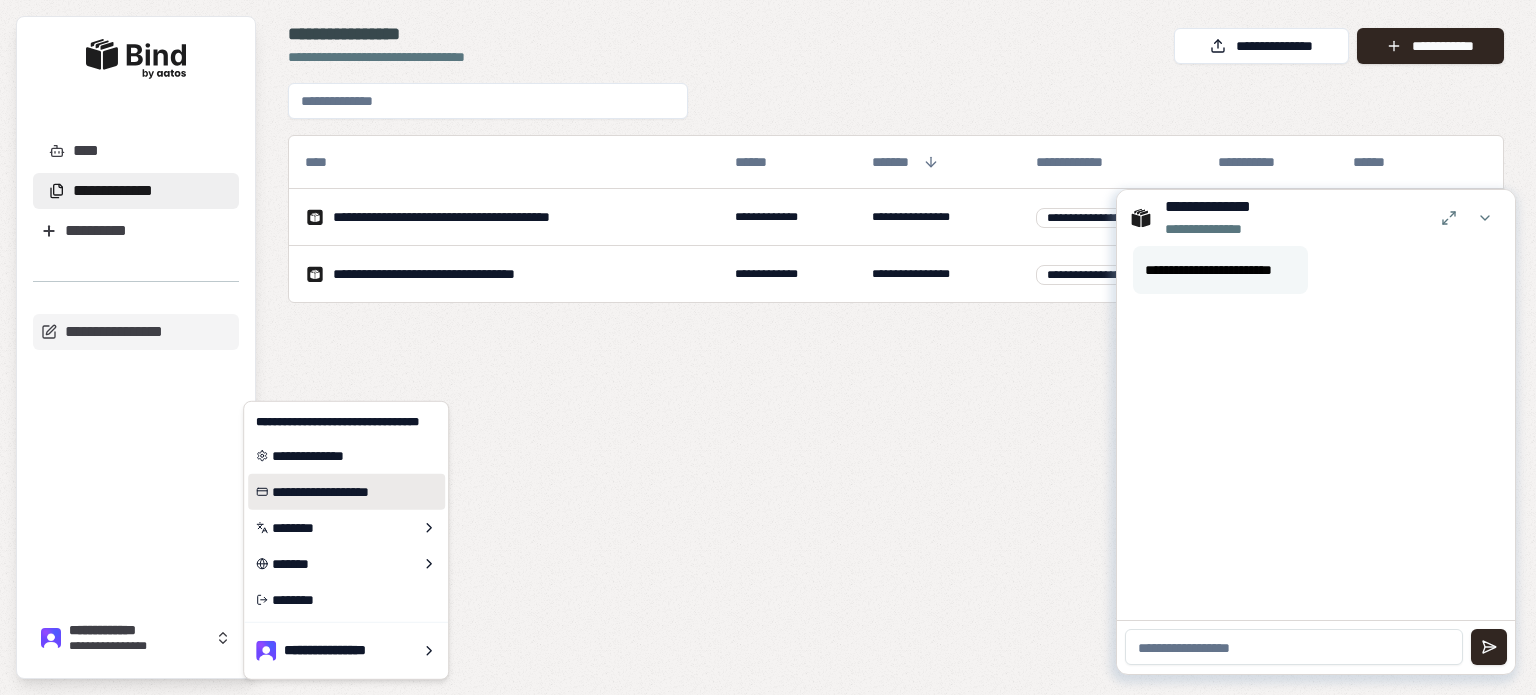 click on "**********" at bounding box center (346, 492) 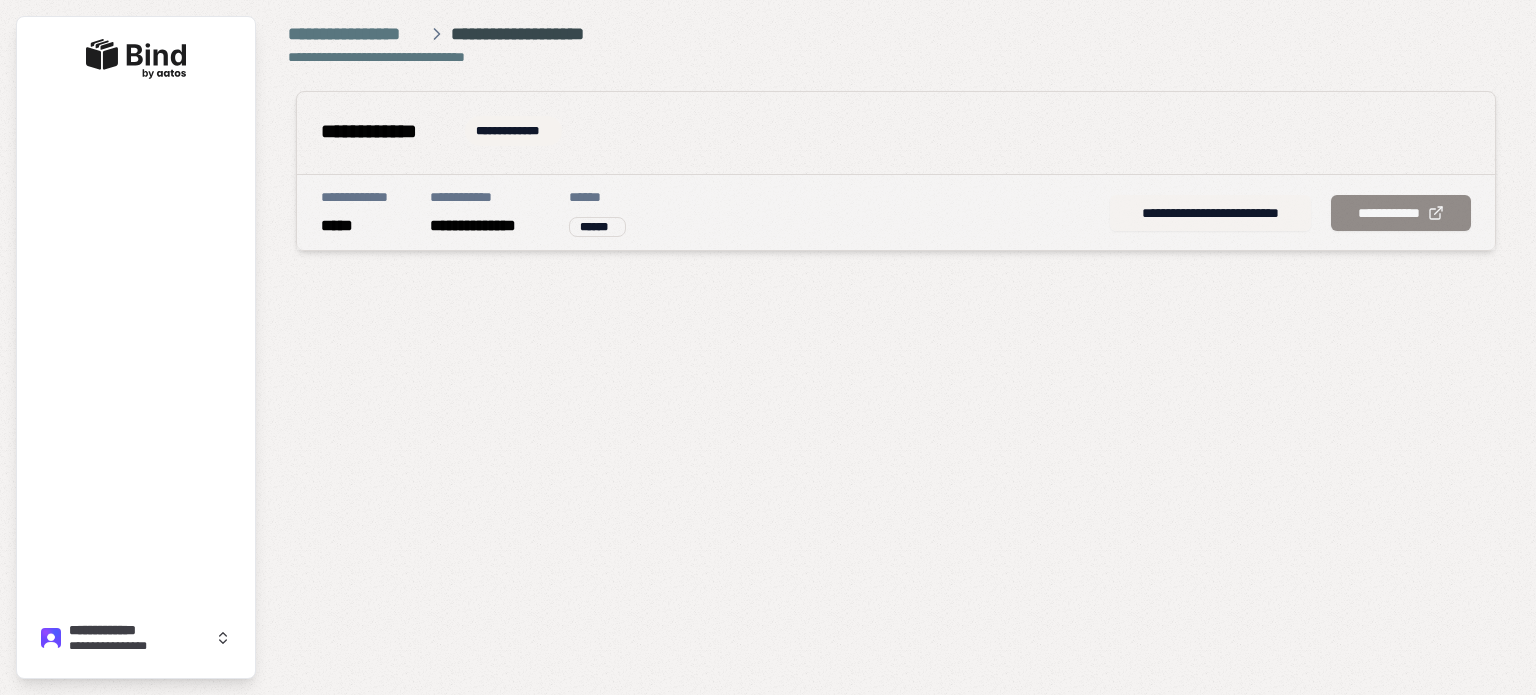 click on "**********" at bounding box center [1210, 213] 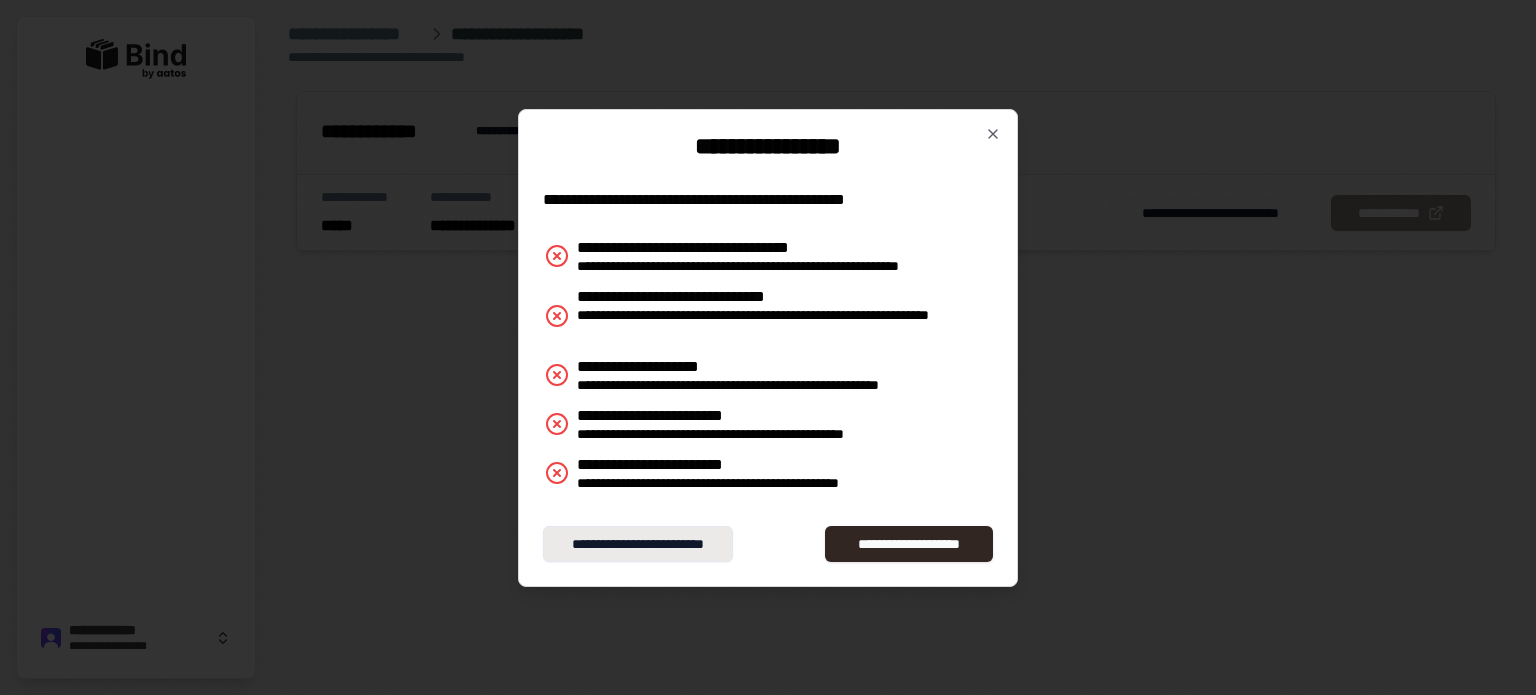 click on "**********" at bounding box center (638, 544) 